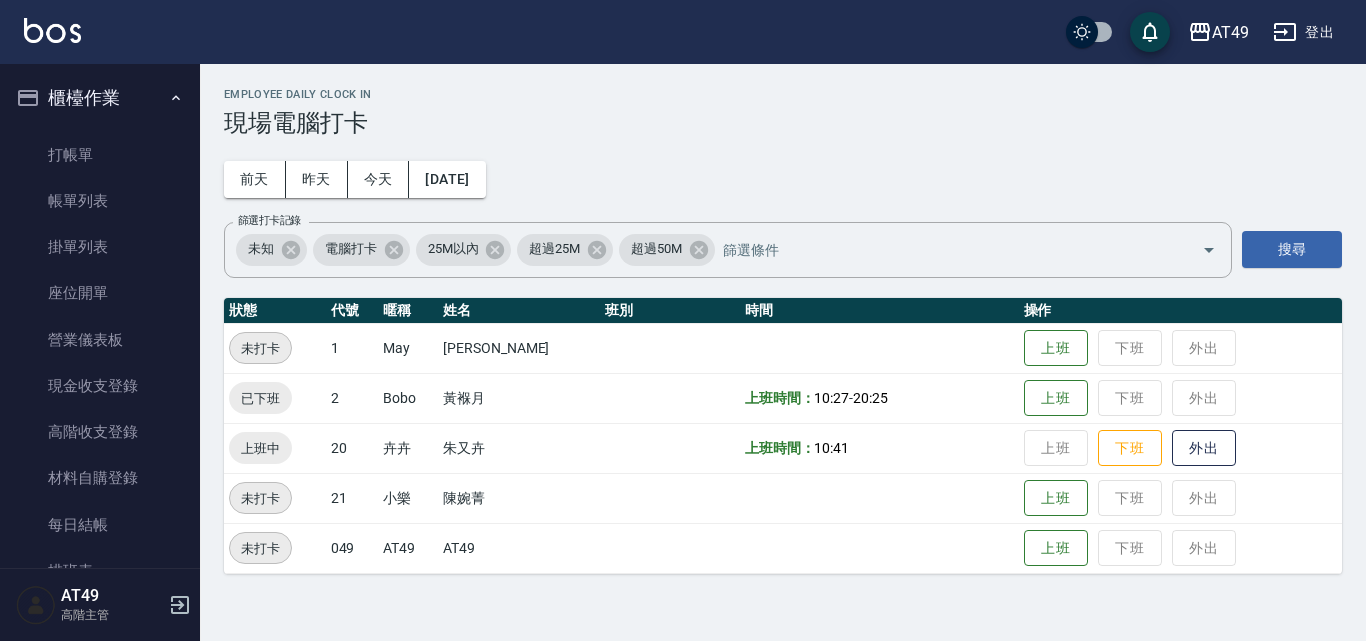 scroll, scrollTop: 0, scrollLeft: 0, axis: both 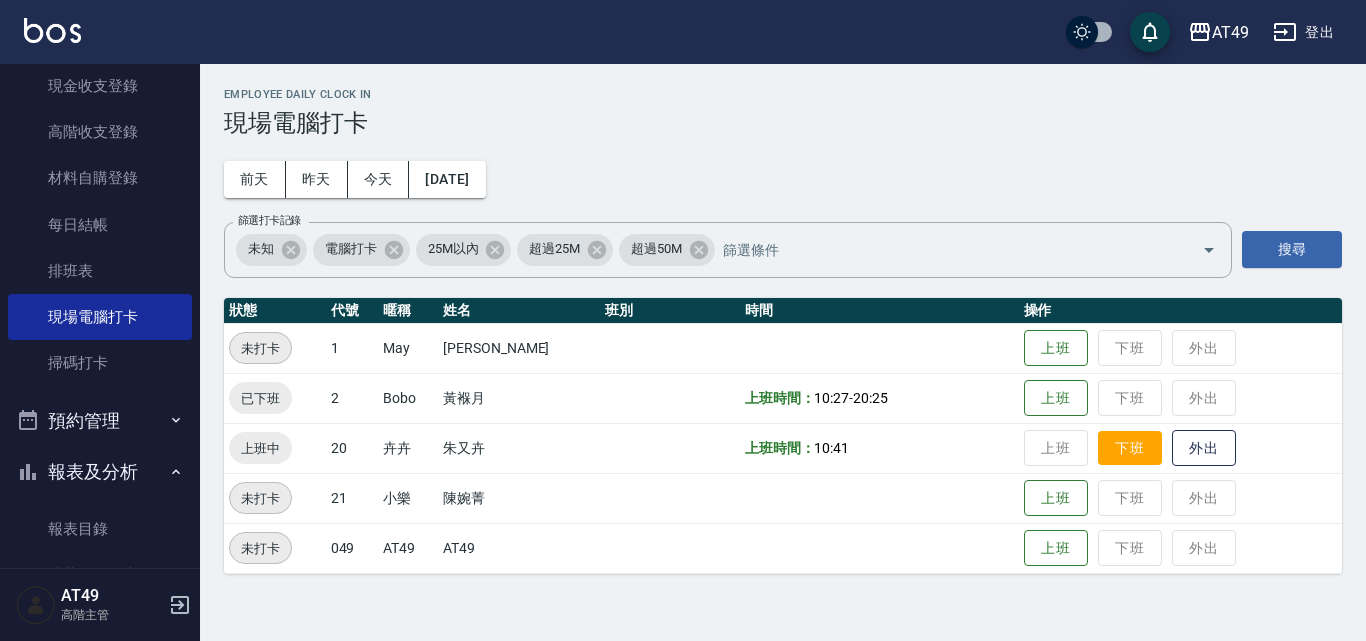 click on "下班" at bounding box center (1130, 448) 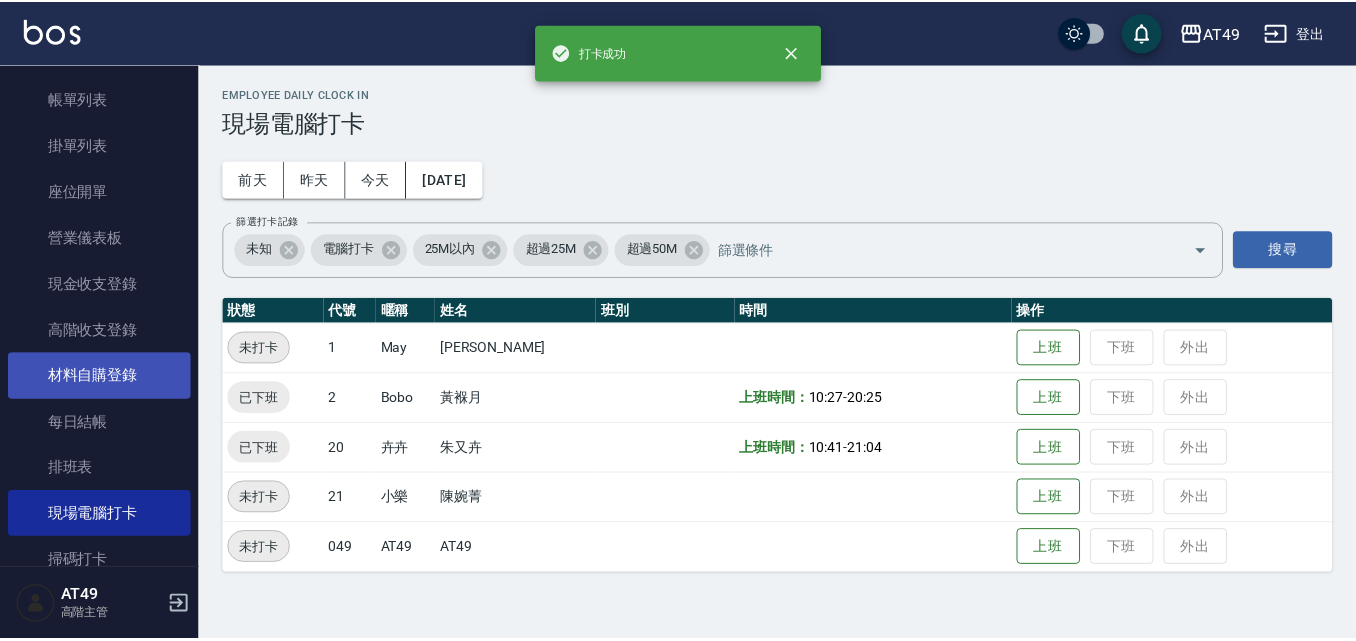 scroll, scrollTop: 100, scrollLeft: 0, axis: vertical 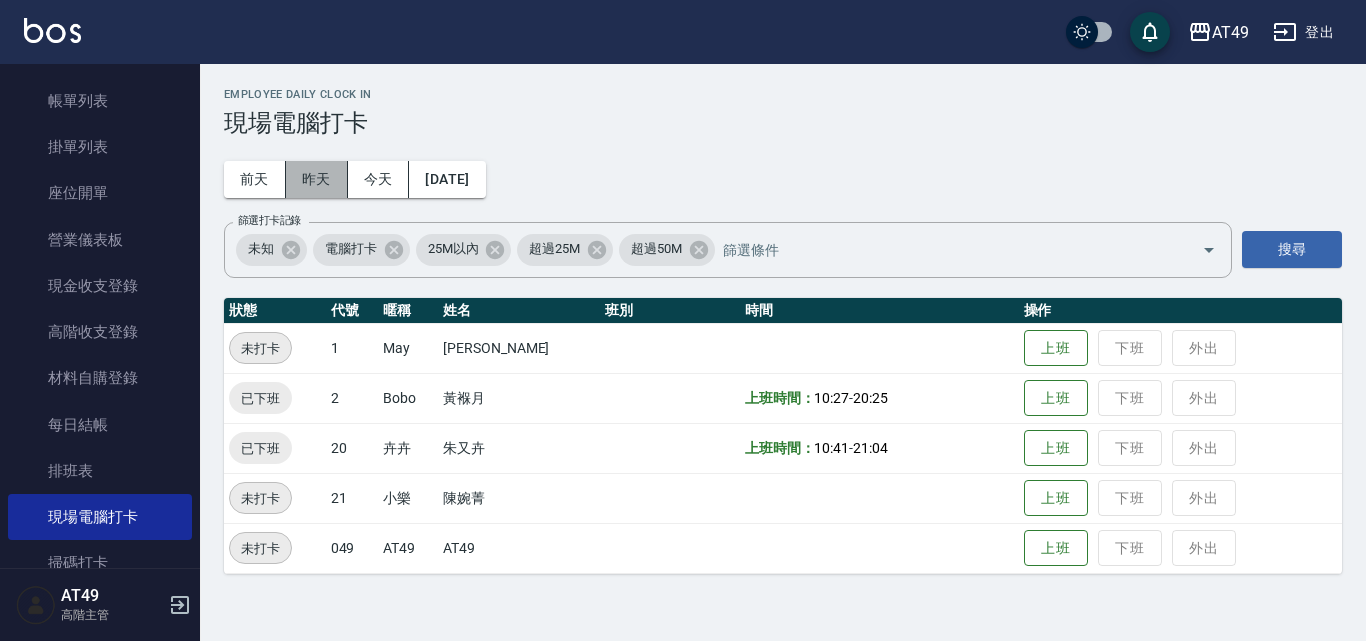 click on "昨天" at bounding box center (317, 179) 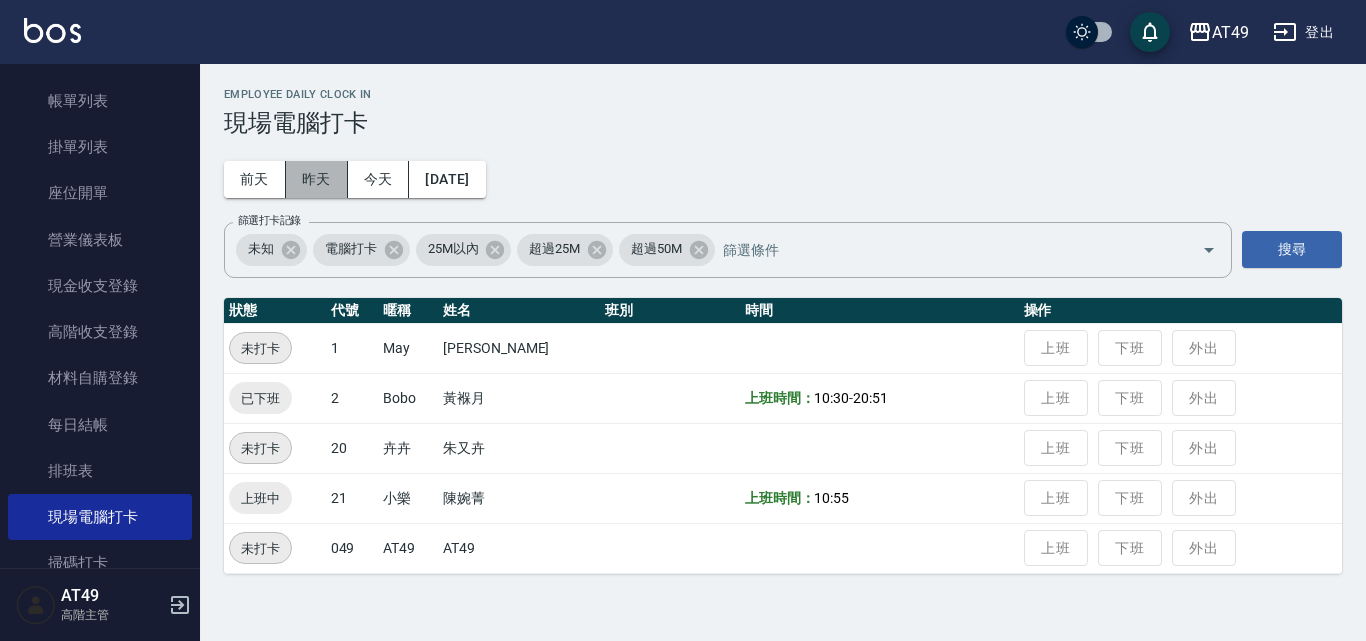 click on "昨天" at bounding box center (317, 179) 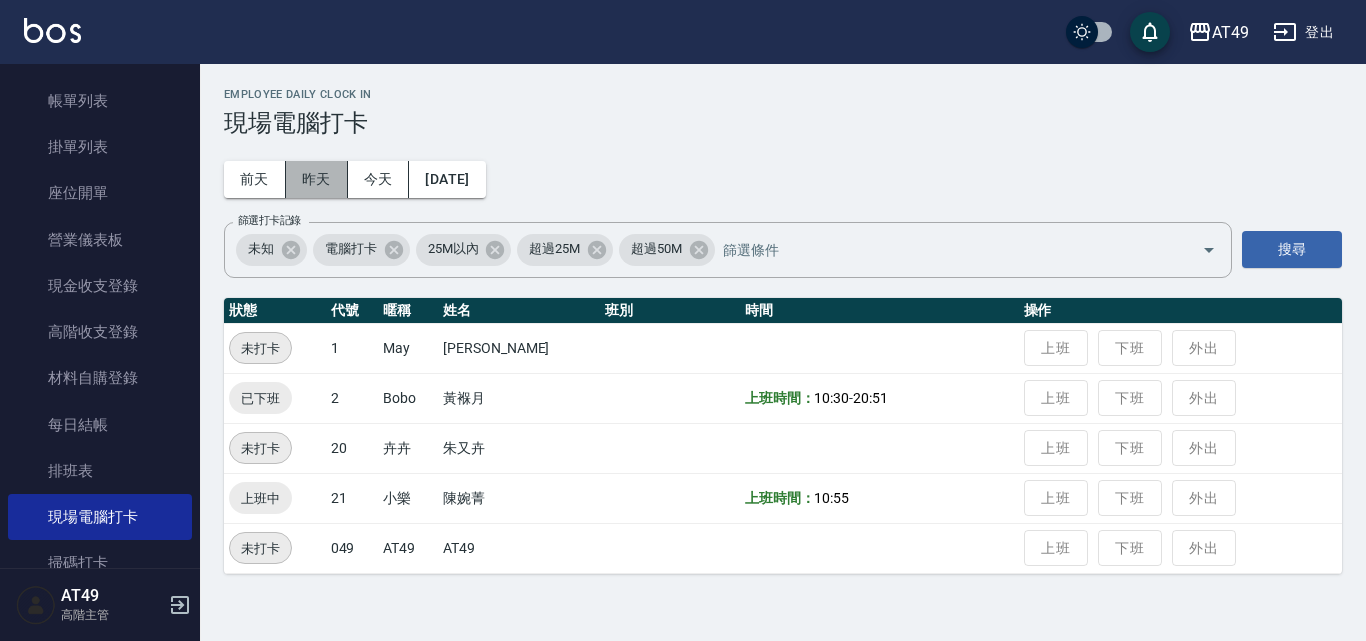 click on "昨天" at bounding box center [317, 179] 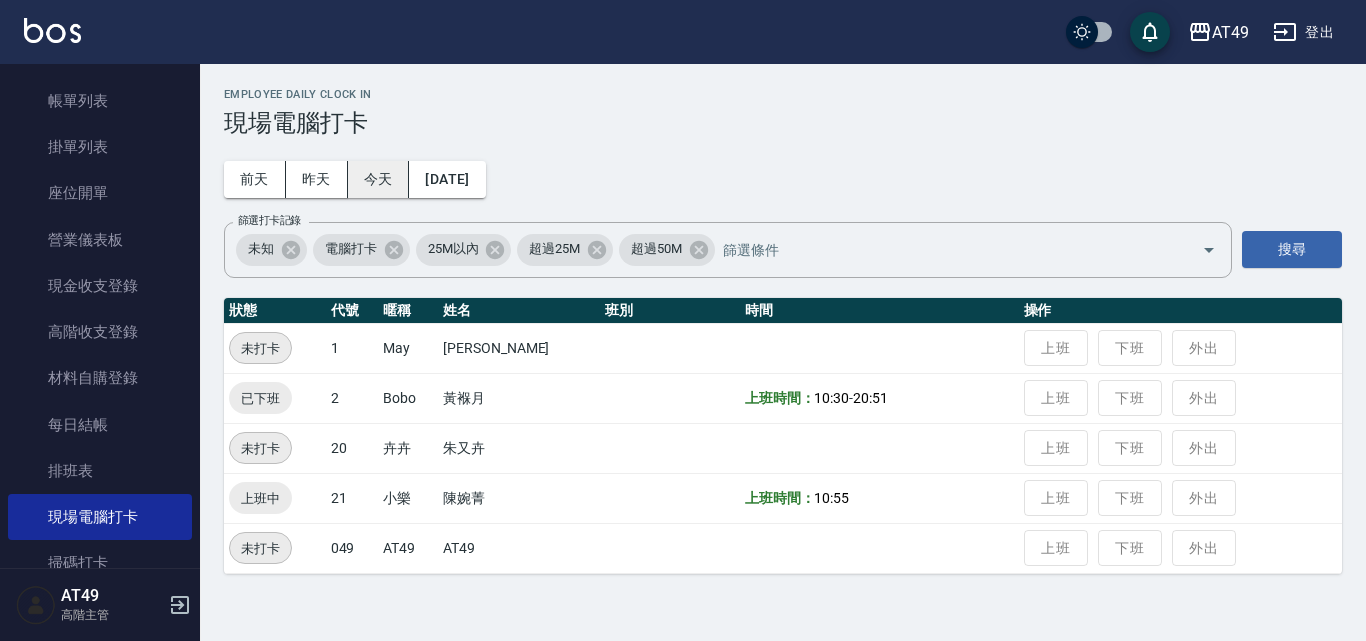 click on "今天" at bounding box center (379, 179) 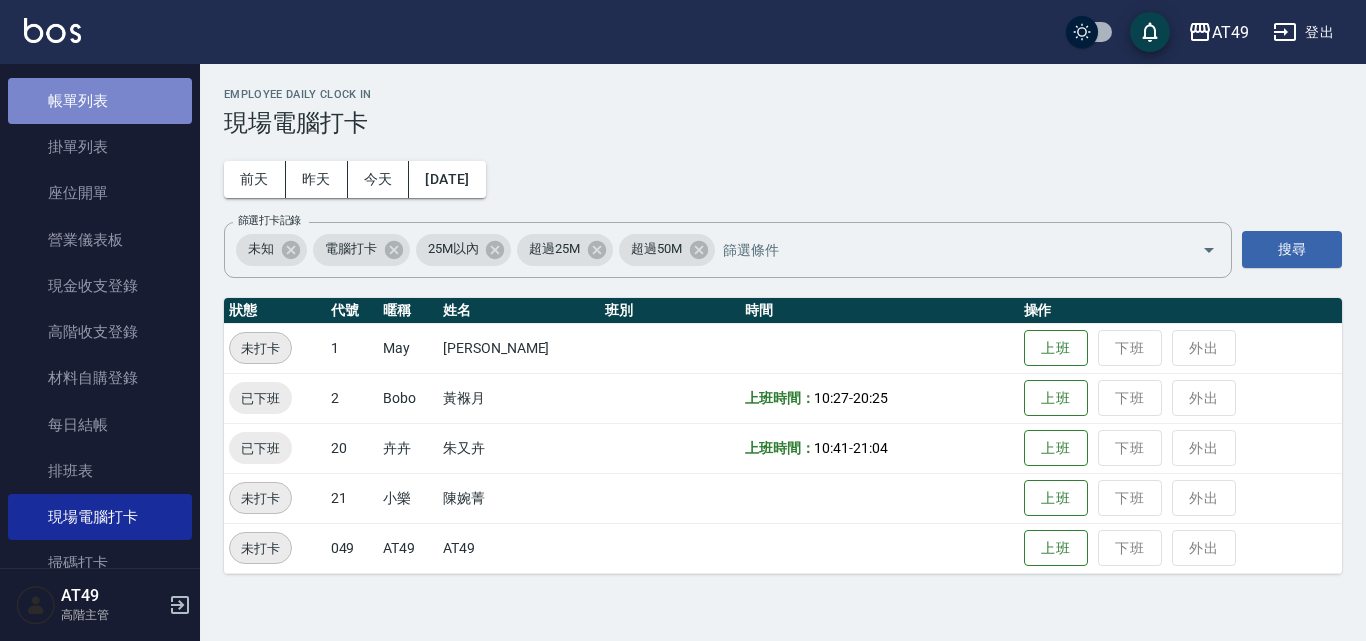 click on "帳單列表" at bounding box center (100, 101) 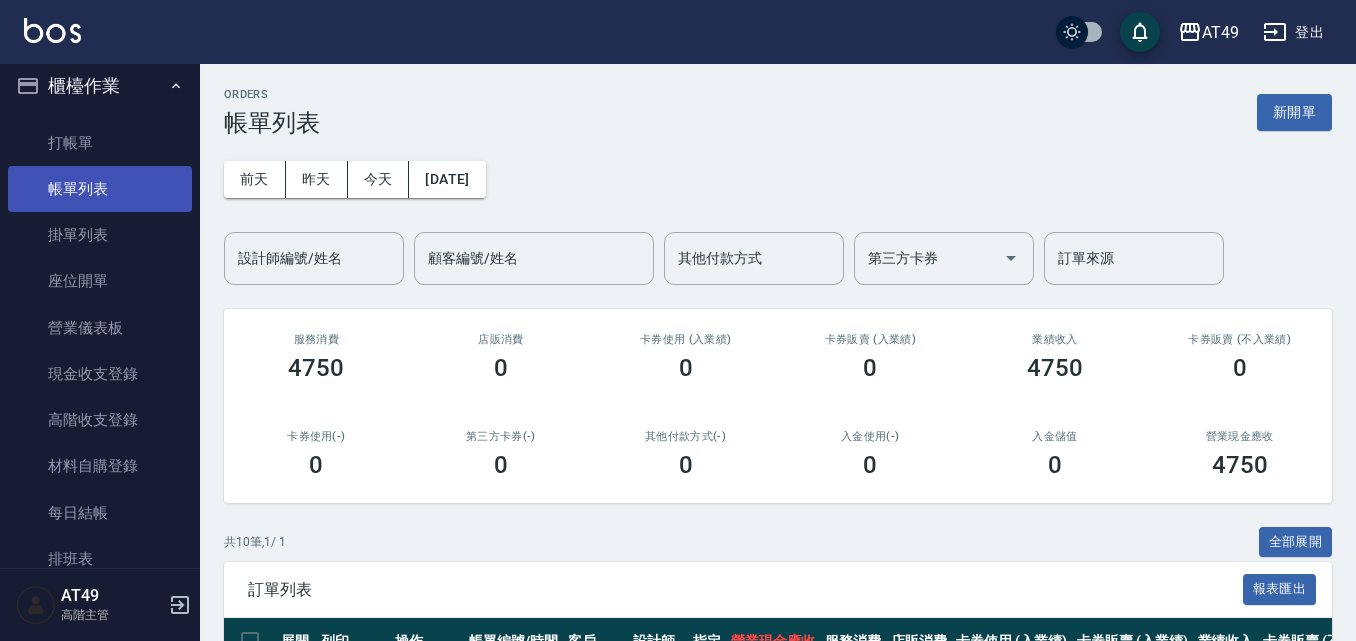 scroll, scrollTop: 0, scrollLeft: 0, axis: both 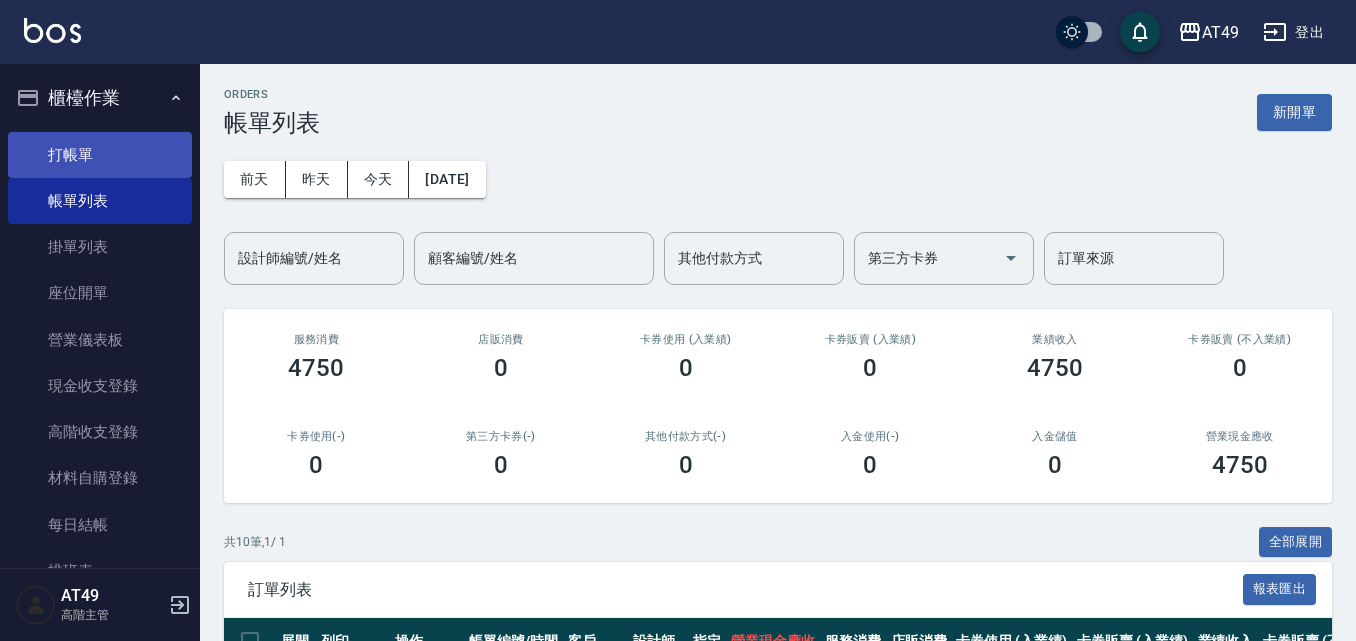 click on "打帳單" at bounding box center [100, 155] 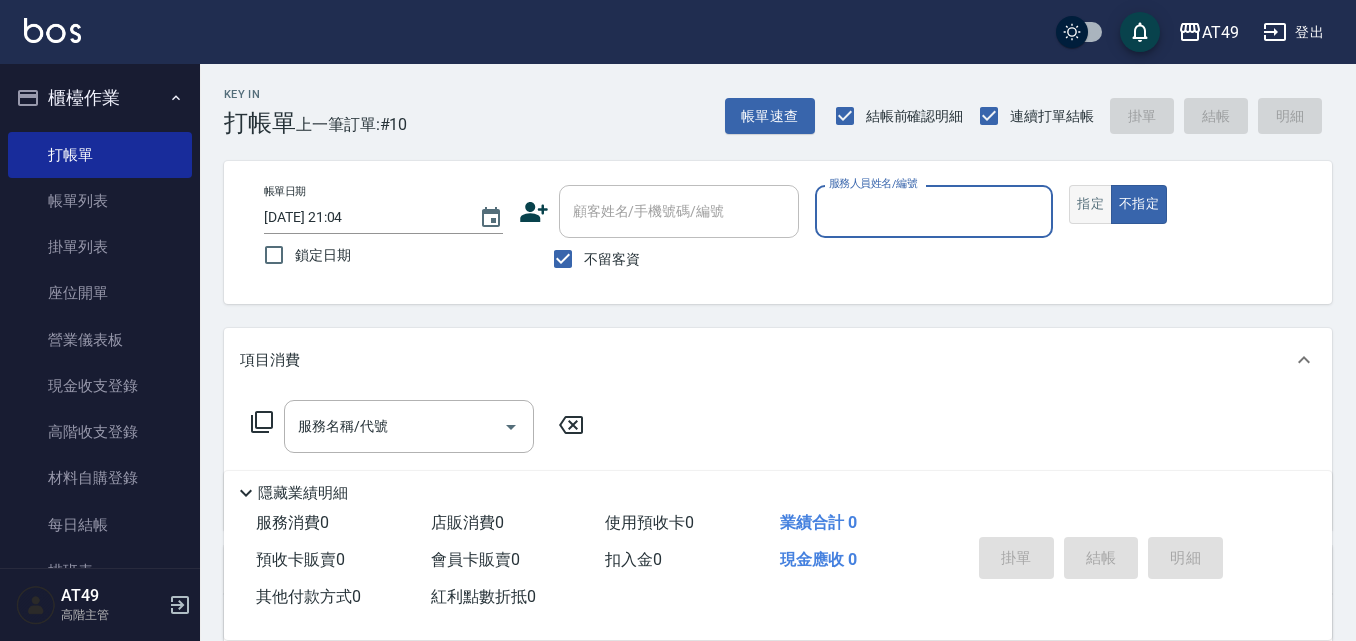 click on "指定" at bounding box center [1090, 204] 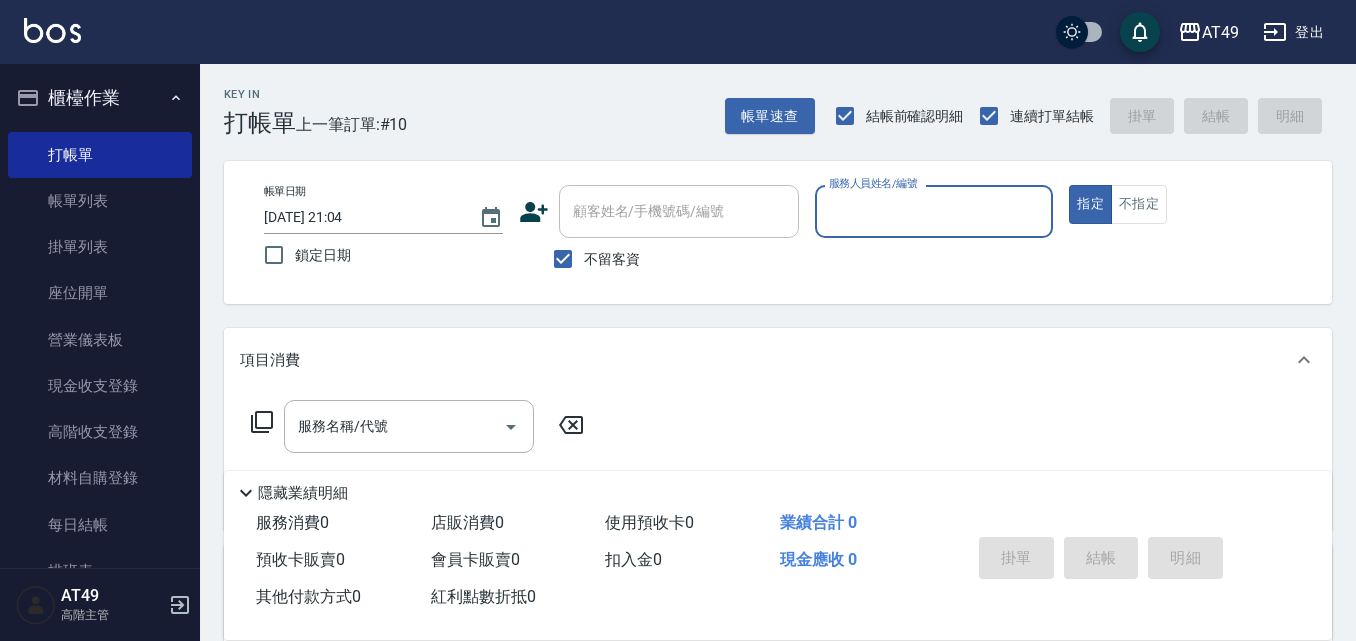 click on "服務人員姓名/編號" at bounding box center (934, 211) 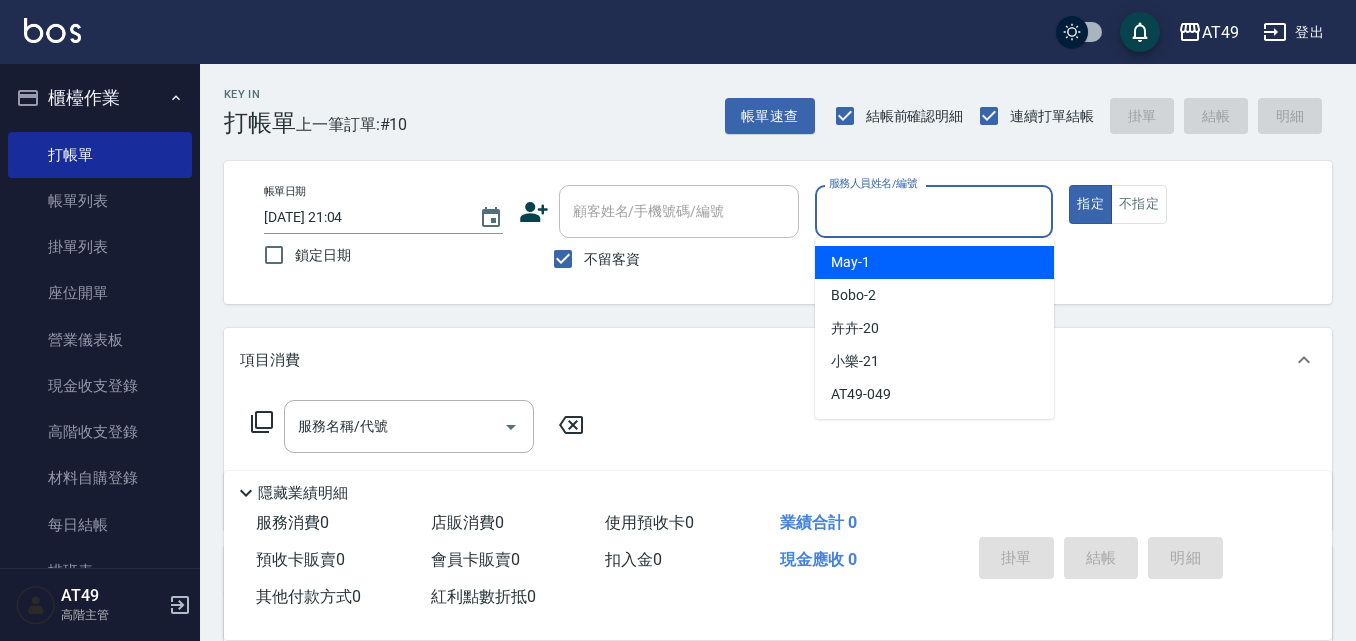 click on "May -1" at bounding box center (934, 262) 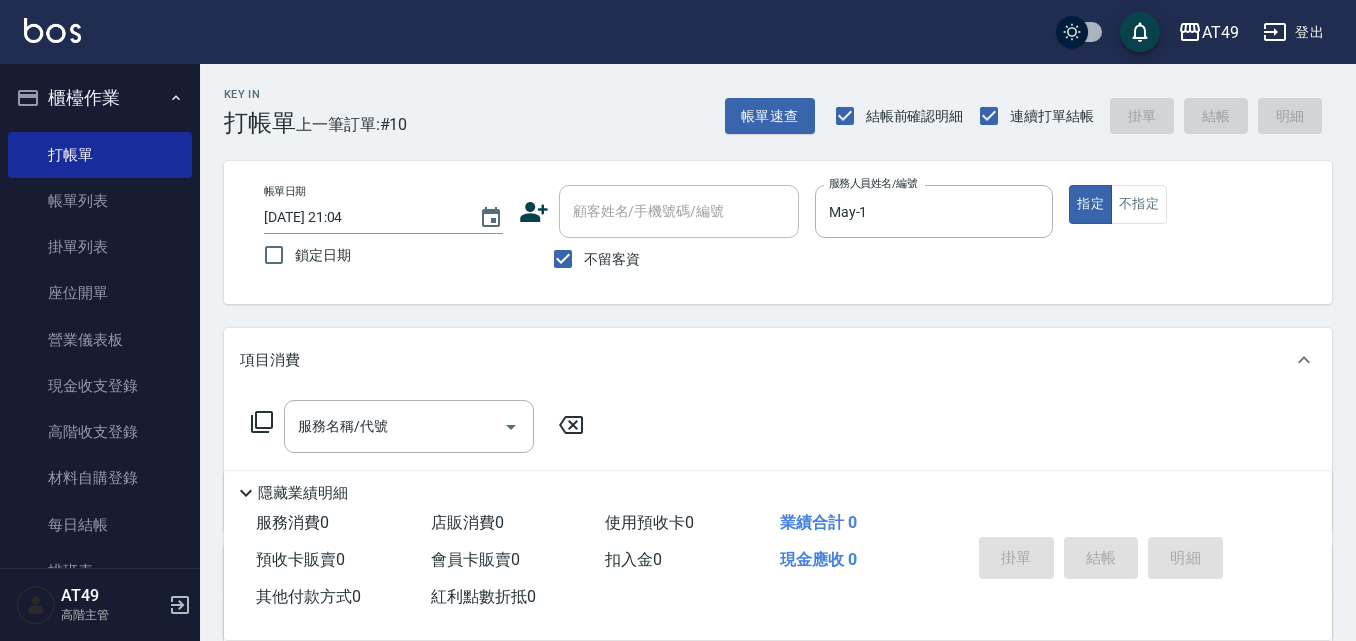 click 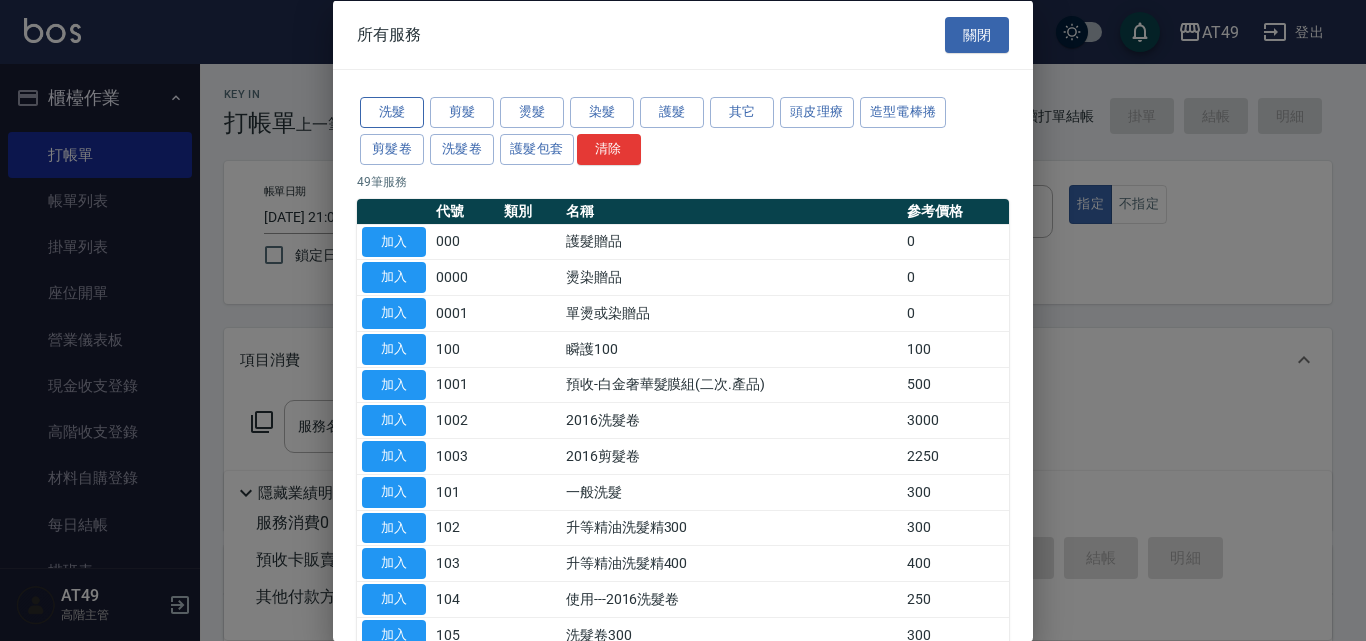 click on "洗髮" at bounding box center [392, 112] 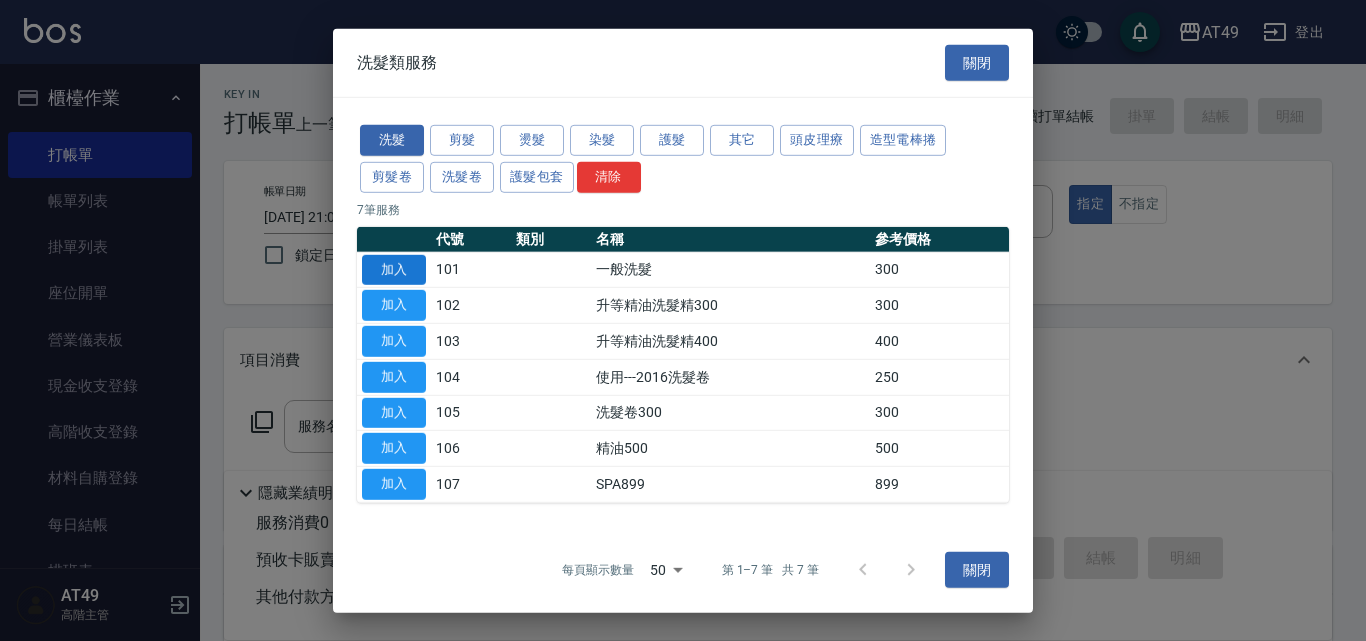 click on "加入" at bounding box center (394, 269) 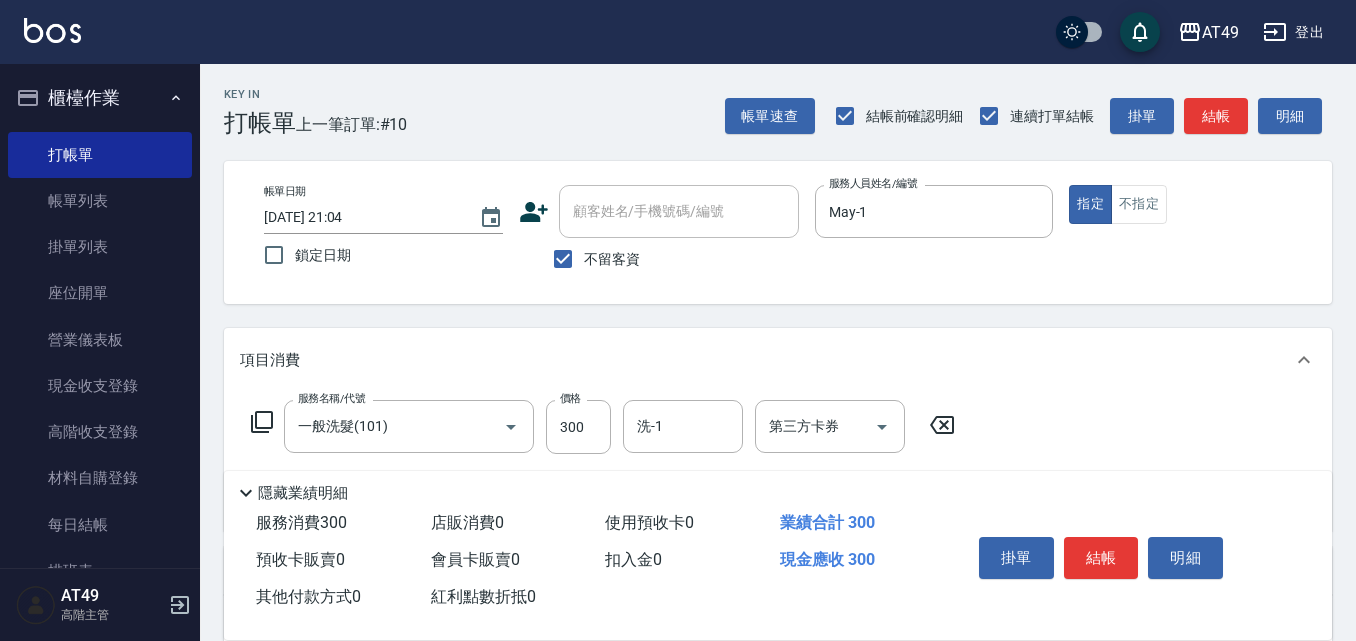 click 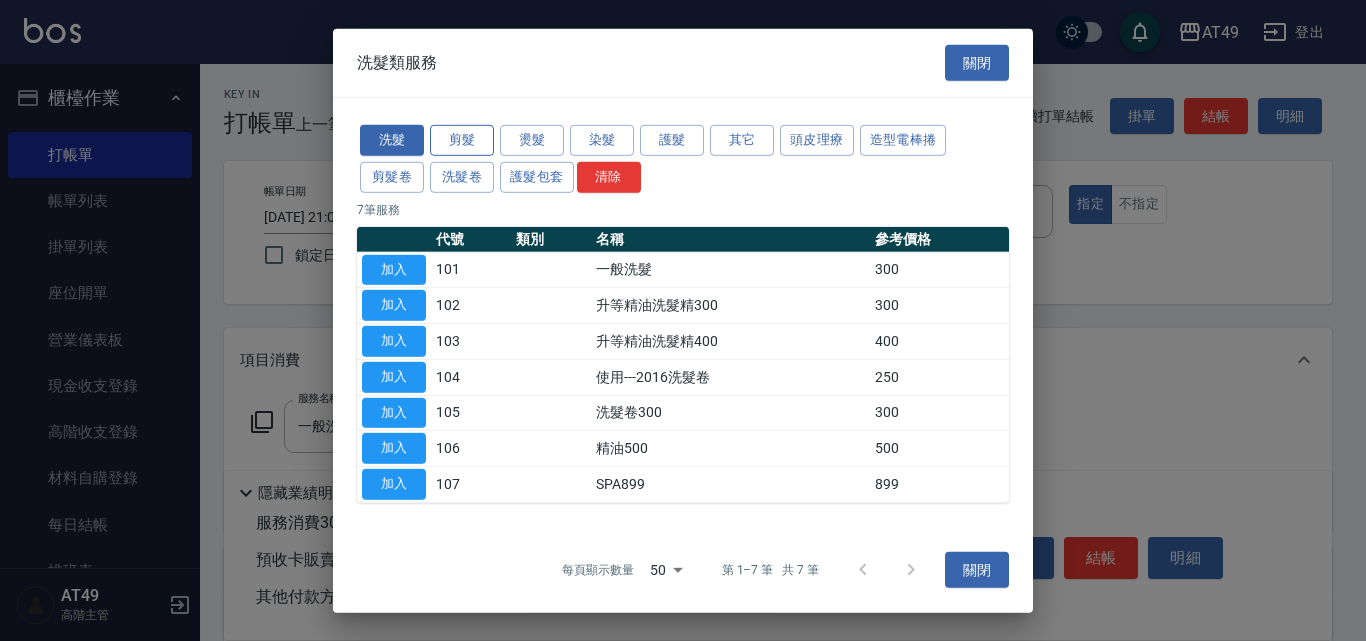 click on "剪髮" at bounding box center [462, 140] 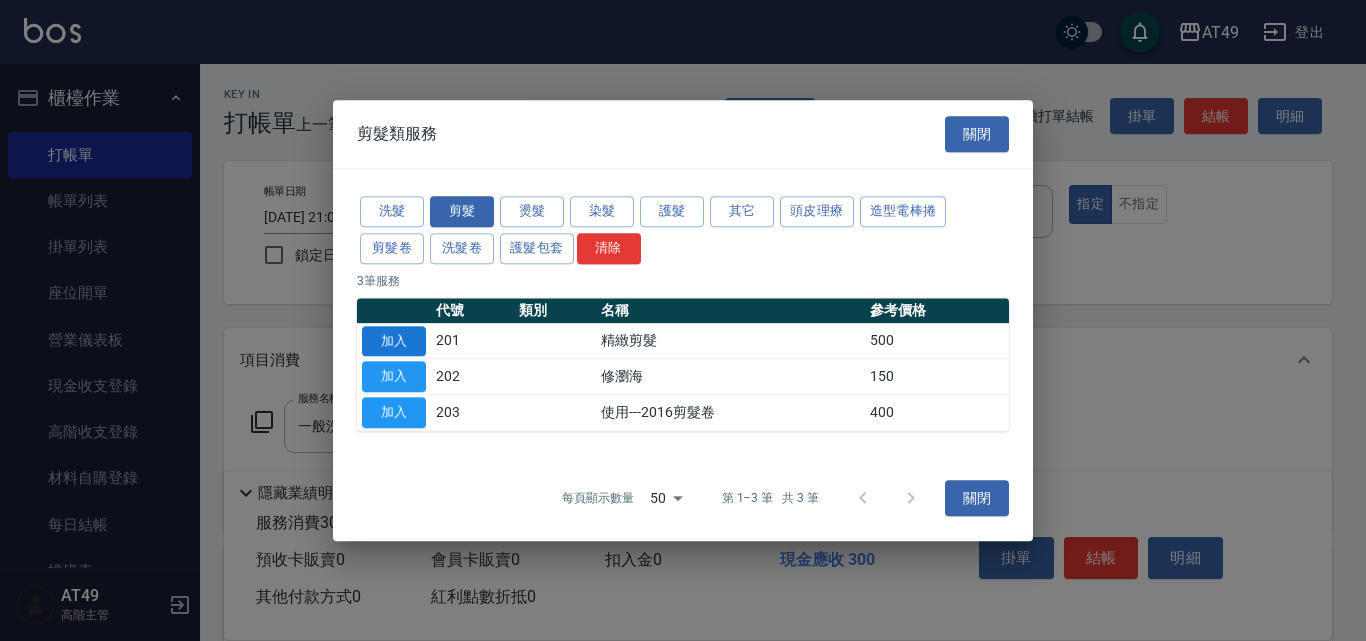 click on "加入" at bounding box center [394, 341] 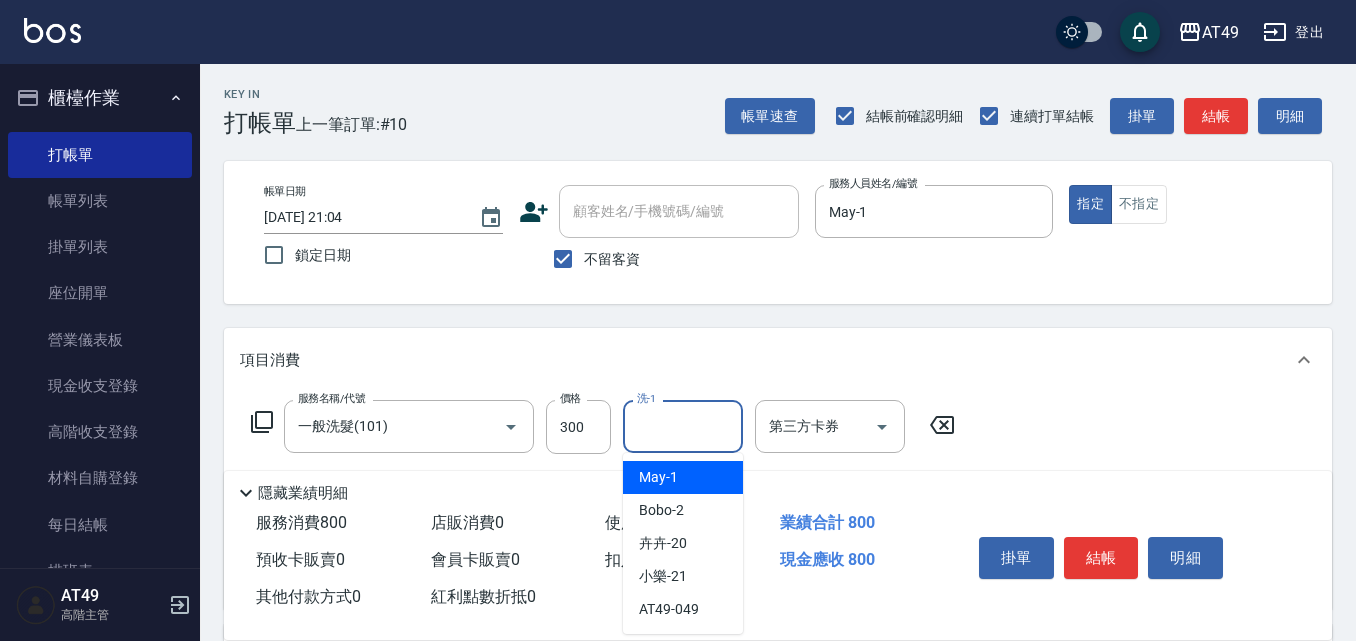click on "洗-1" at bounding box center (683, 426) 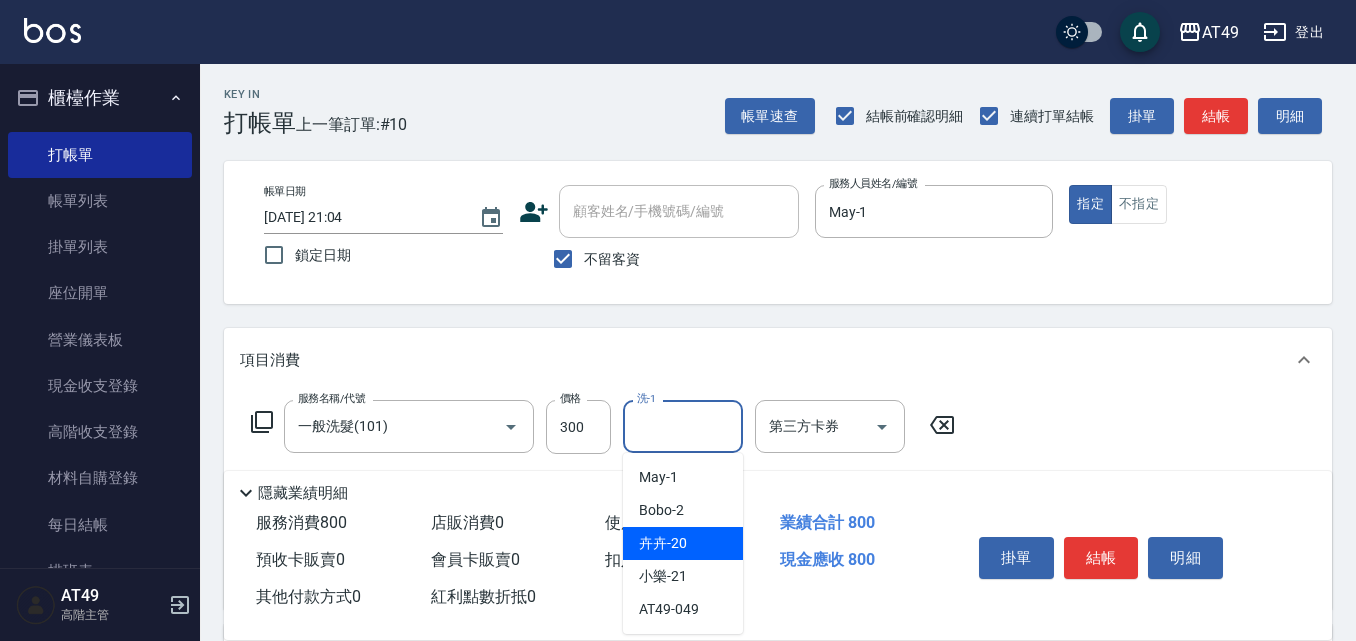click on "卉卉 -20" at bounding box center [683, 543] 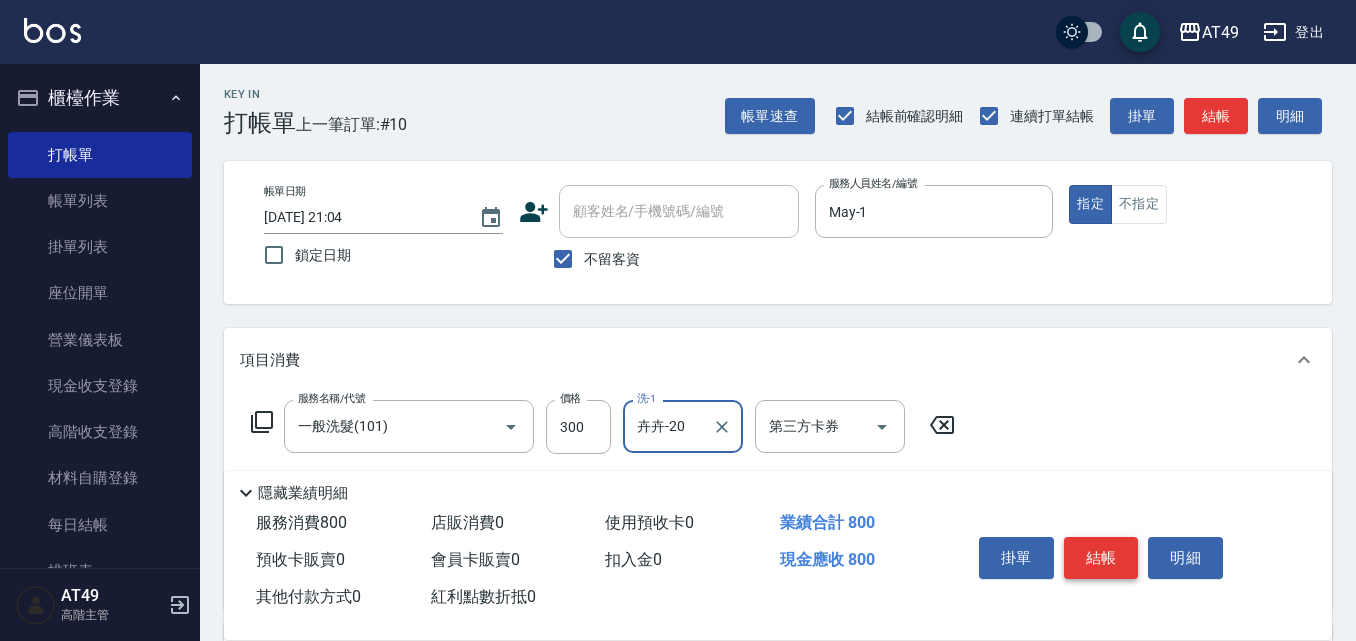 click on "結帳" at bounding box center [1101, 558] 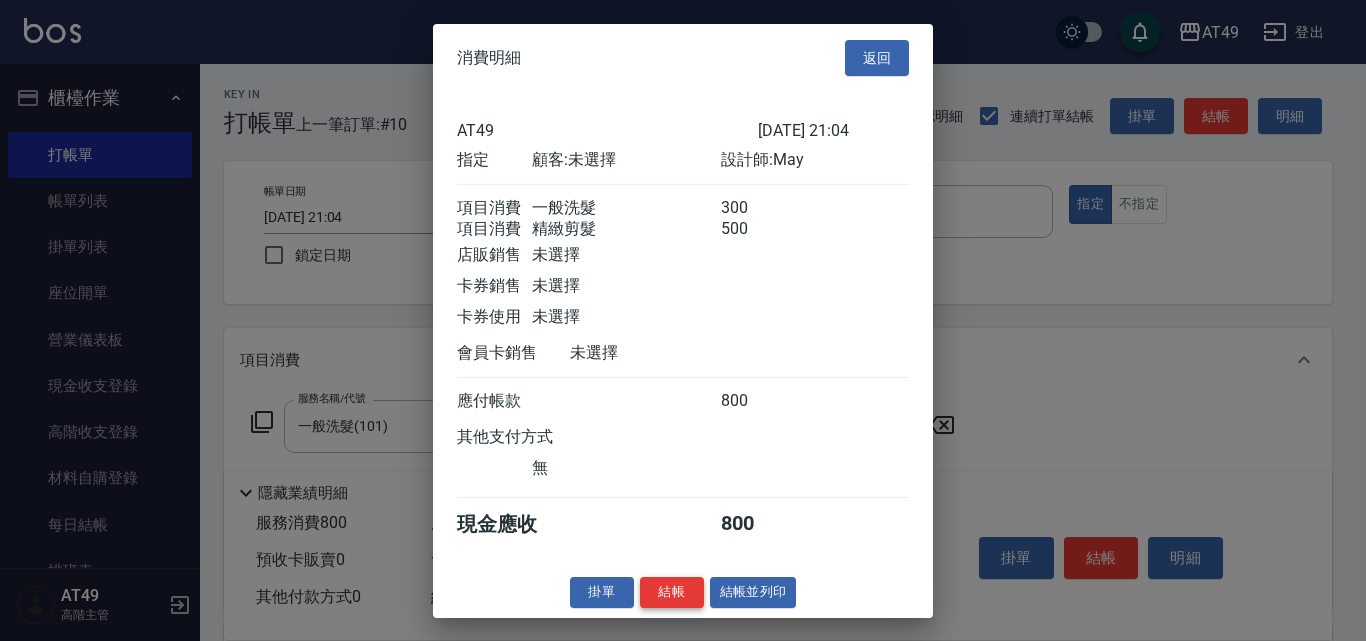 click on "結帳" at bounding box center [672, 592] 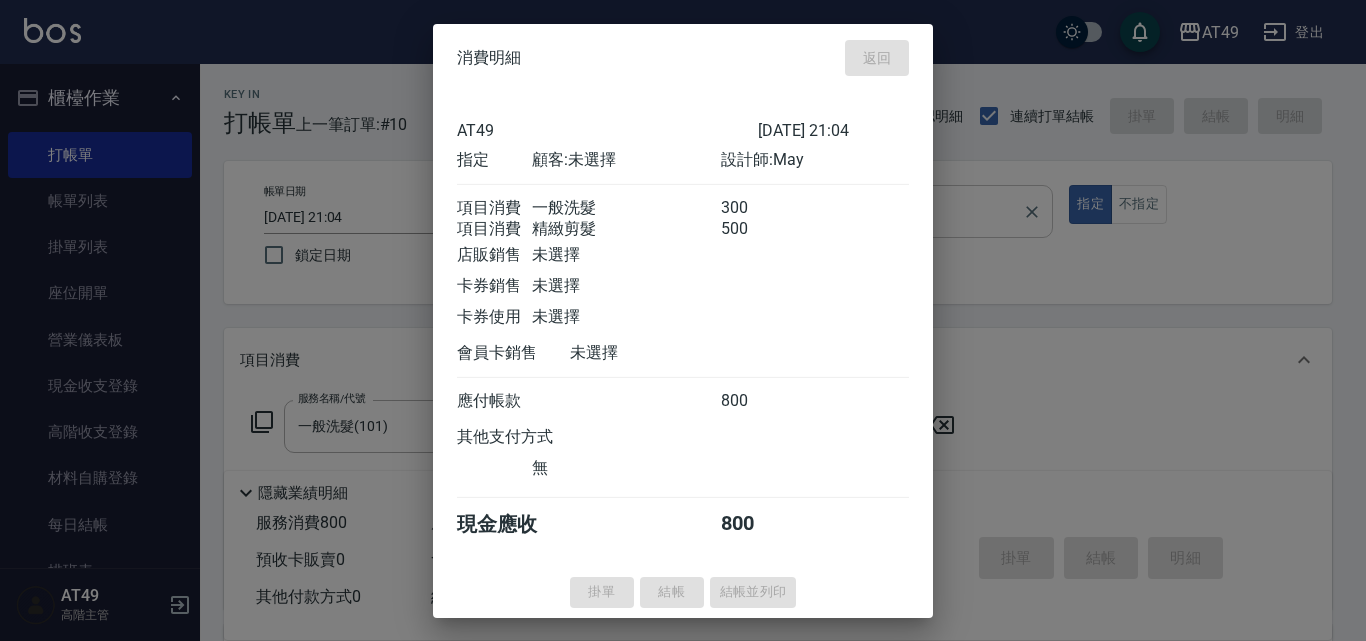 type on "[DATE] 21:05" 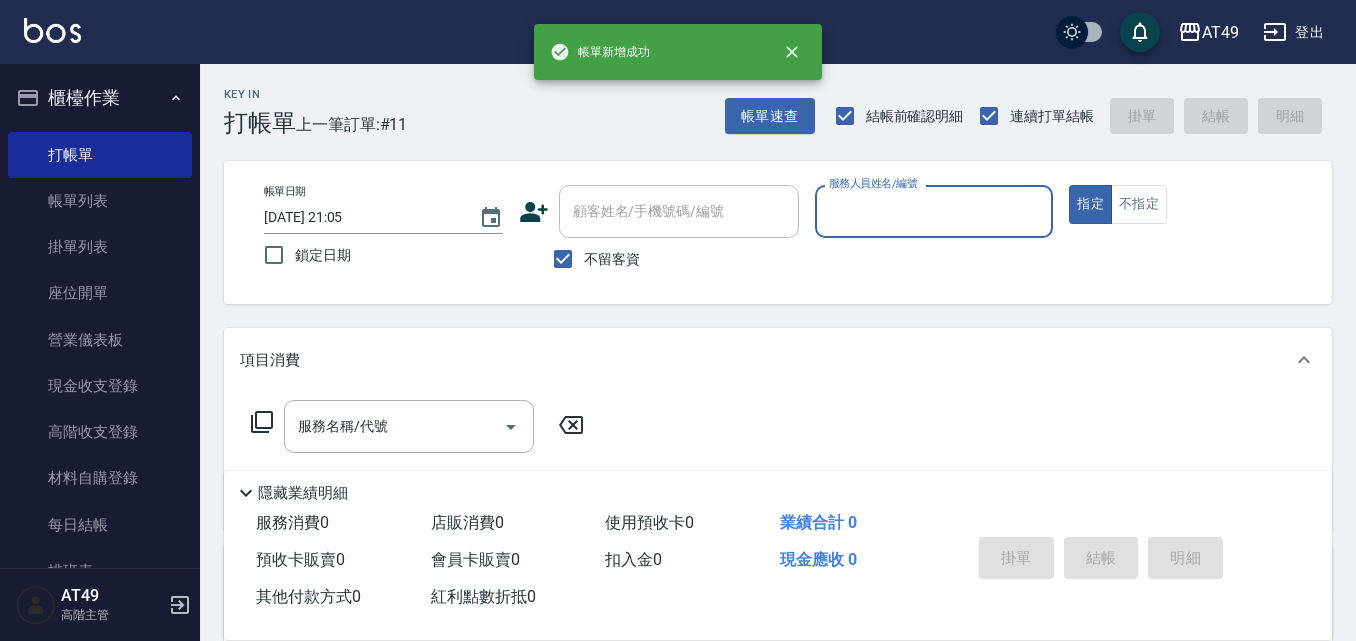 click on "服務人員姓名/編號" at bounding box center [934, 211] 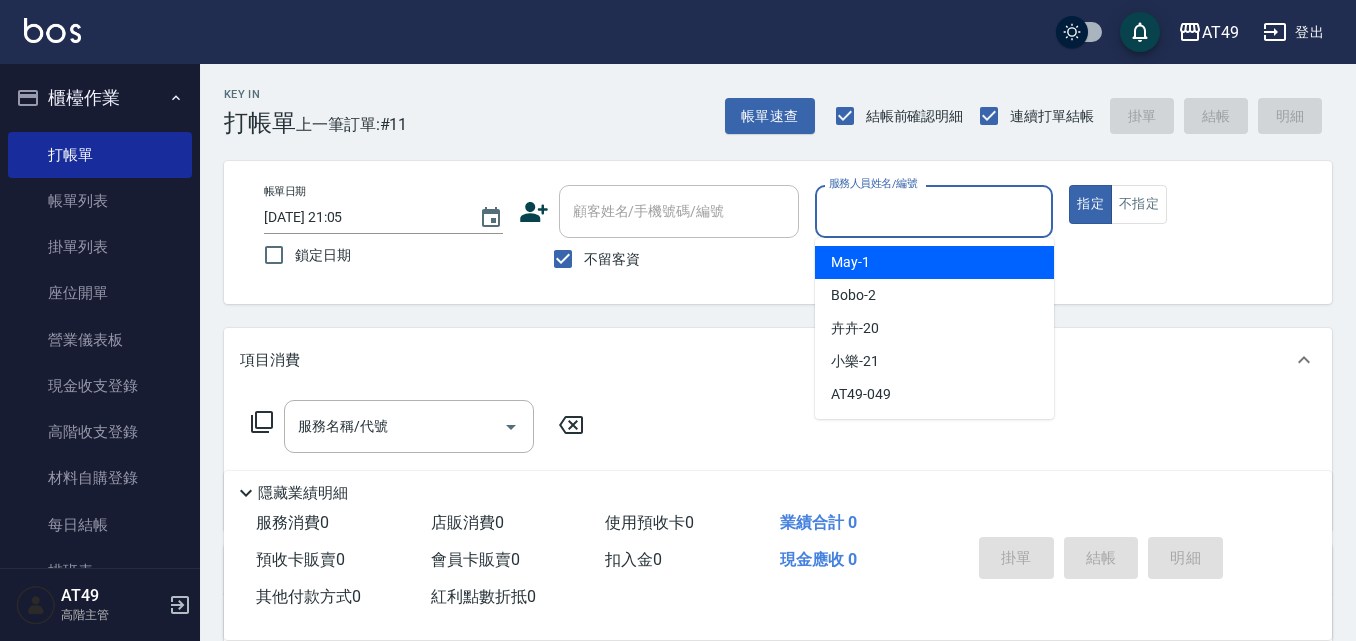 click on "May -1" at bounding box center (934, 262) 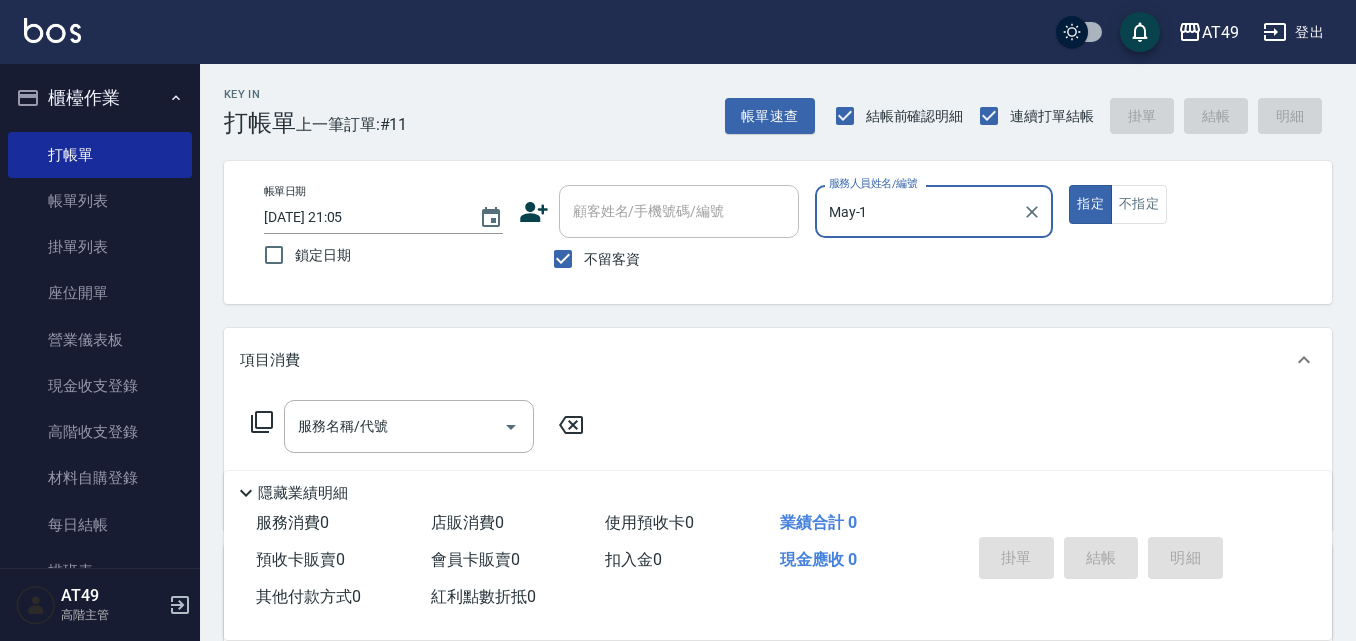 click 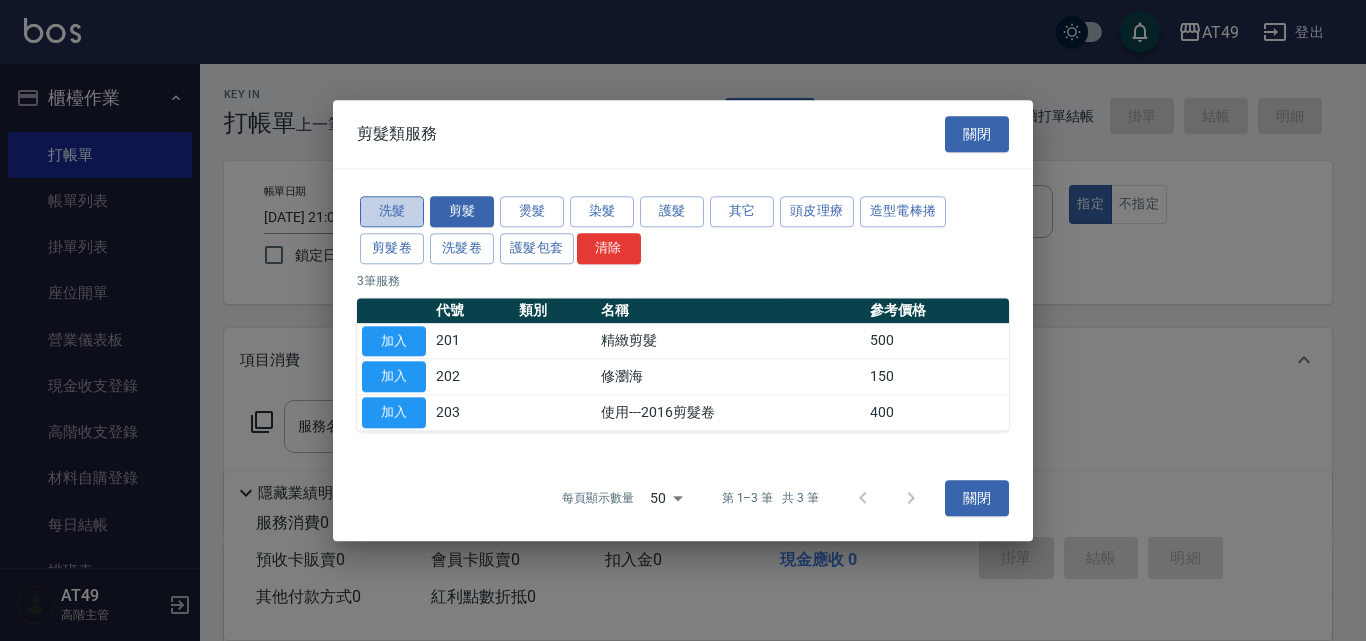 click on "洗髮" at bounding box center [392, 211] 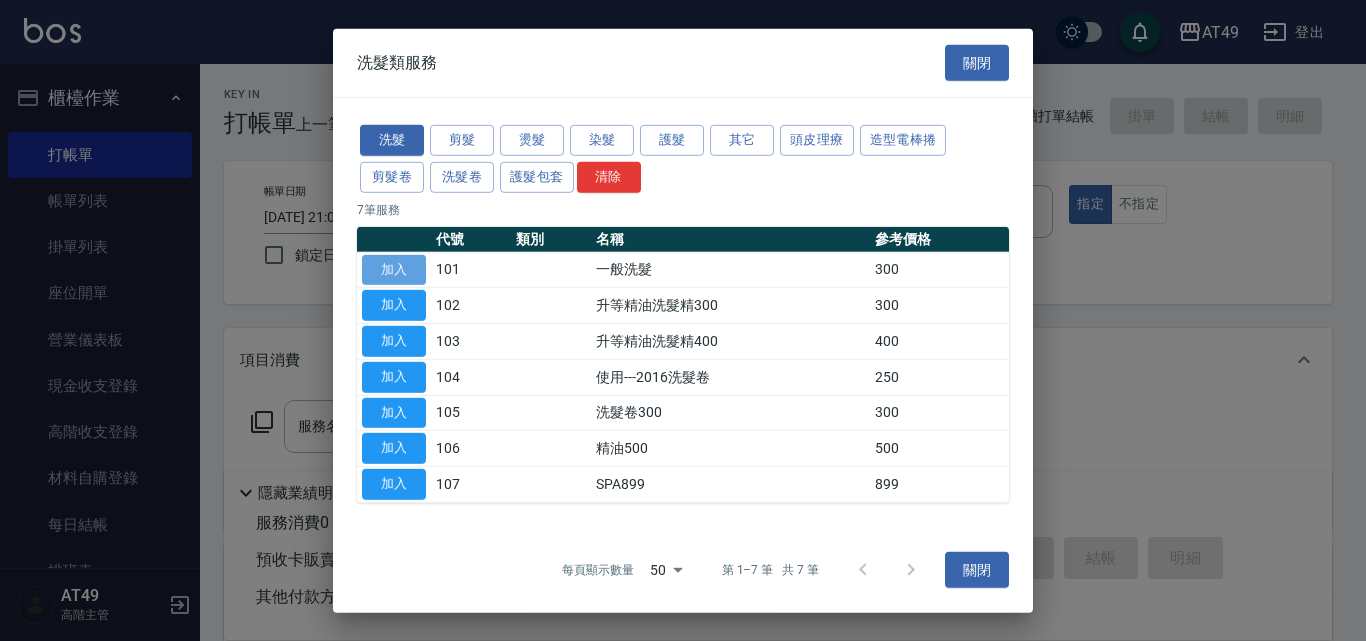 click on "加入" at bounding box center [394, 269] 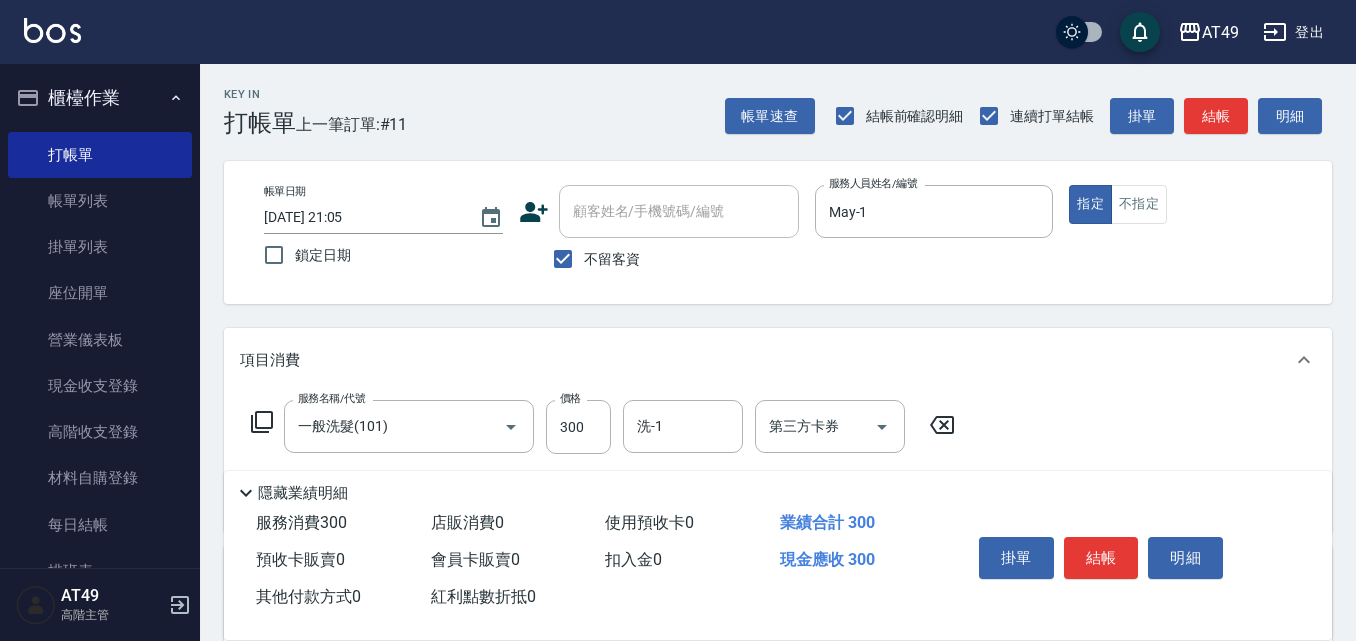 click 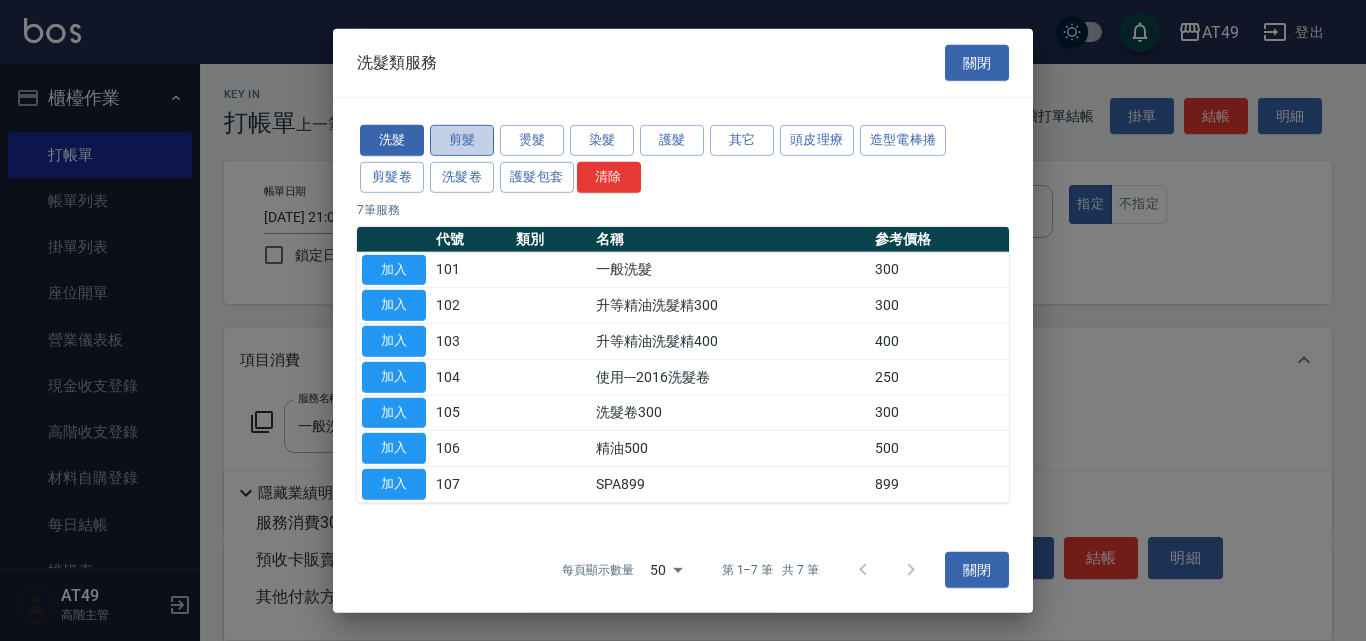 click on "剪髮" at bounding box center [462, 140] 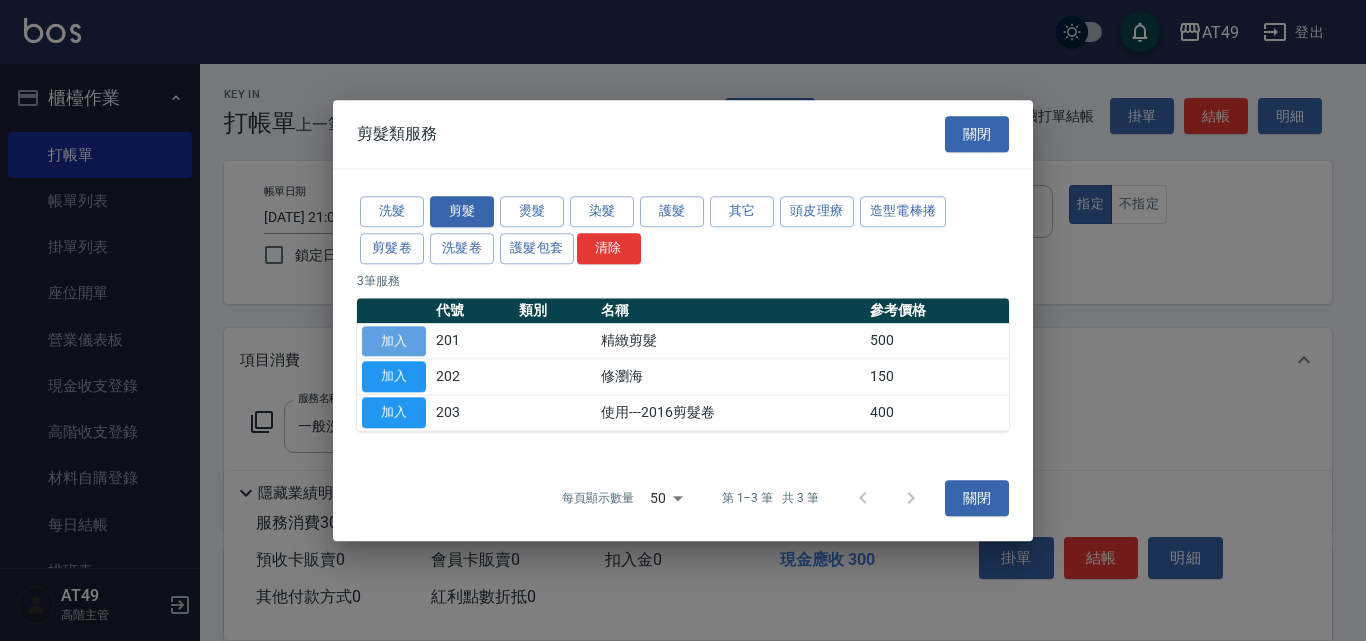 click on "加入" at bounding box center [394, 341] 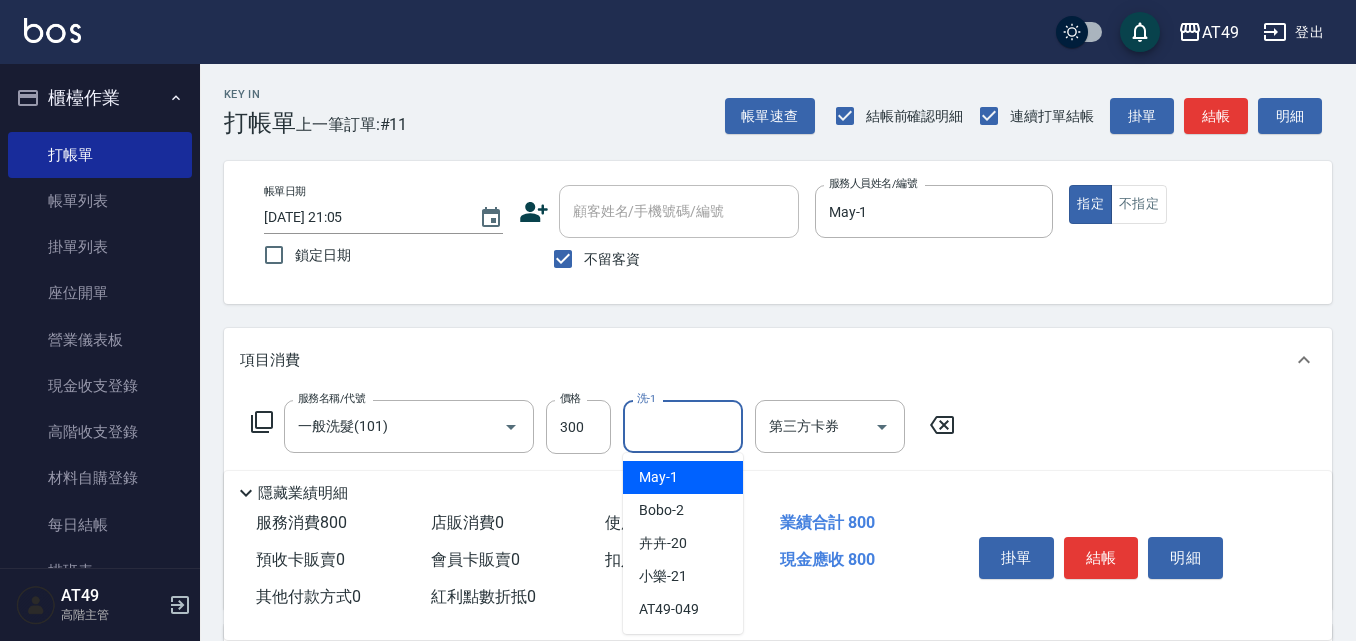 click on "洗-1" at bounding box center (683, 426) 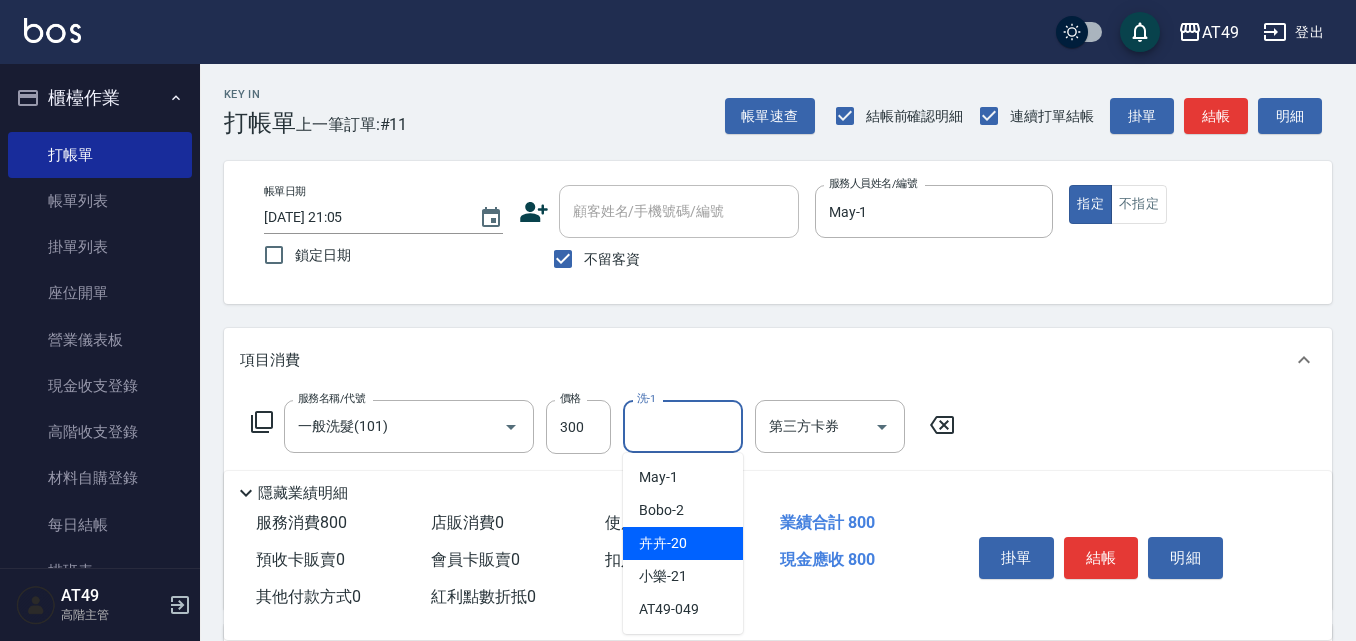 click on "卉卉 -20" at bounding box center [683, 543] 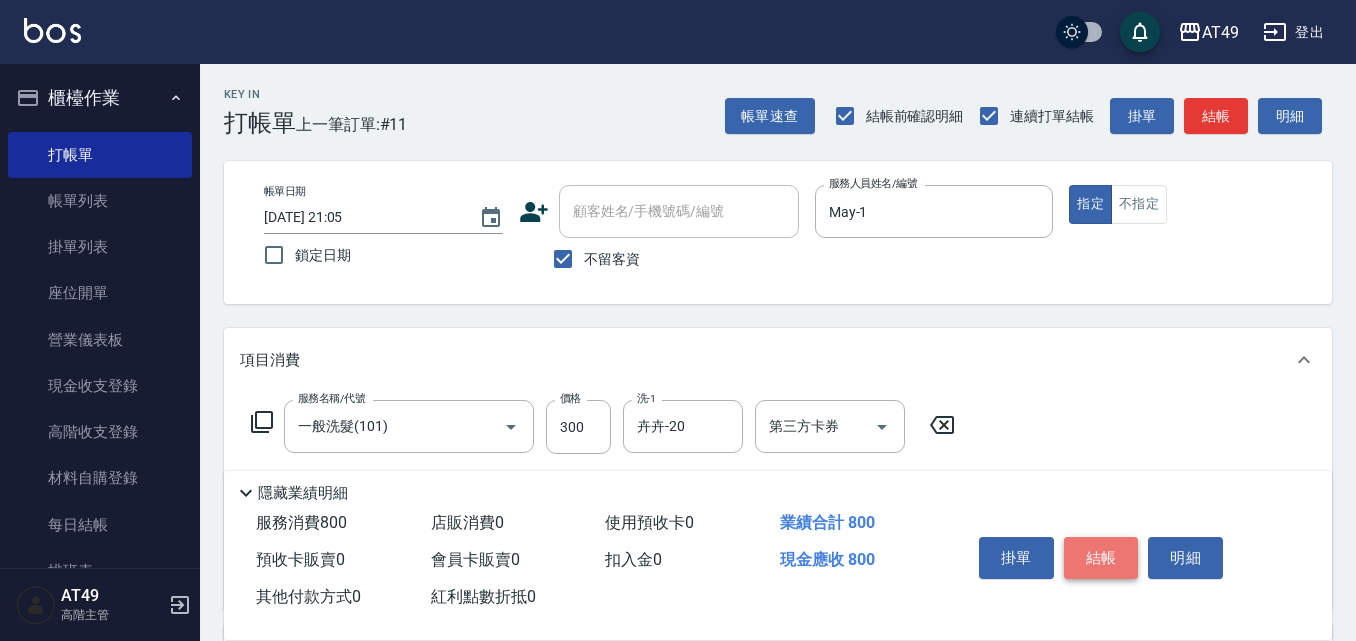 click on "結帳" at bounding box center (1101, 558) 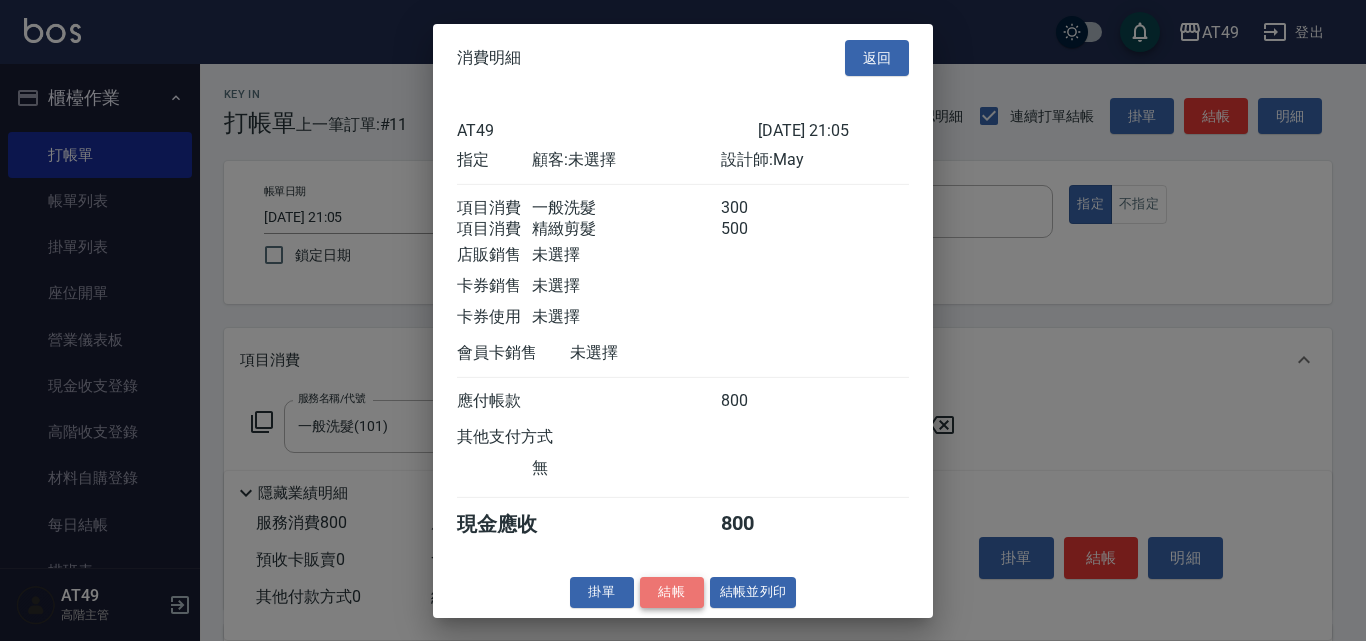click on "結帳" at bounding box center [672, 592] 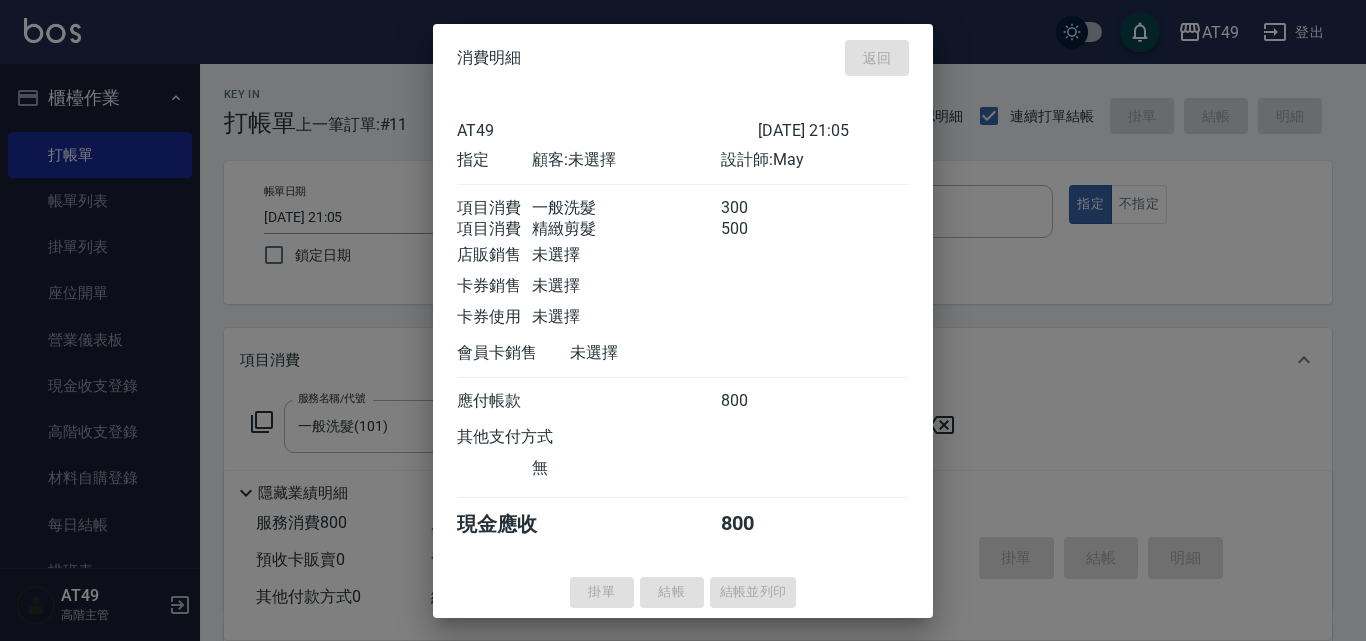 type 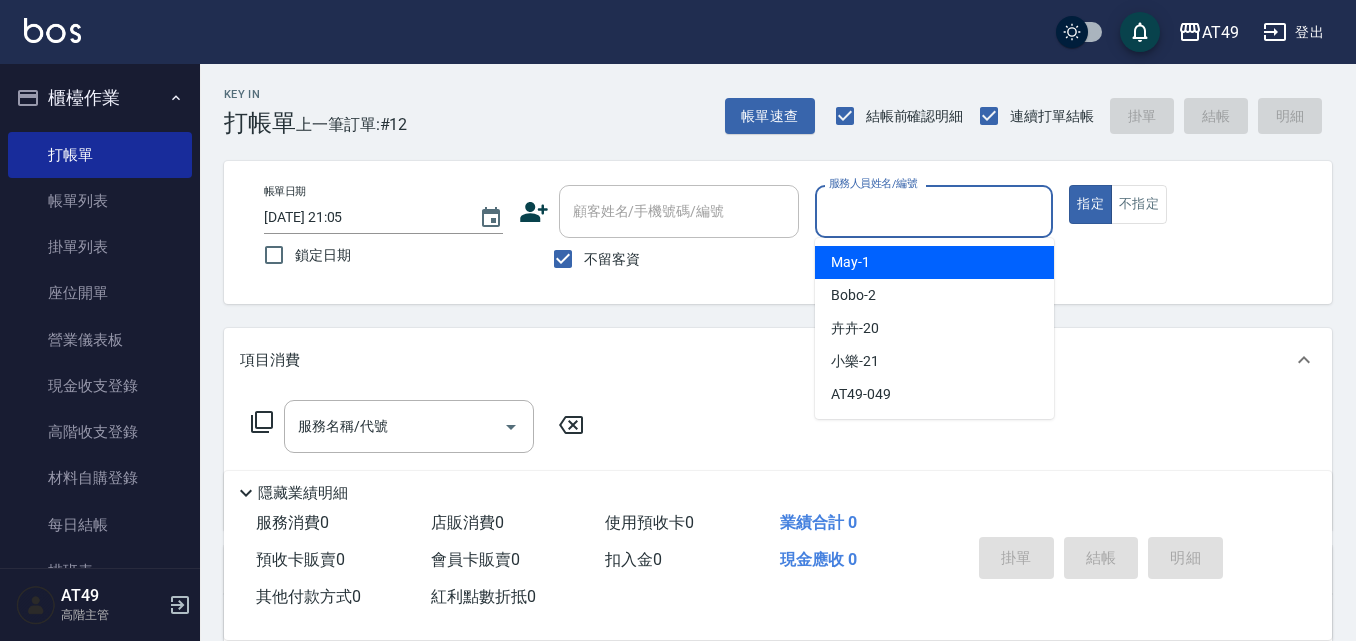 click on "服務人員姓名/編號" at bounding box center (934, 211) 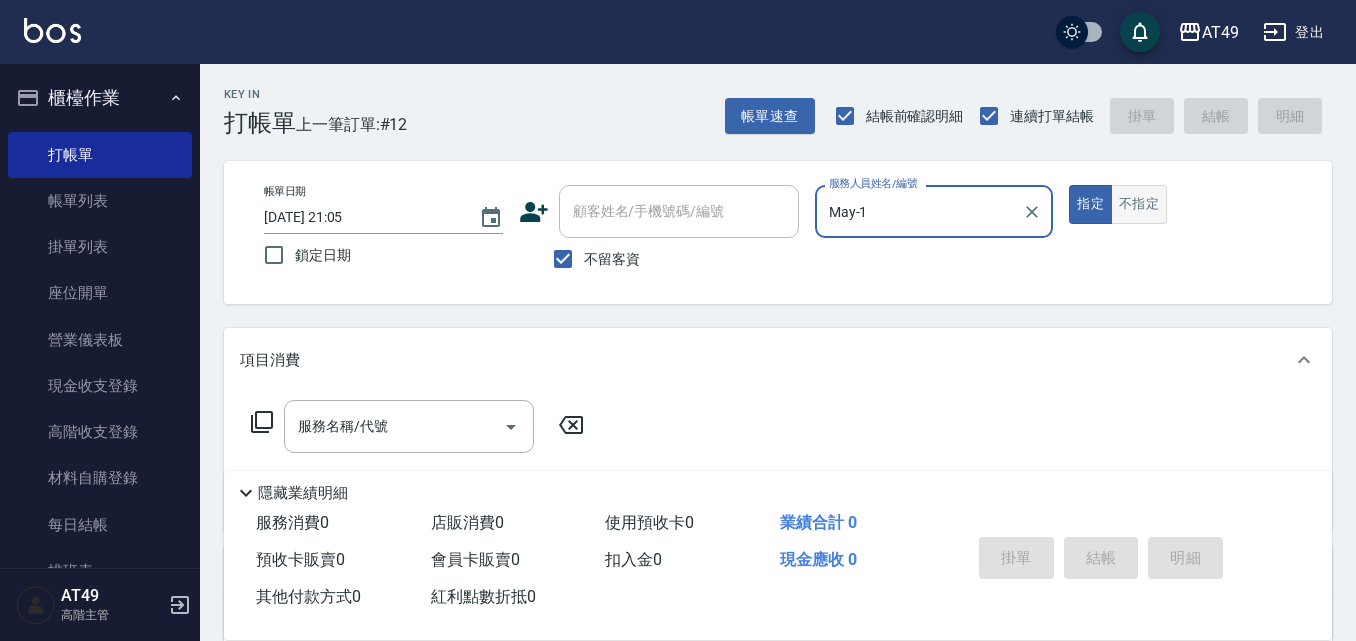 click on "不指定" at bounding box center (1139, 204) 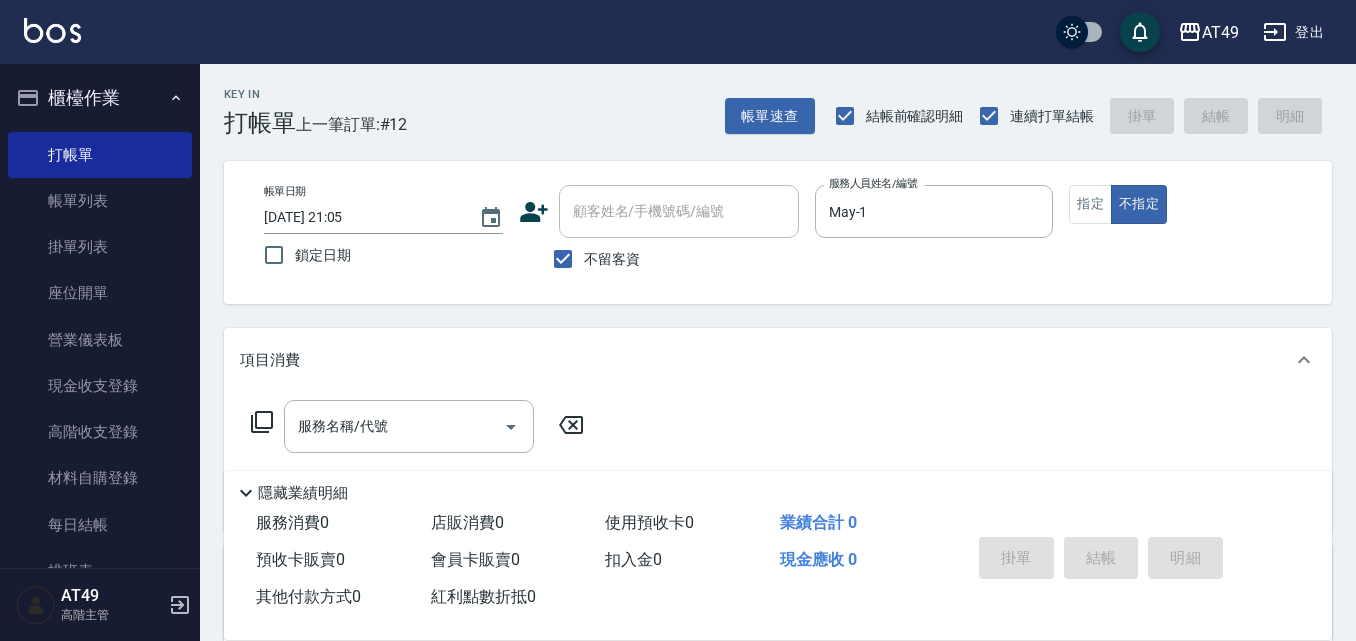 click 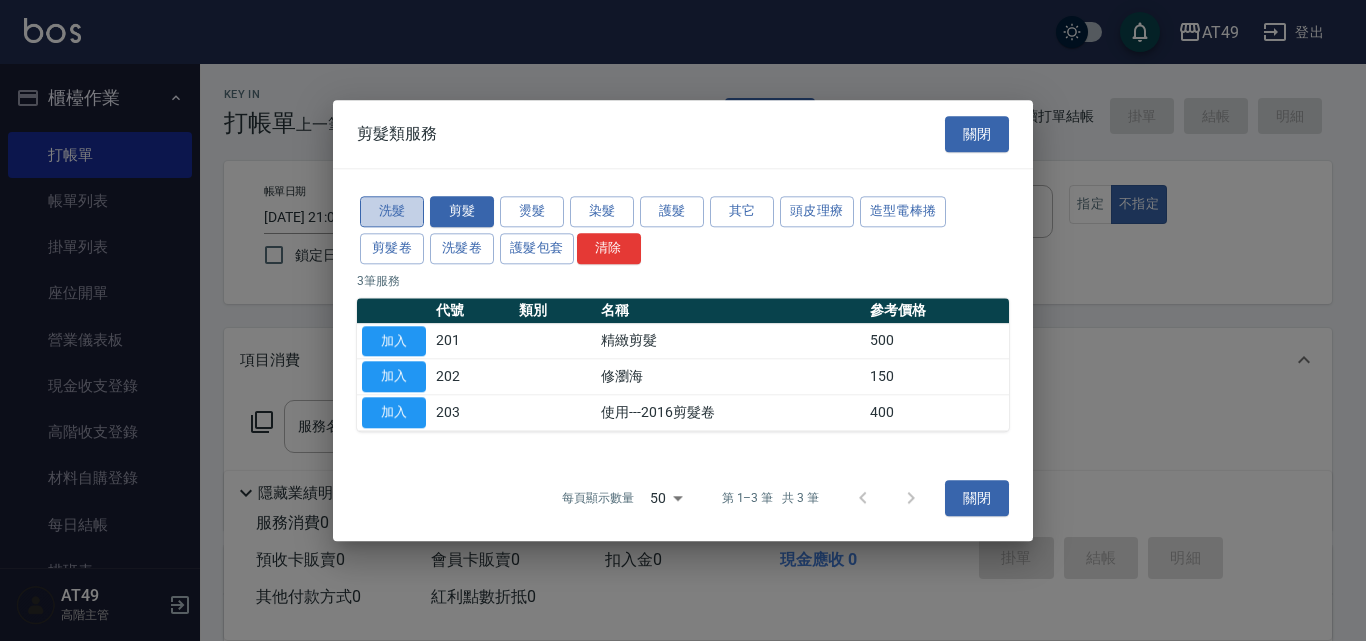 click on "洗髮" at bounding box center [392, 211] 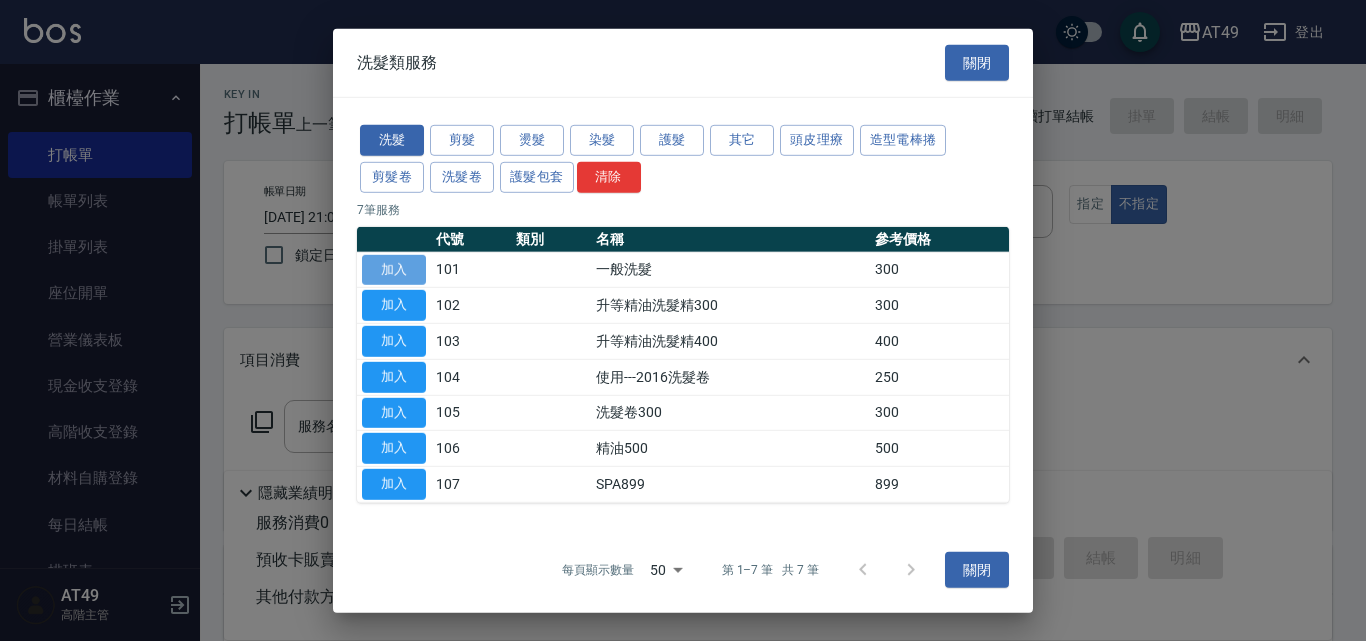 click on "加入" at bounding box center (394, 269) 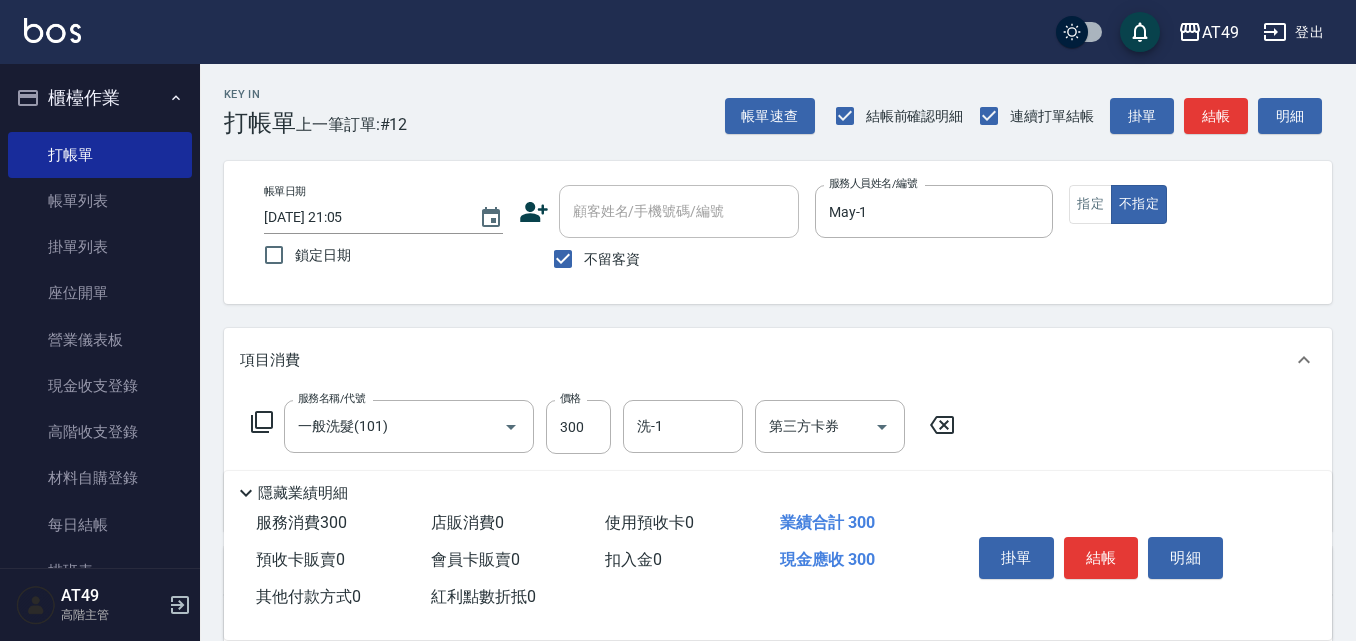 click 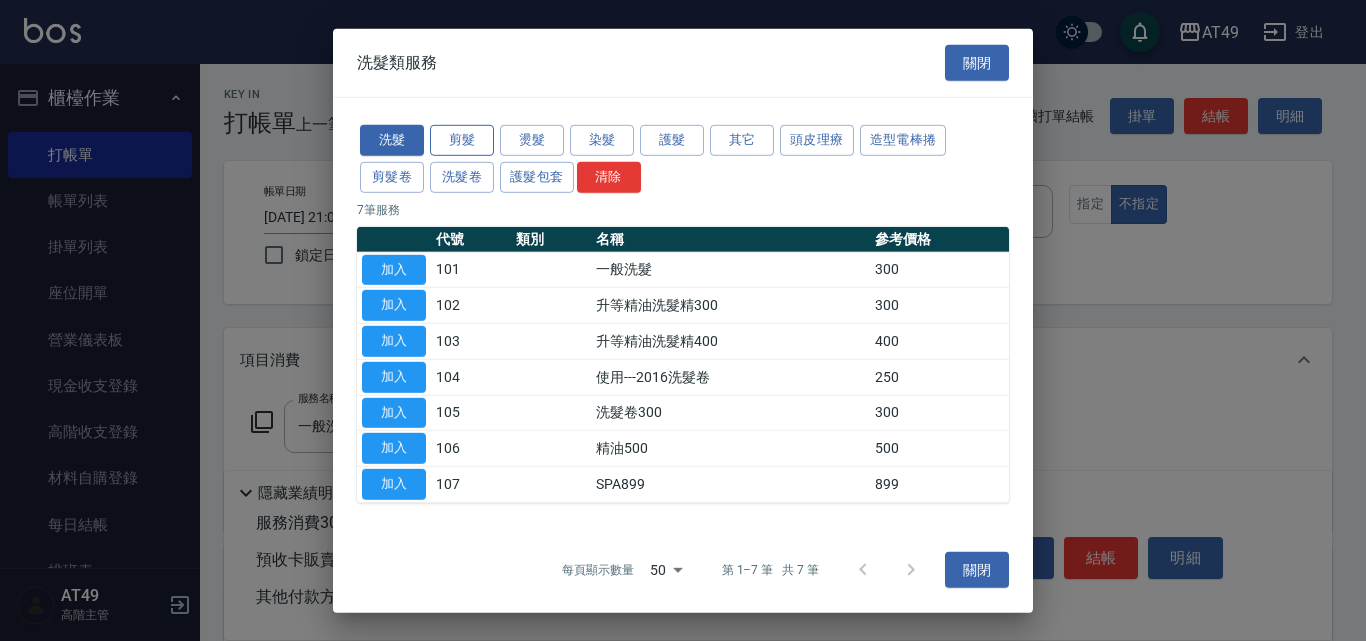 click on "剪髮" at bounding box center [462, 140] 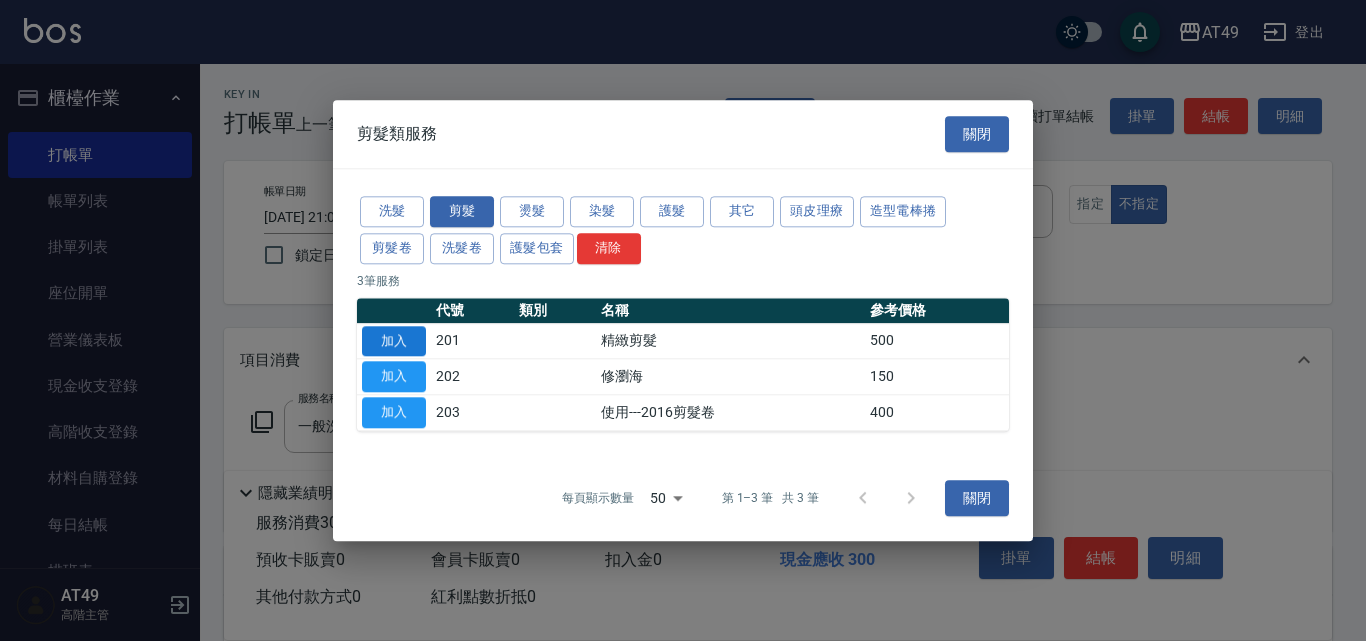 click on "加入" at bounding box center [394, 341] 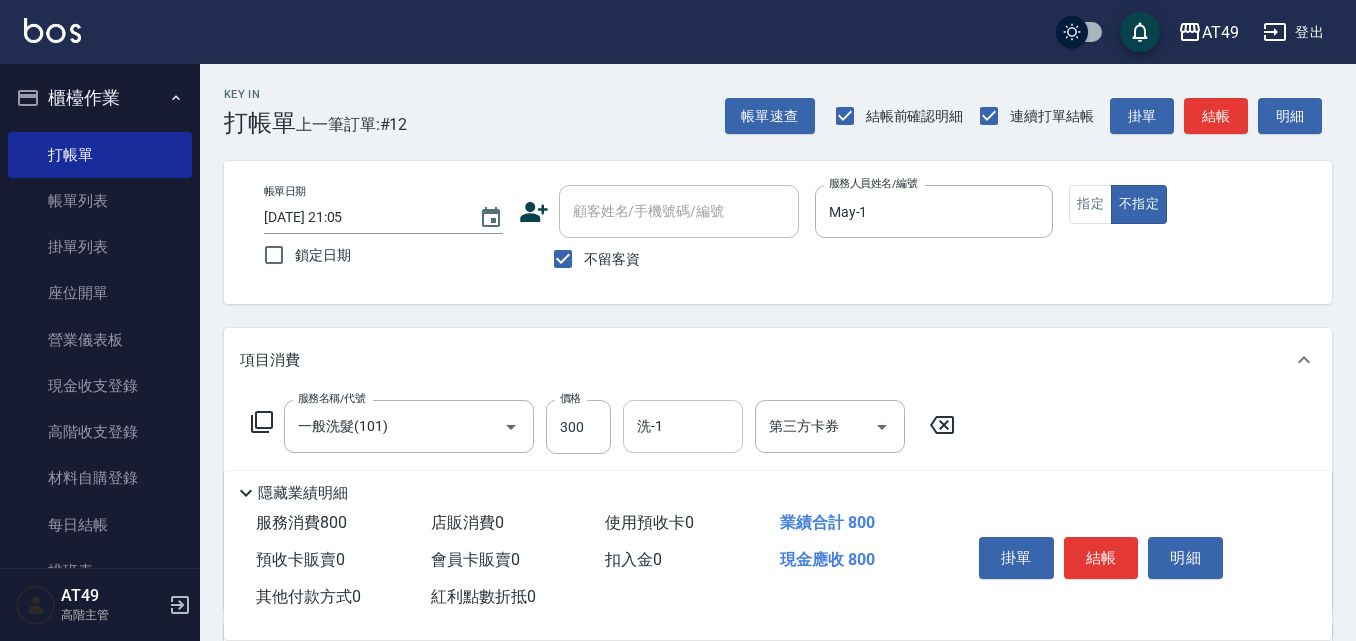 click on "洗-1 洗-1" at bounding box center [683, 426] 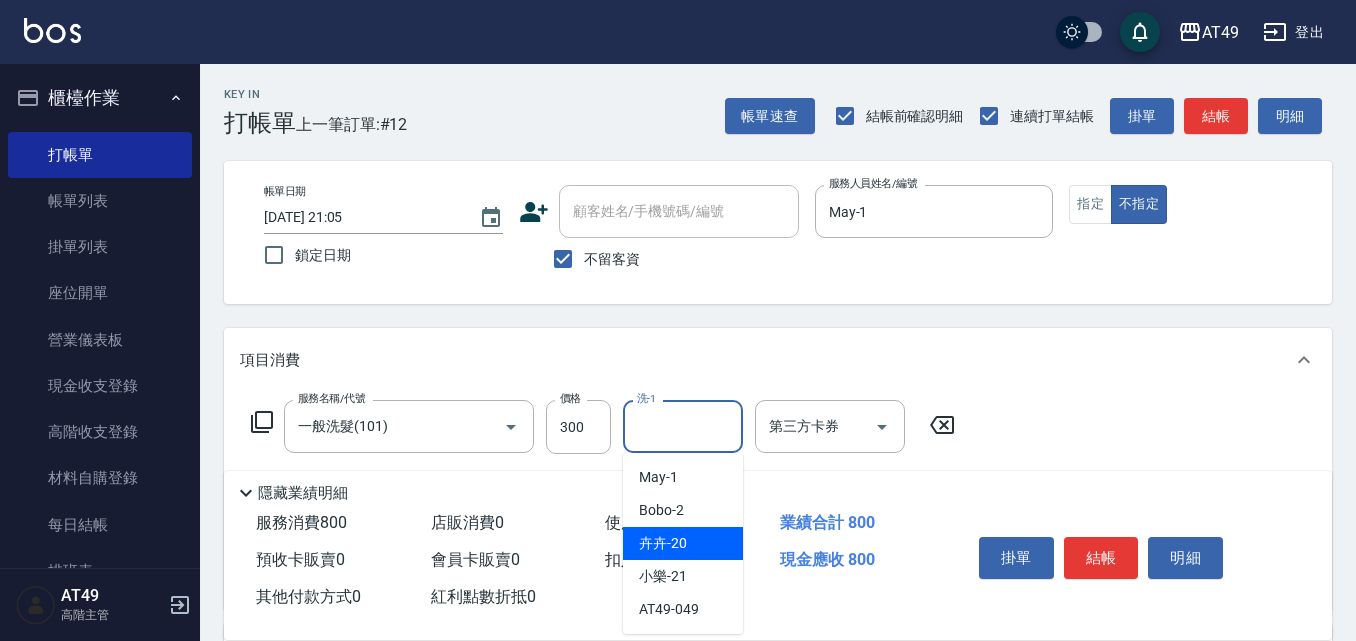 click on "卉卉 -20" at bounding box center [683, 543] 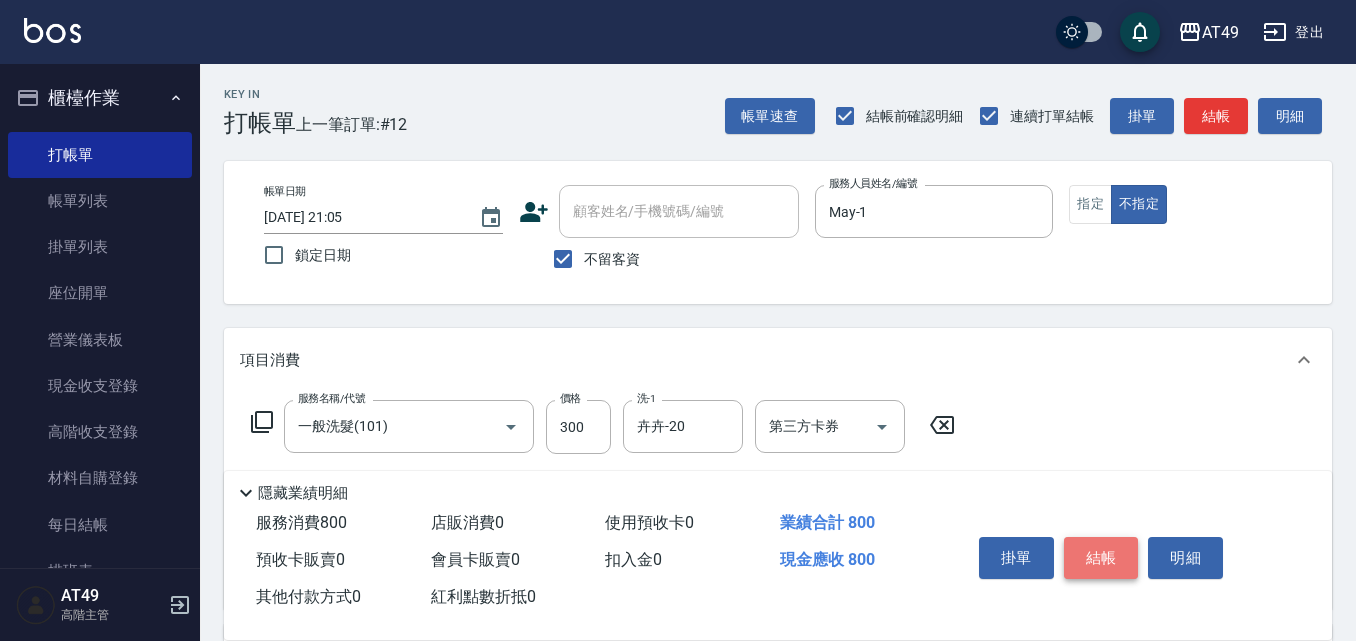 click on "結帳" at bounding box center [1101, 558] 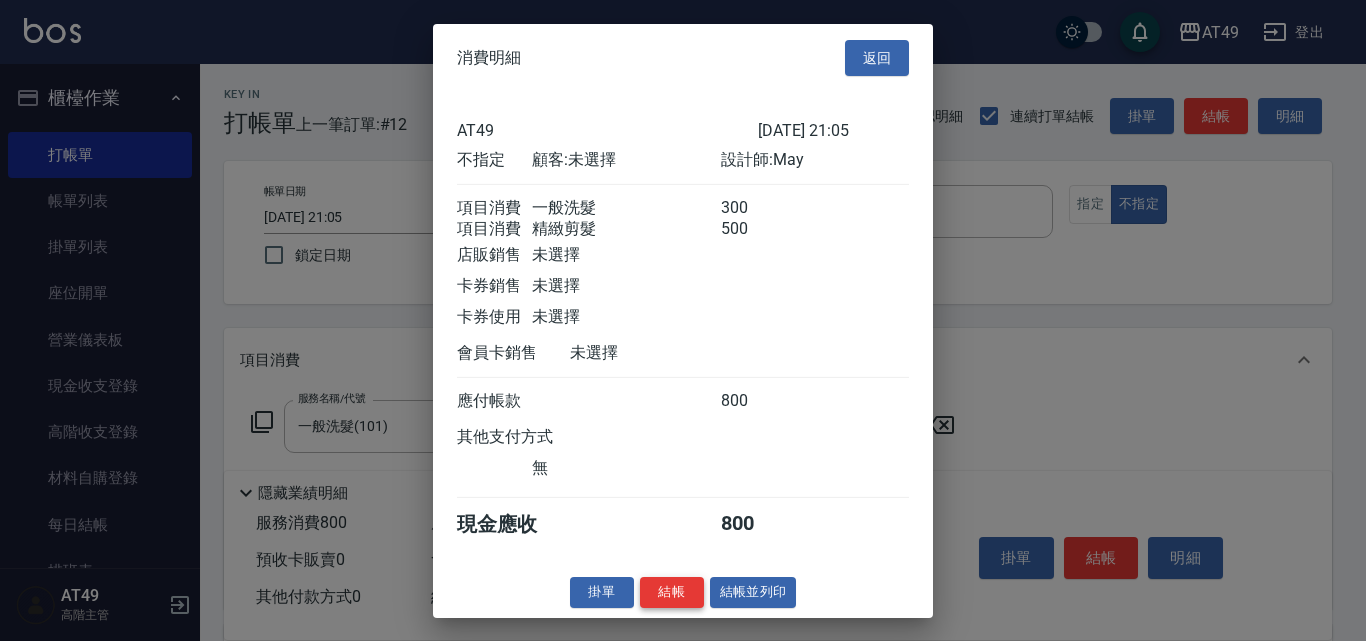 click on "結帳" at bounding box center (672, 592) 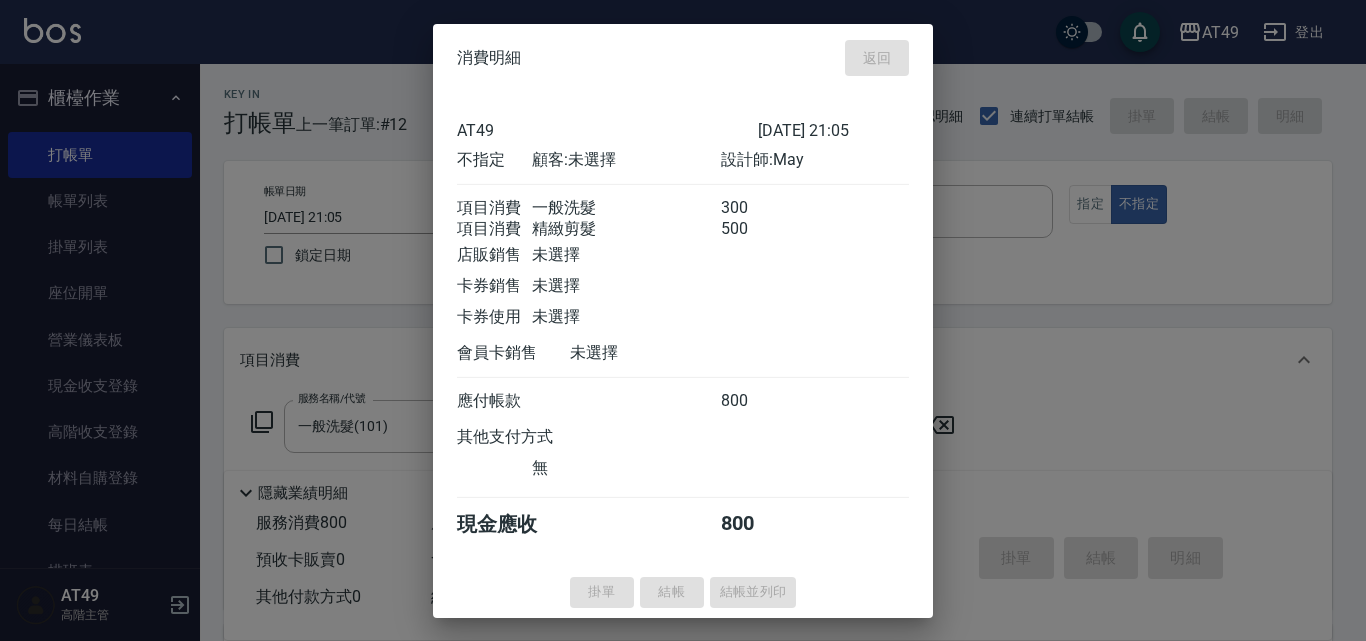 type 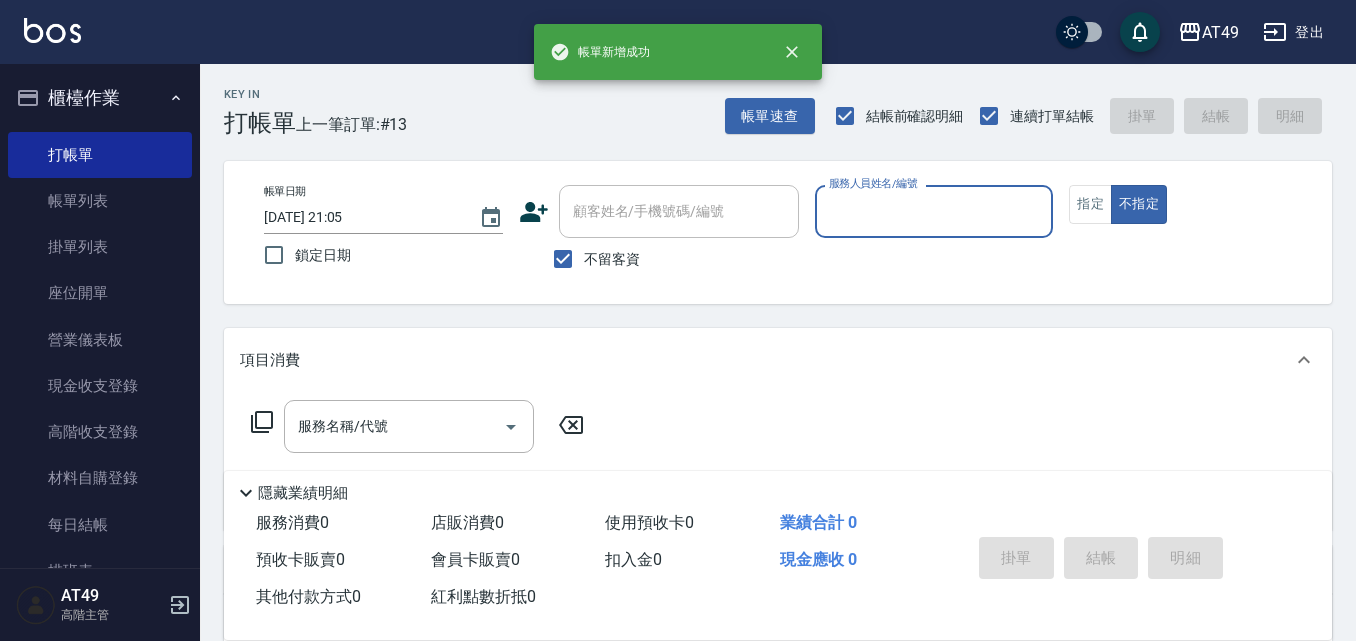 click on "服務人員姓名/編號" at bounding box center [934, 211] 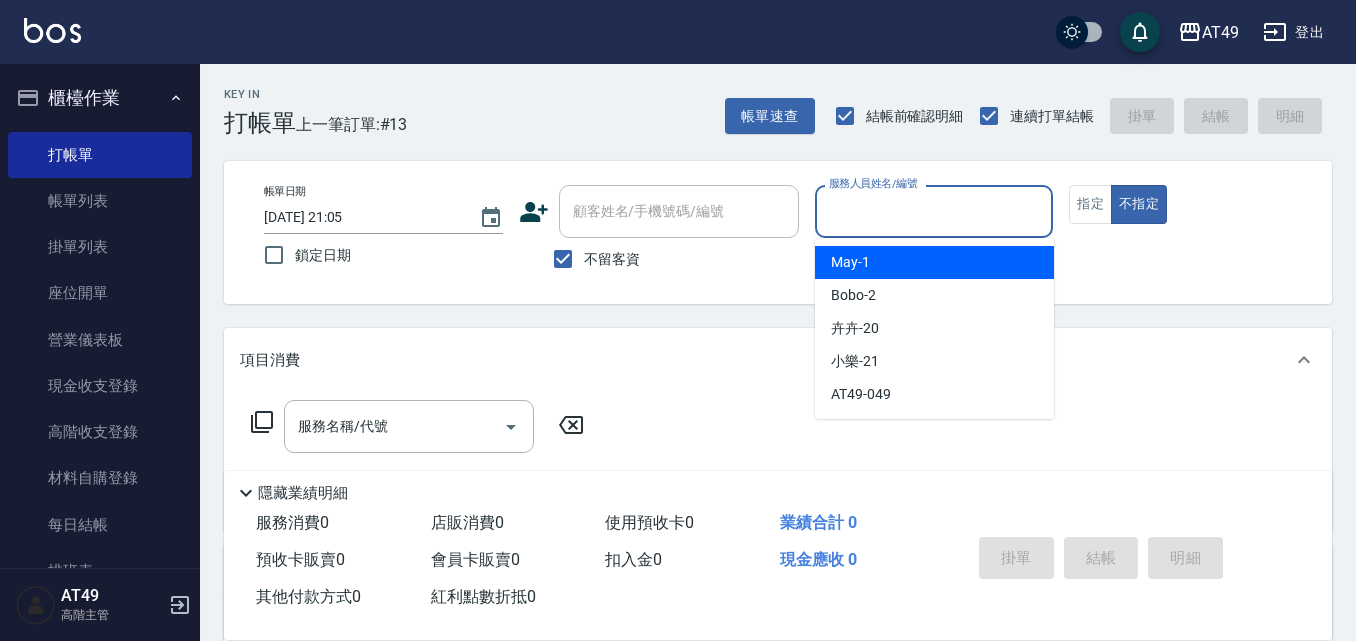 click on "May -1" at bounding box center (850, 262) 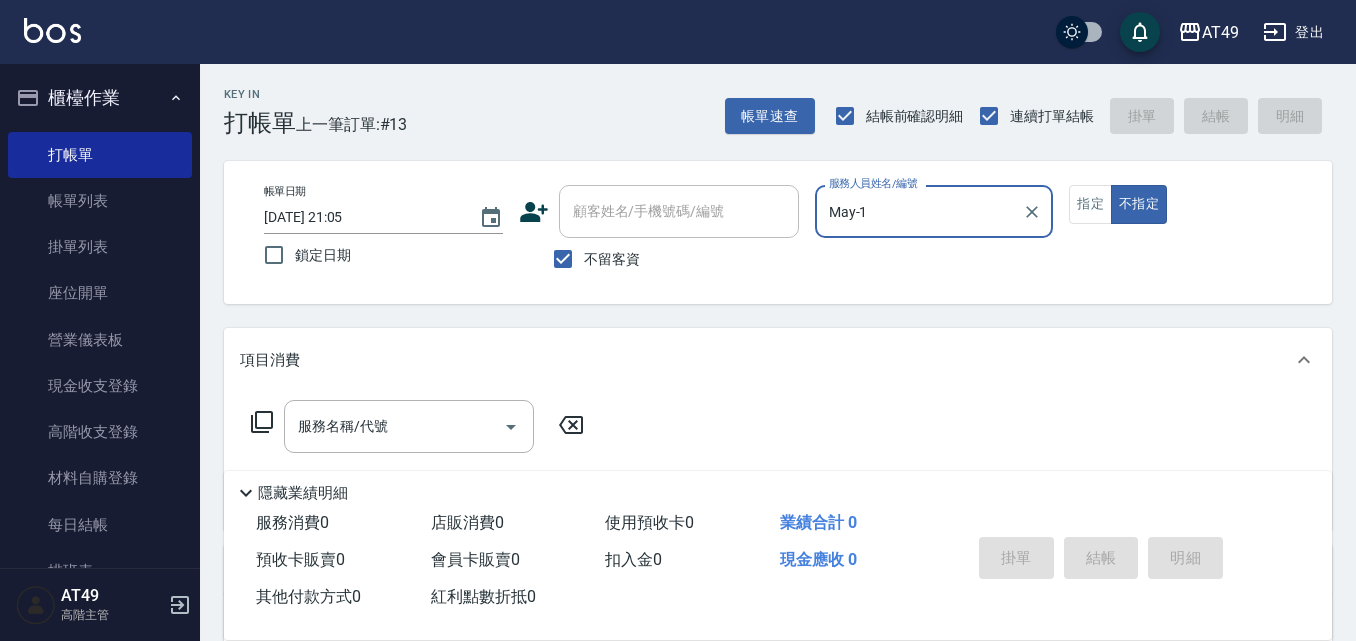 click 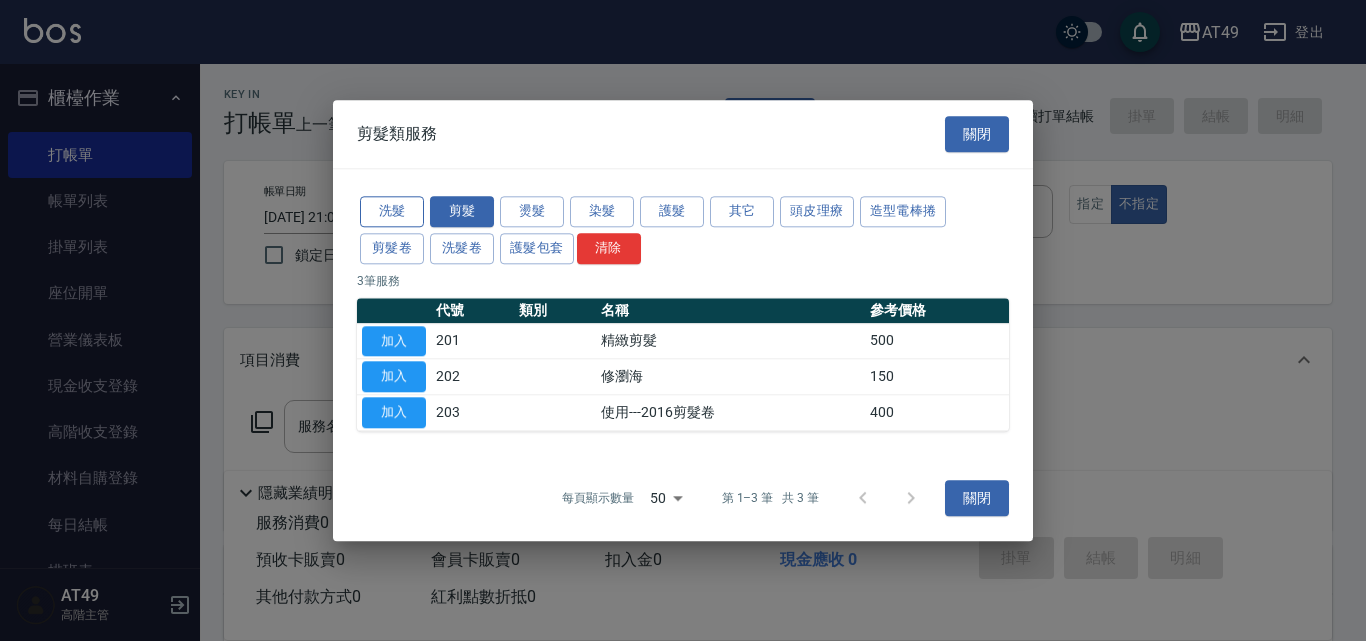click on "洗髮" at bounding box center (392, 211) 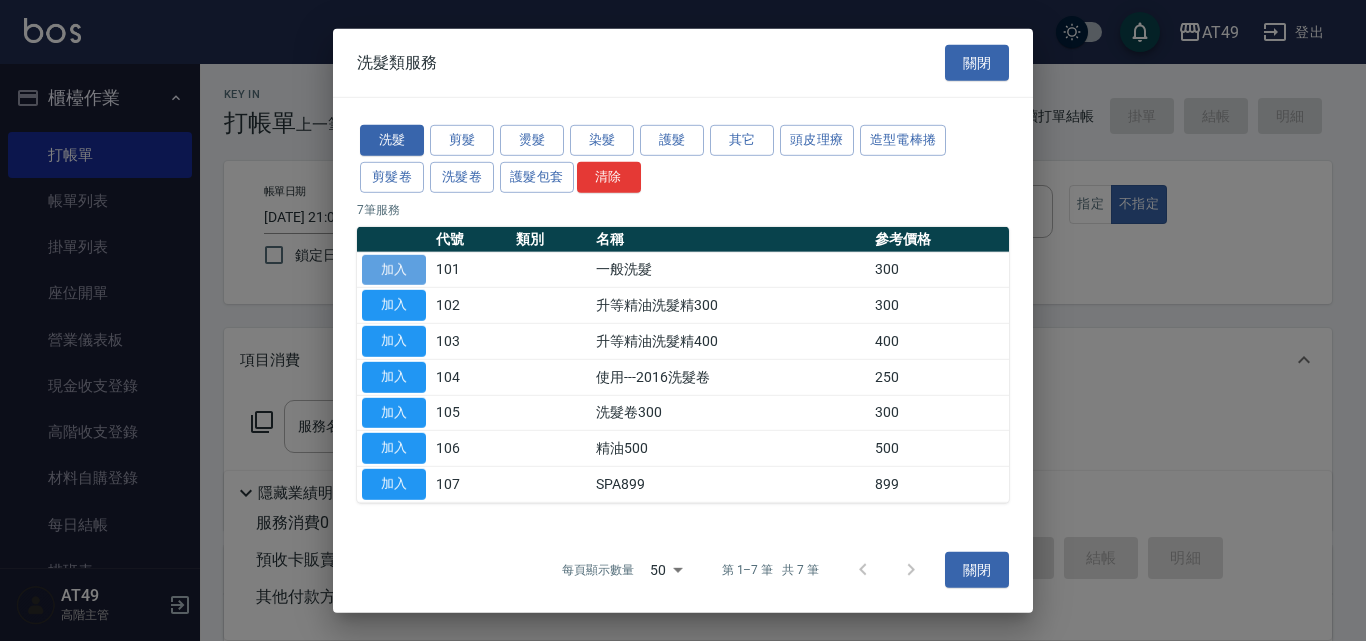 click on "加入" at bounding box center [394, 269] 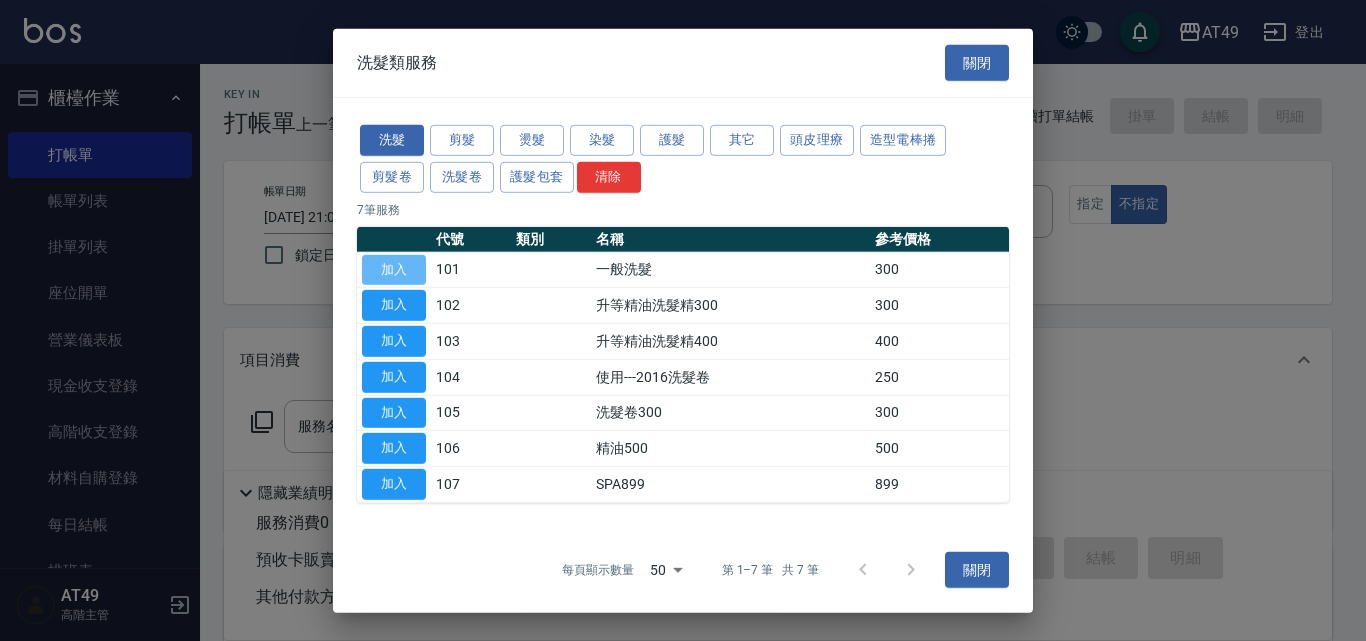 type on "一般洗髮(101)" 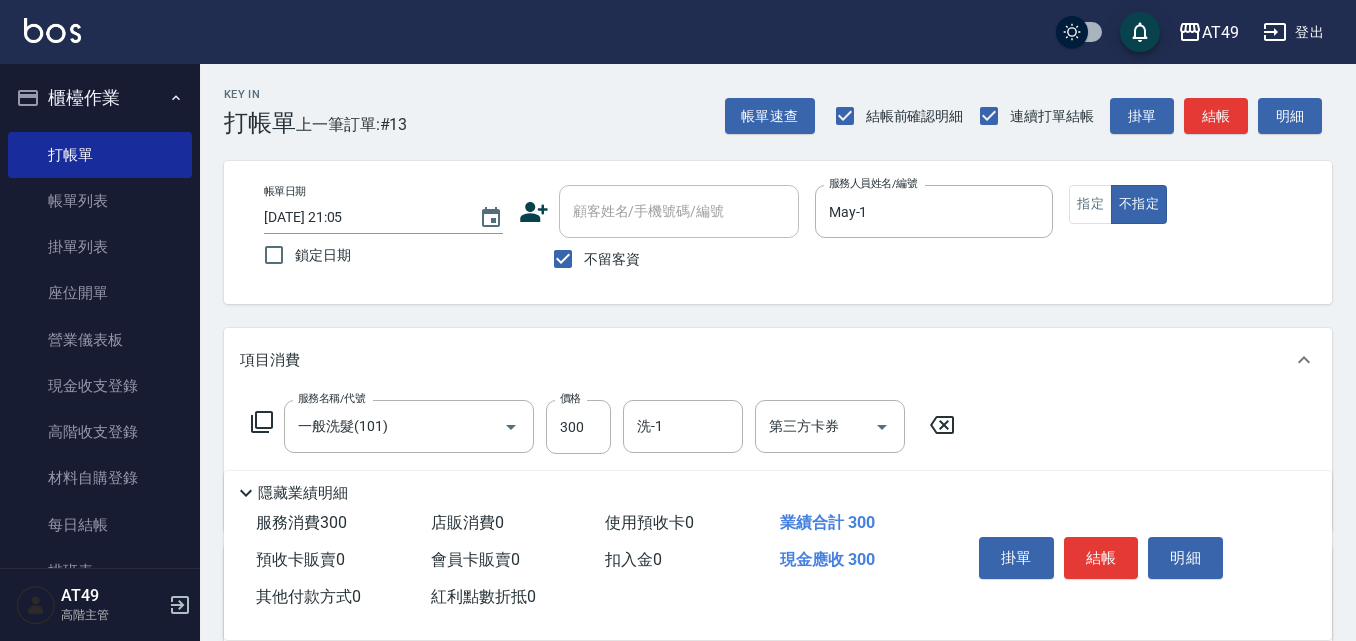 click 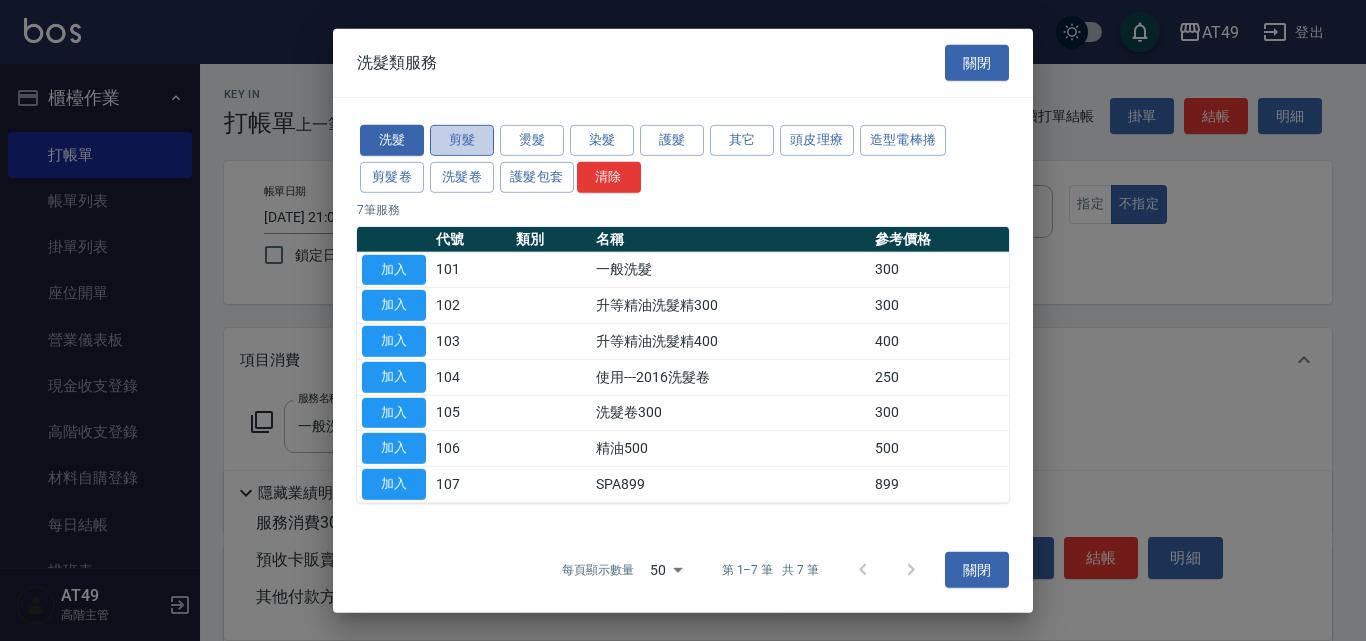 click on "剪髮" at bounding box center (462, 140) 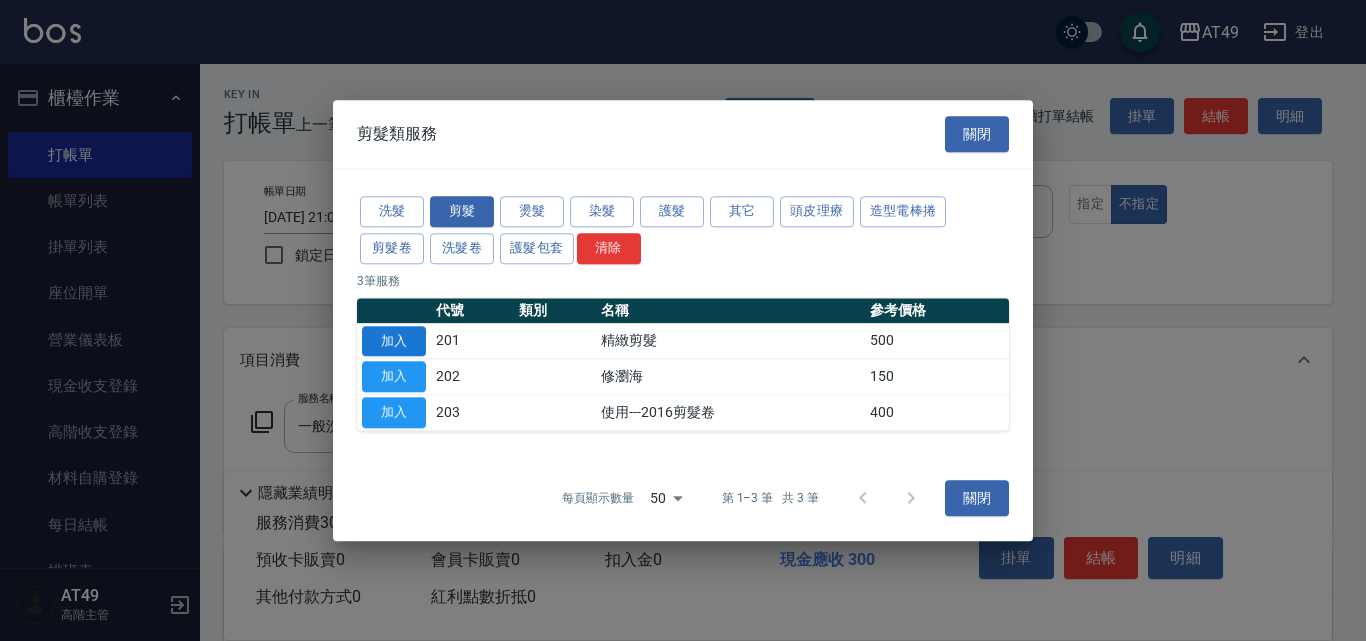 click on "加入" at bounding box center [394, 341] 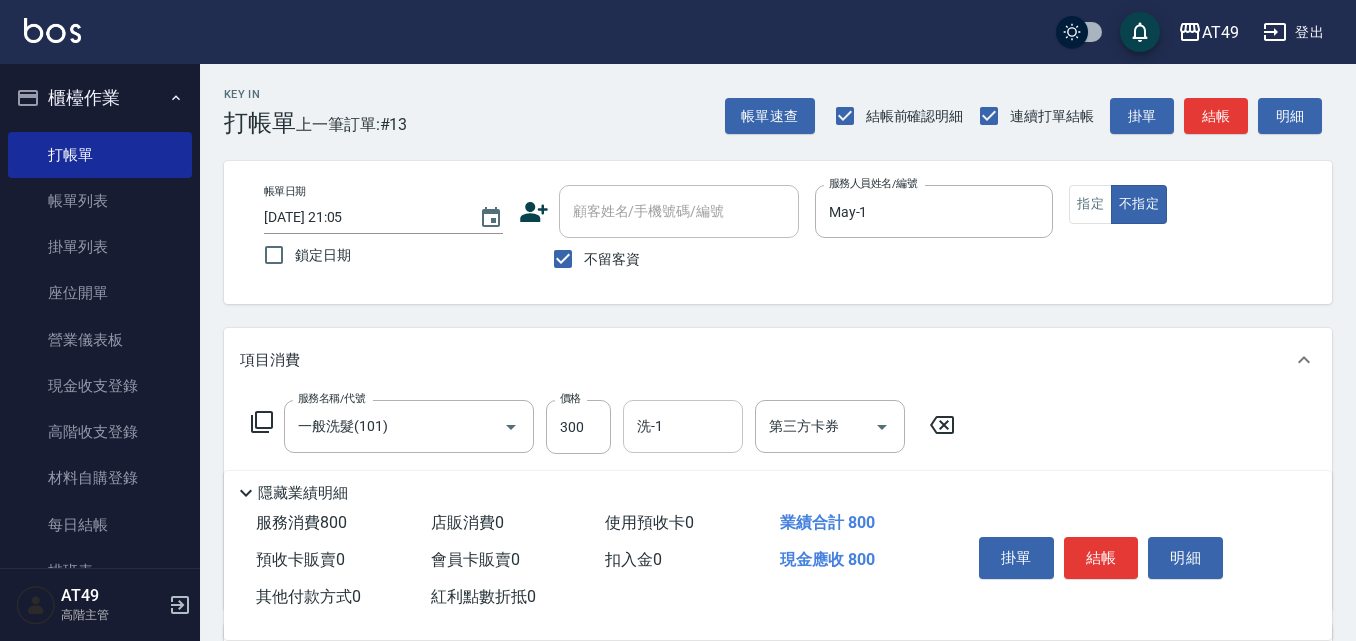 click on "洗-1" at bounding box center (683, 426) 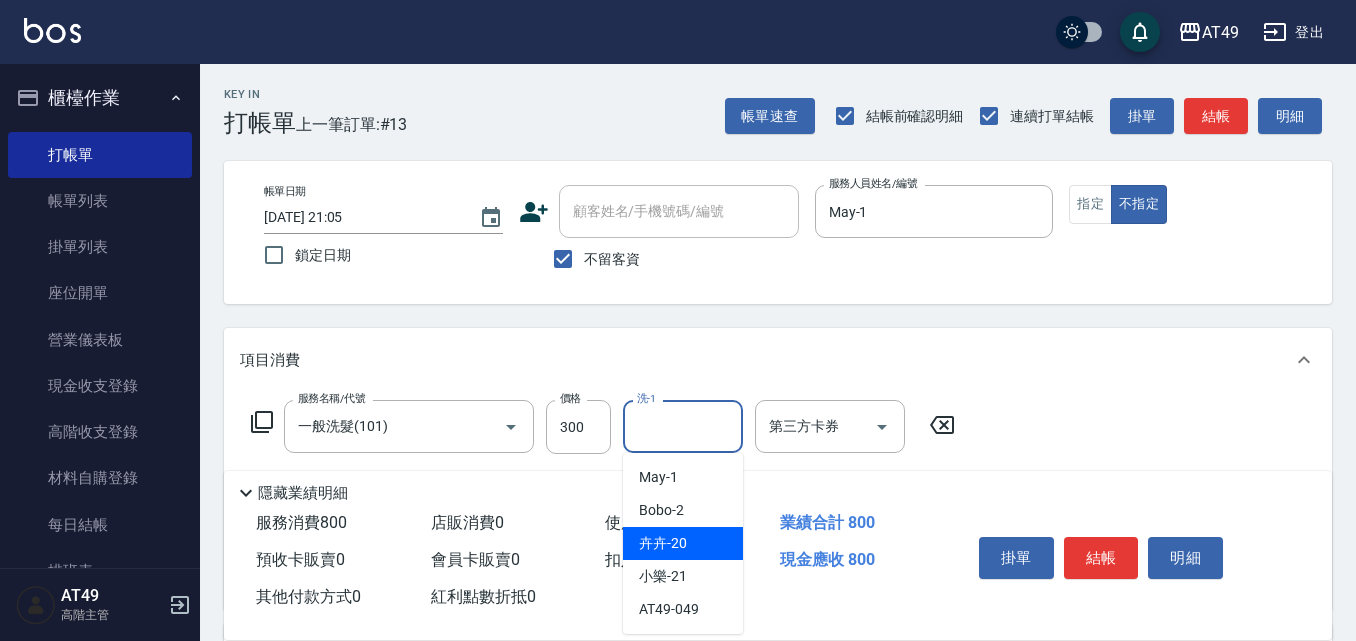 click on "卉卉 -20" at bounding box center (683, 543) 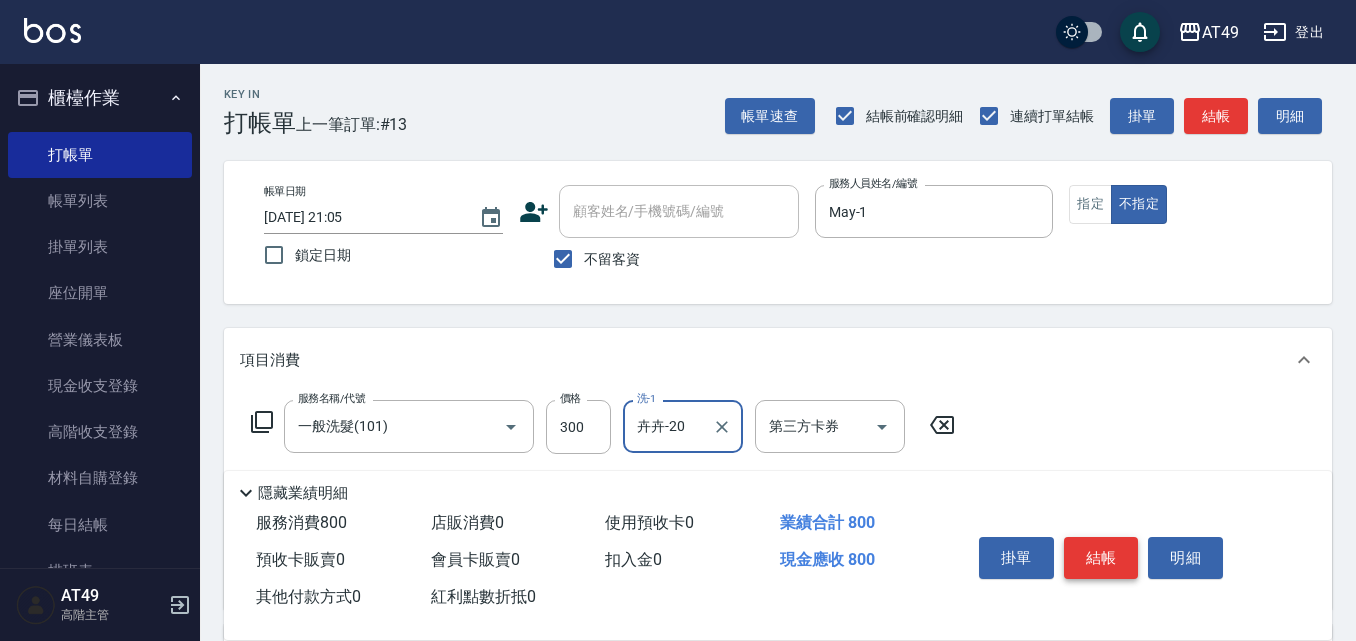 click on "結帳" at bounding box center [1101, 558] 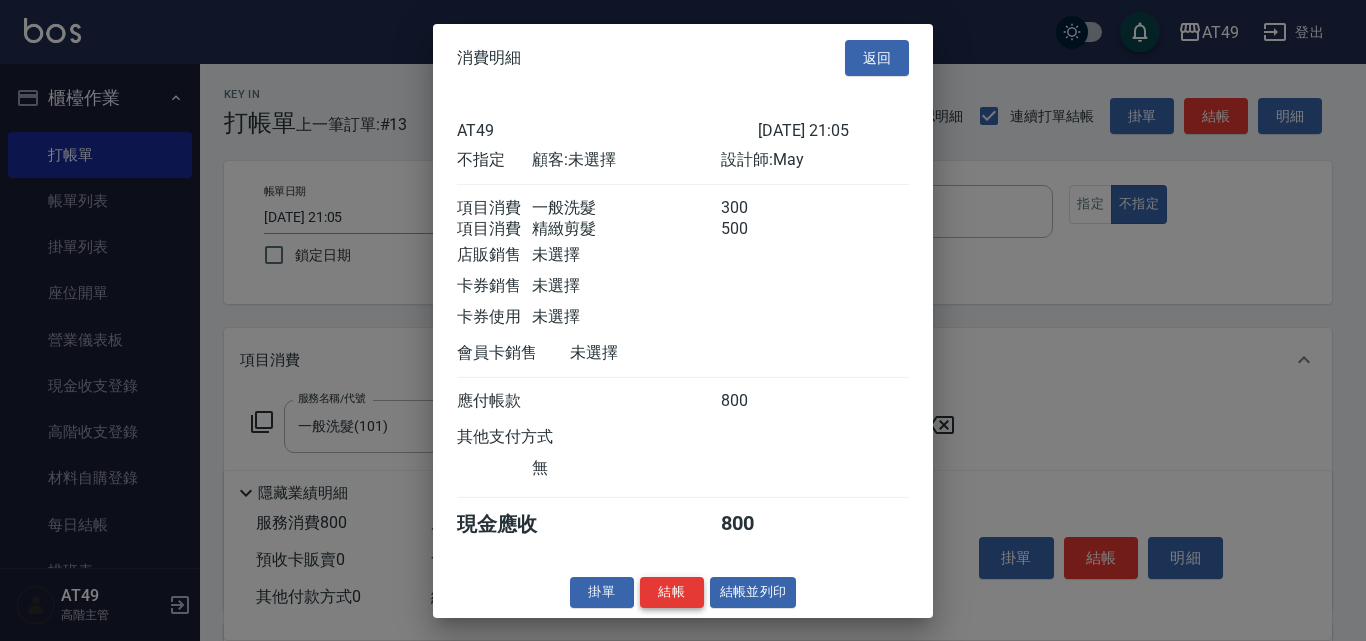 click on "結帳" at bounding box center (672, 592) 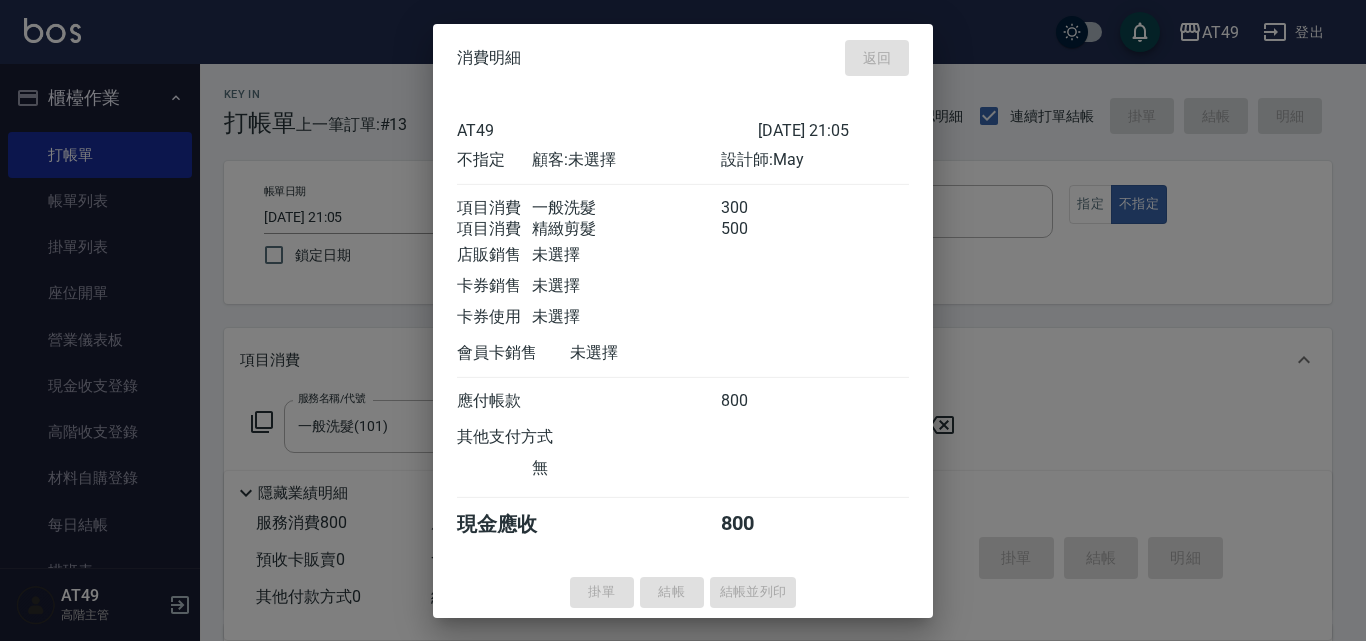 type on "[DATE] 21:06" 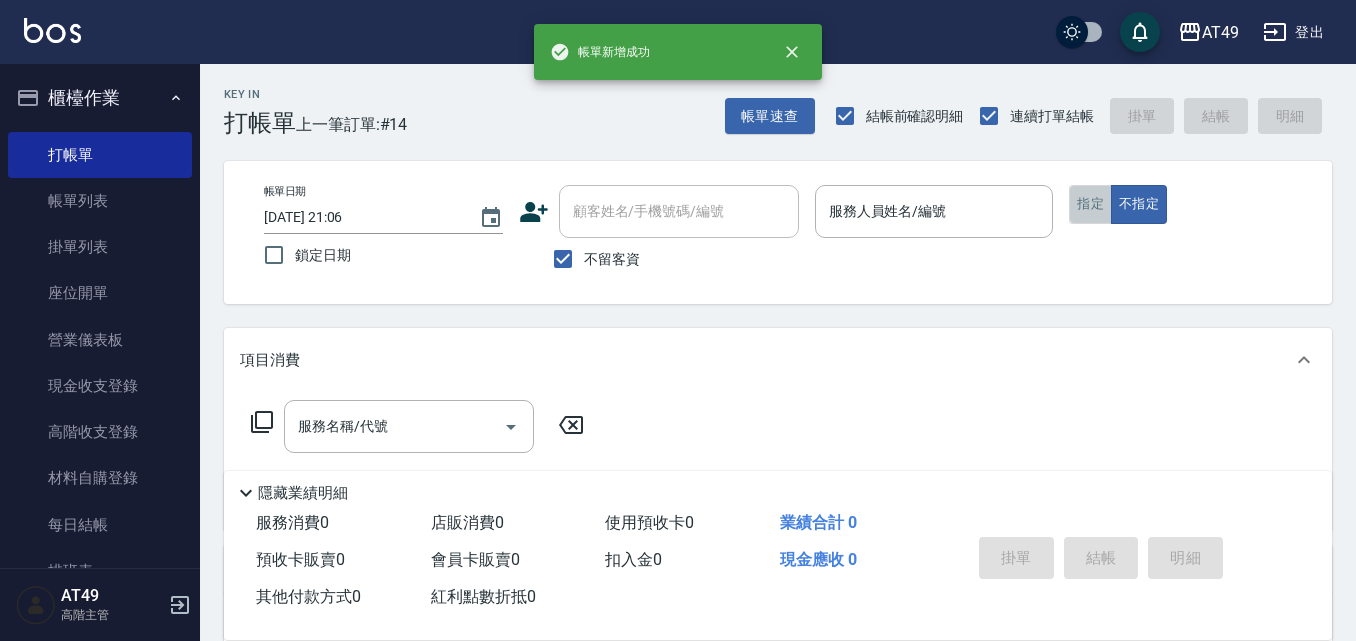 click on "指定" at bounding box center (1090, 204) 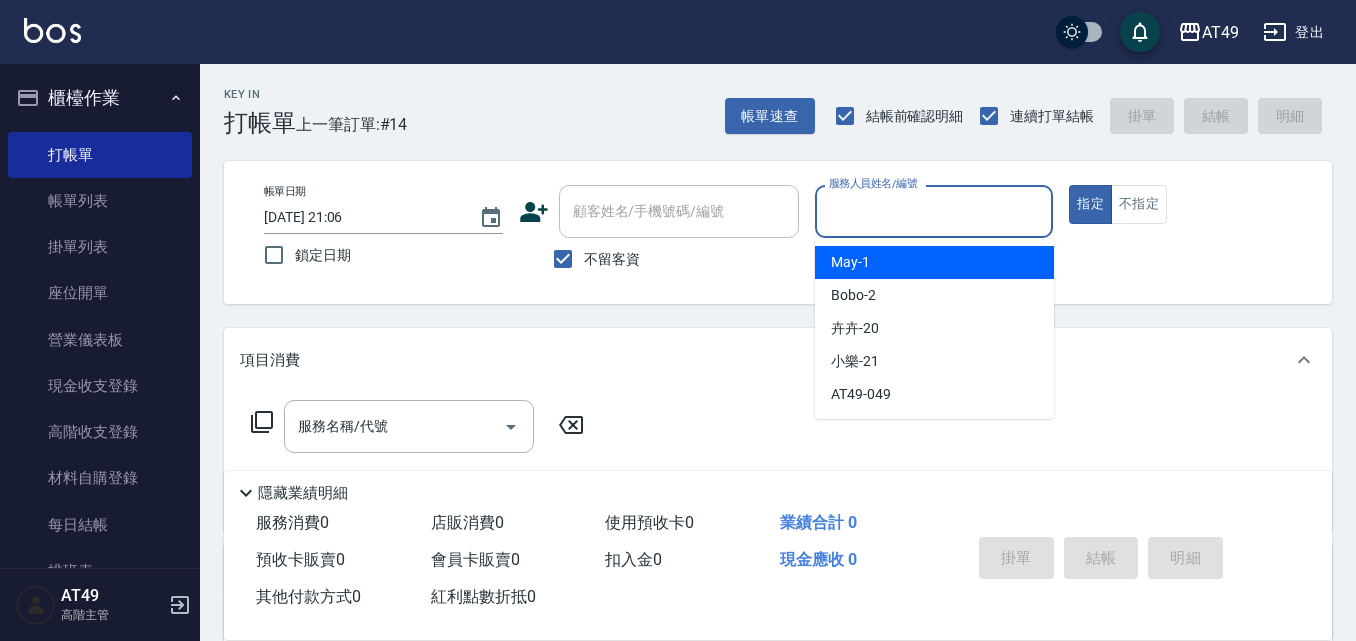 click on "服務人員姓名/編號" at bounding box center (934, 211) 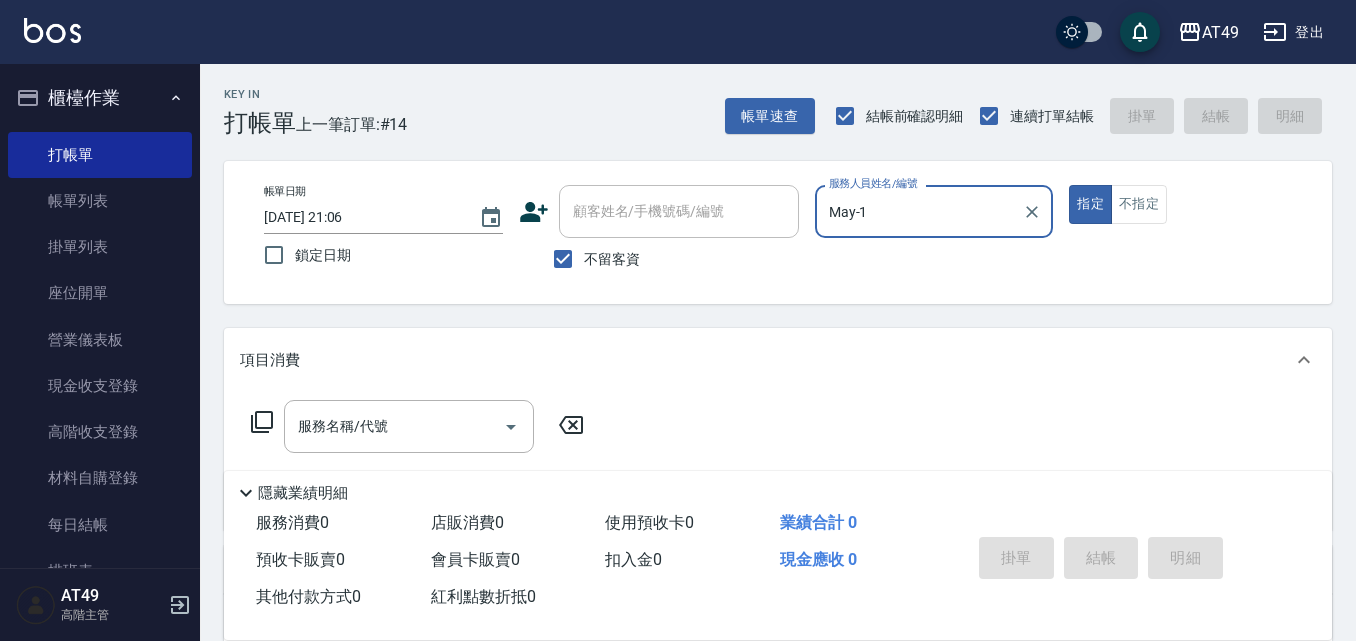 click 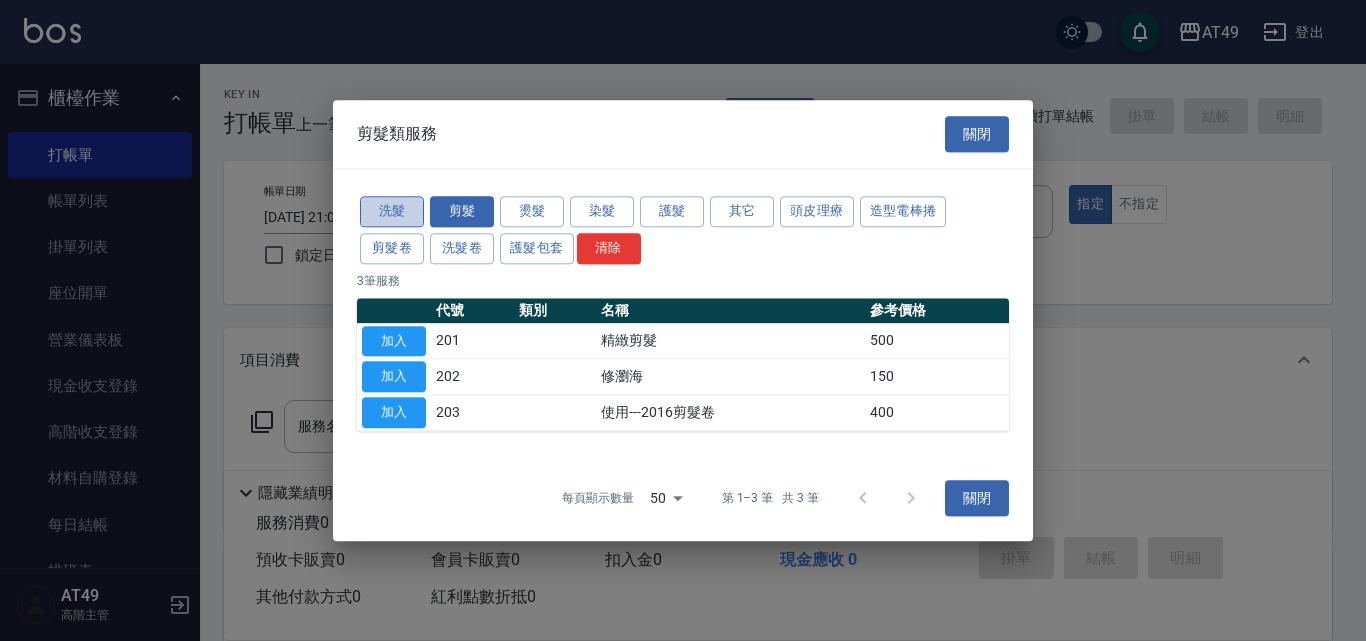 click on "洗髮" at bounding box center (392, 211) 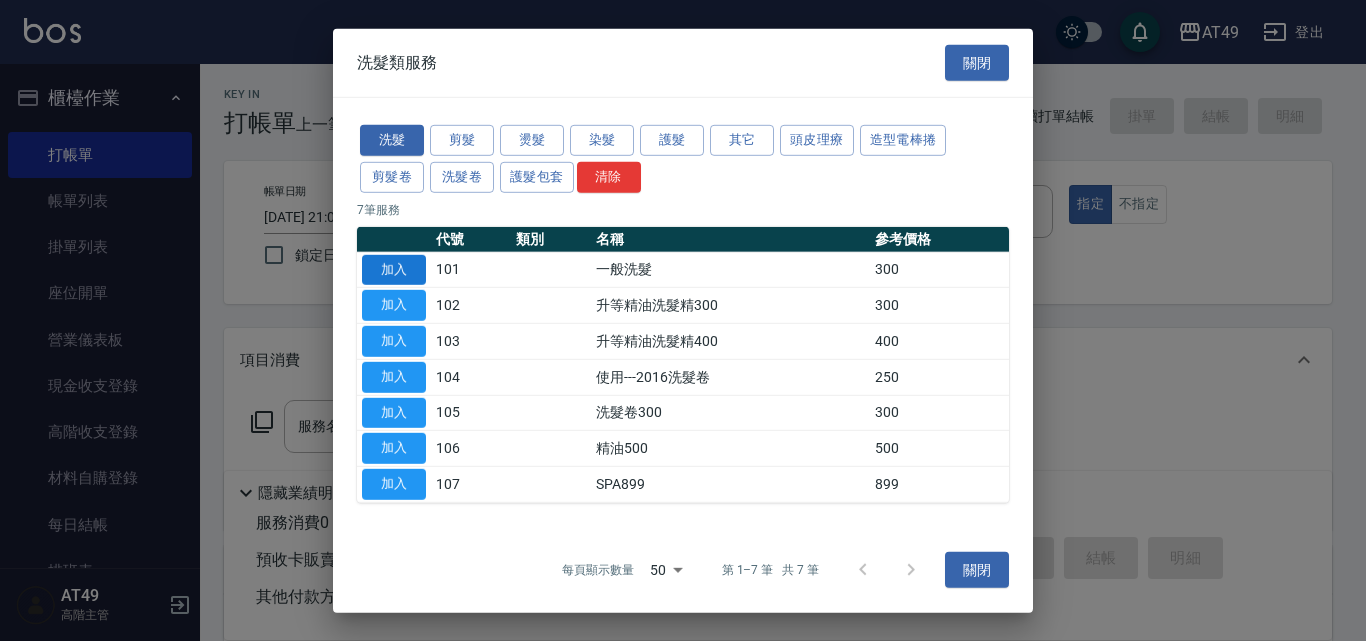 click on "加入" at bounding box center [394, 269] 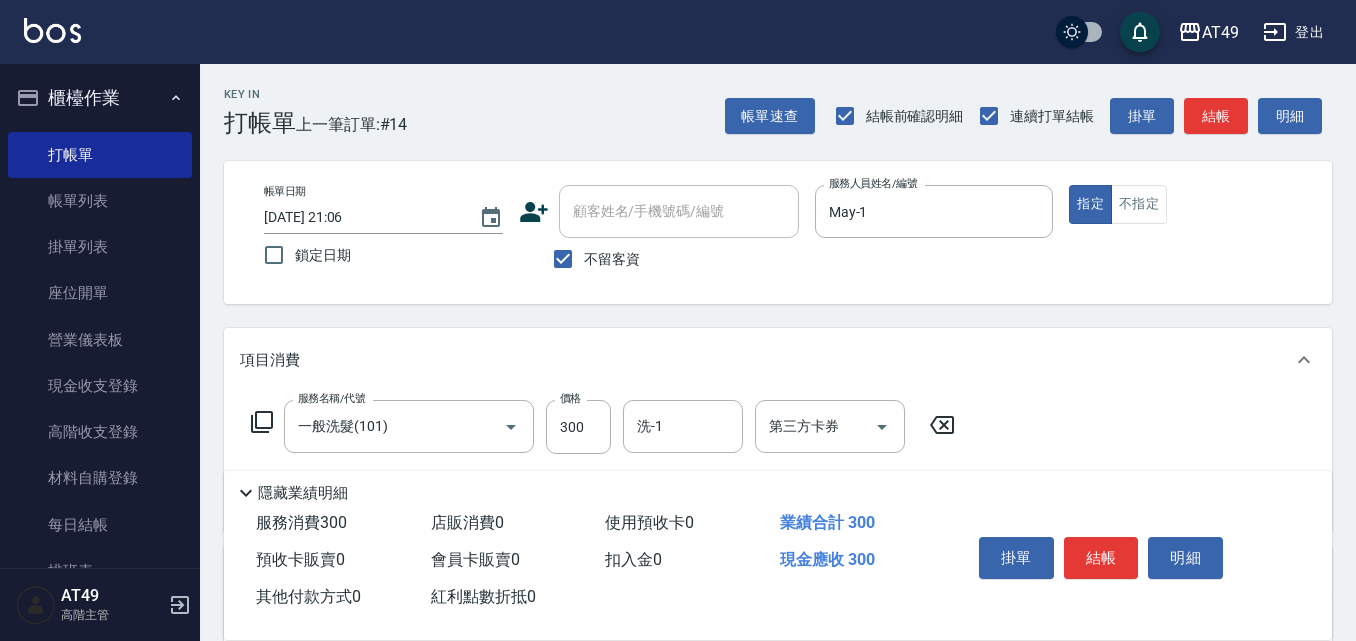 click 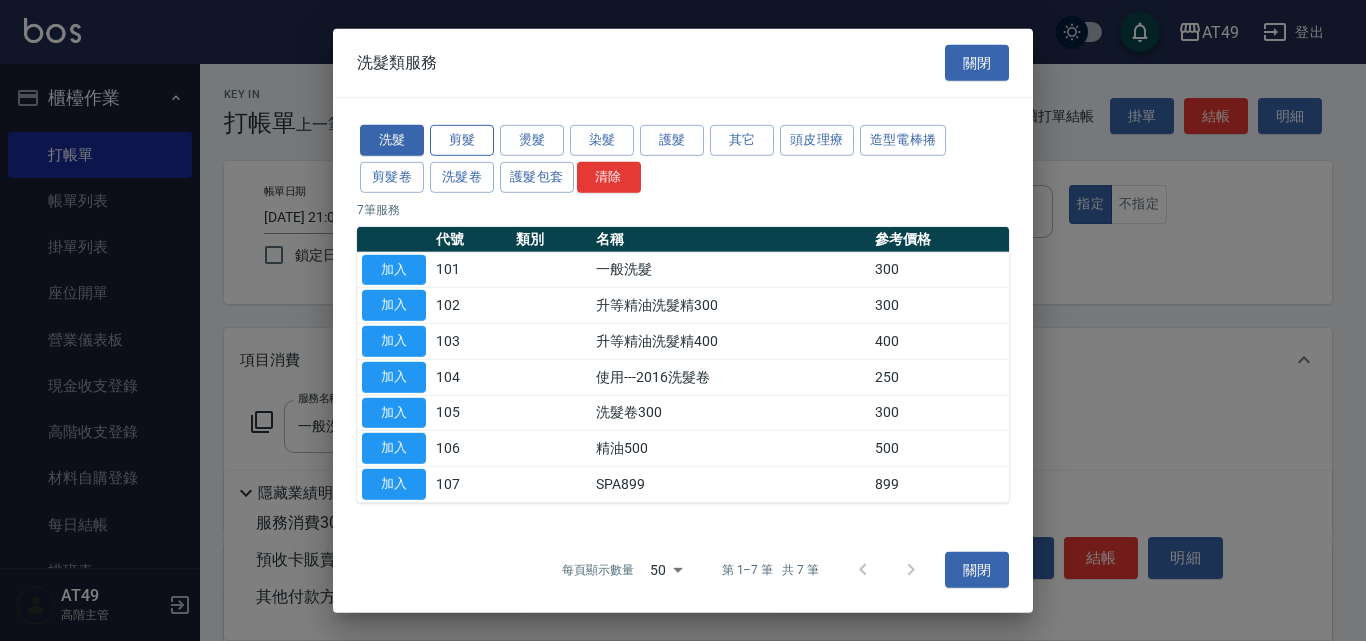 click on "剪髮" at bounding box center [462, 140] 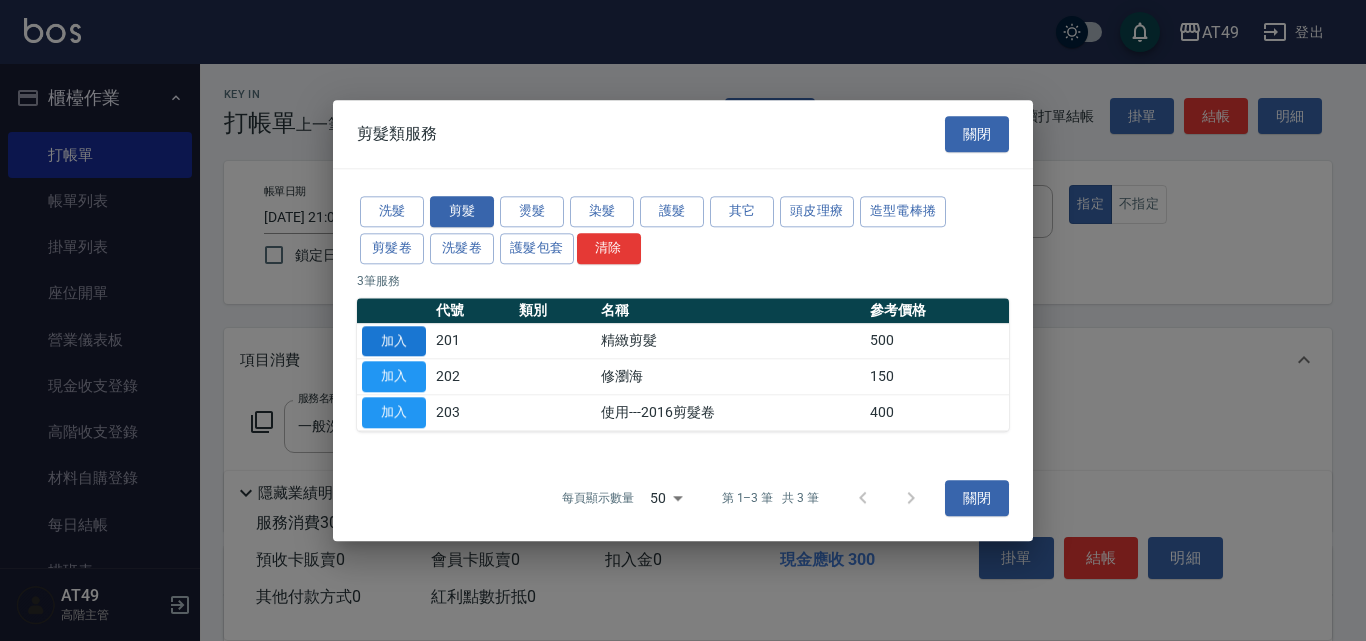 click on "加入" at bounding box center [394, 341] 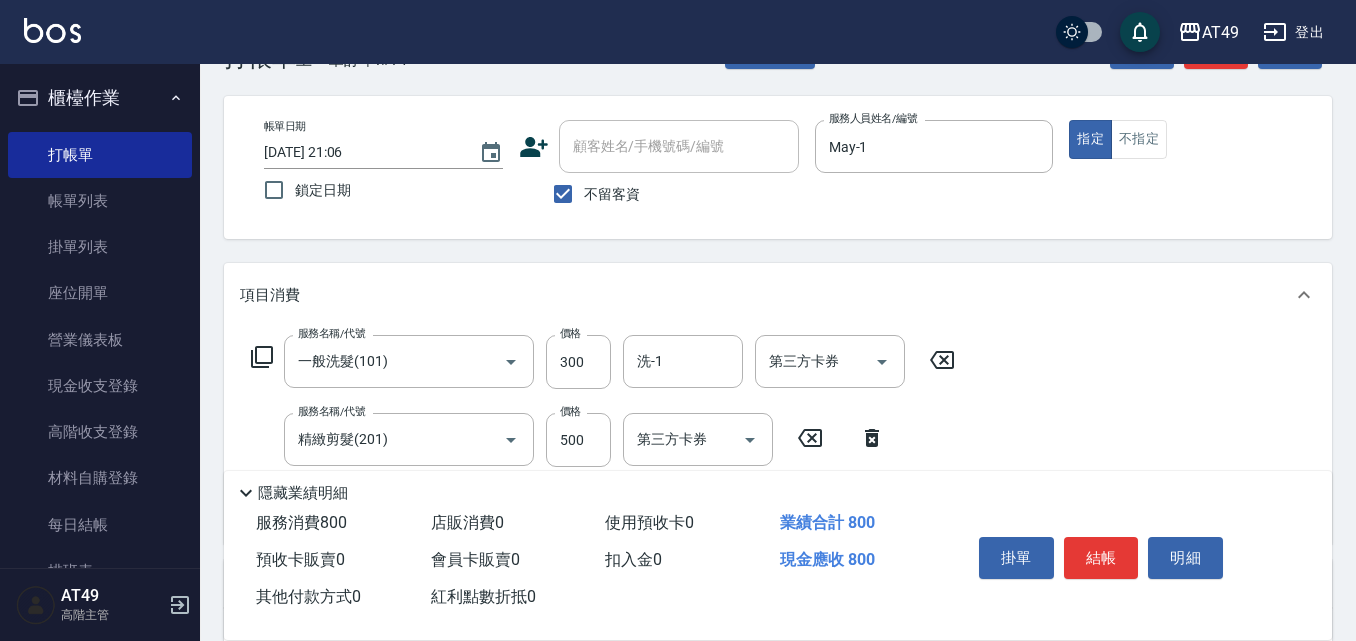 scroll, scrollTop: 100, scrollLeft: 0, axis: vertical 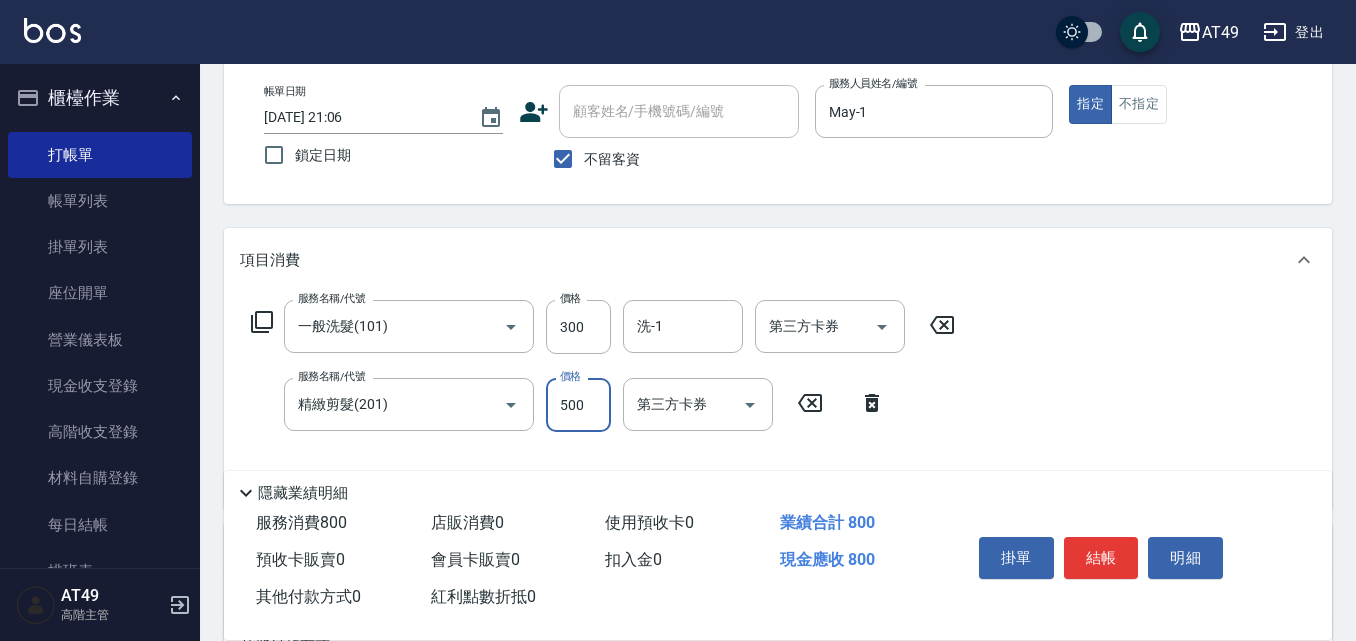 click on "500" at bounding box center (578, 405) 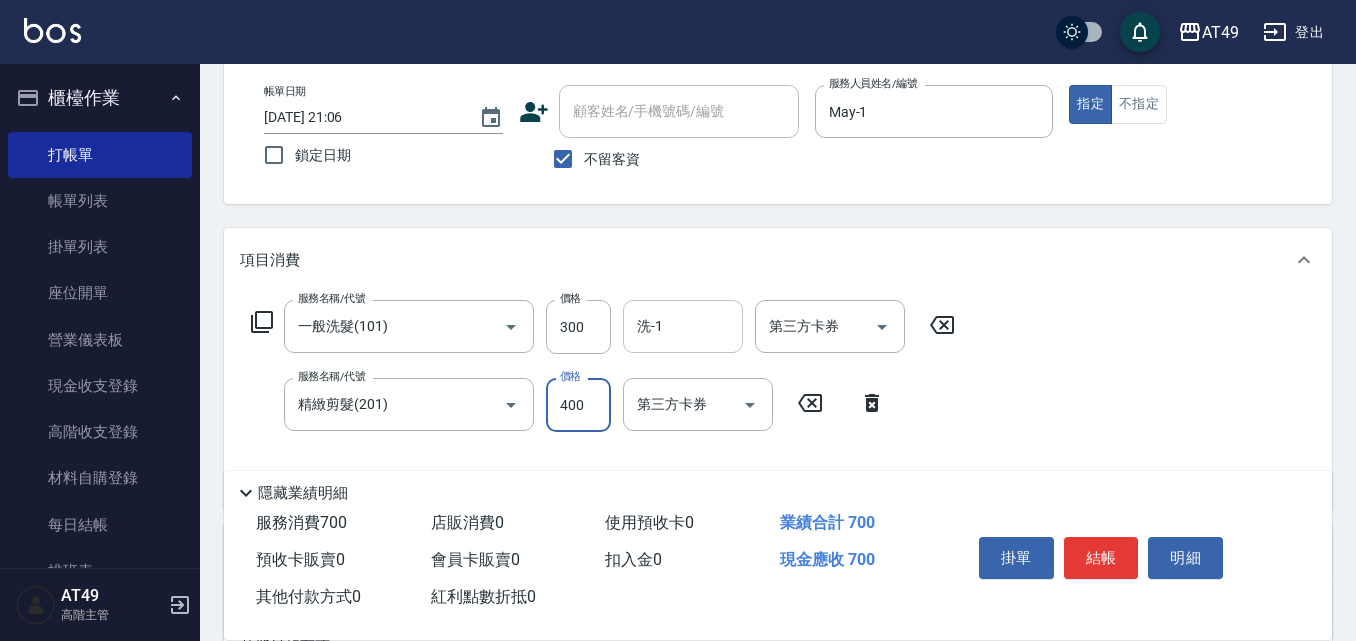 type on "400" 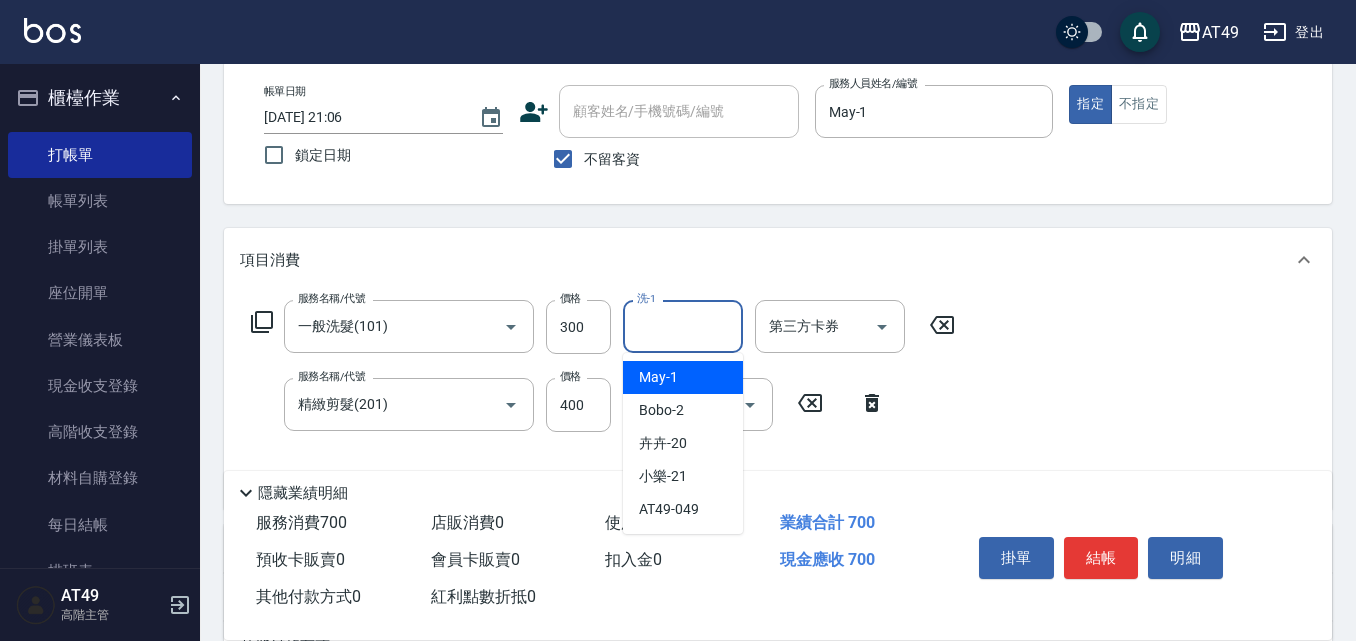 click on "洗-1 洗-1" at bounding box center (683, 326) 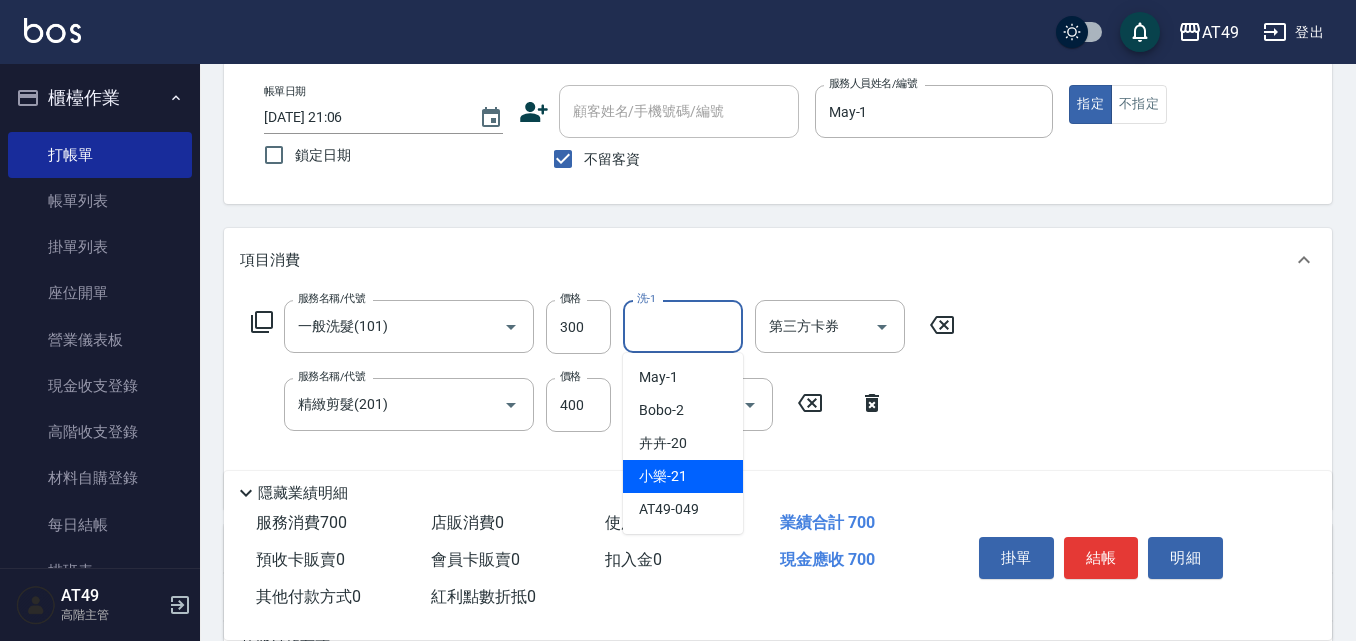 click on "小樂 -21" at bounding box center (683, 476) 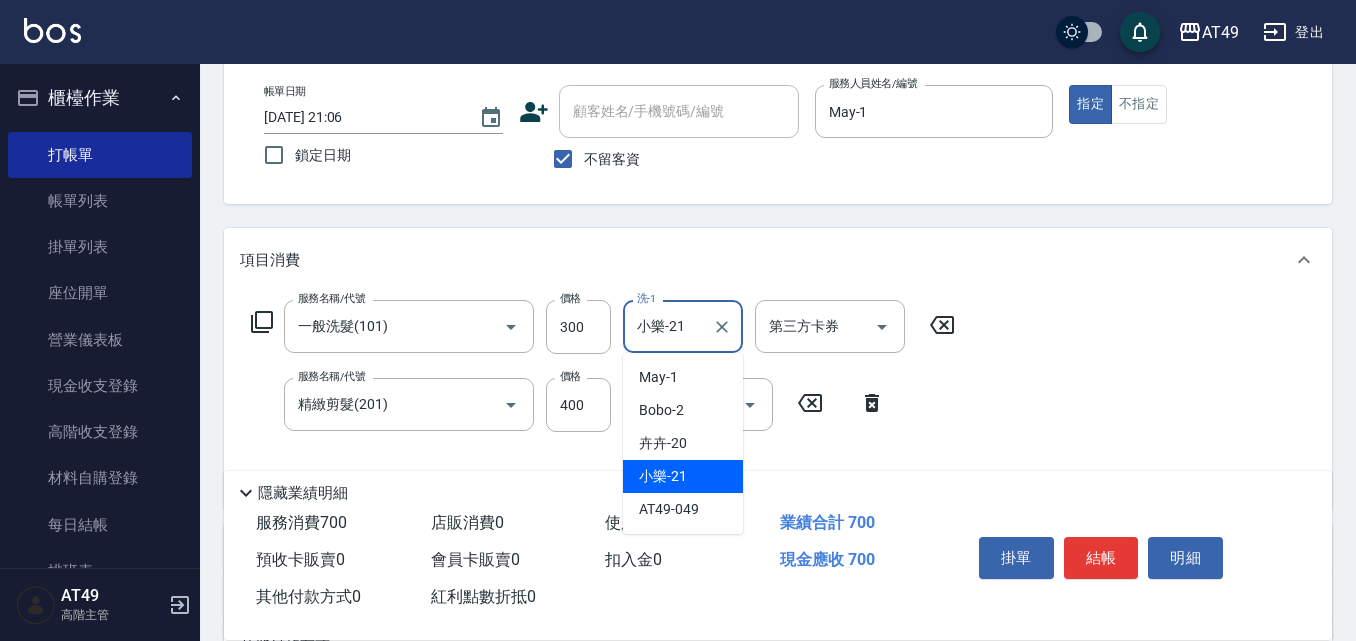 click on "小樂-21" at bounding box center [668, 326] 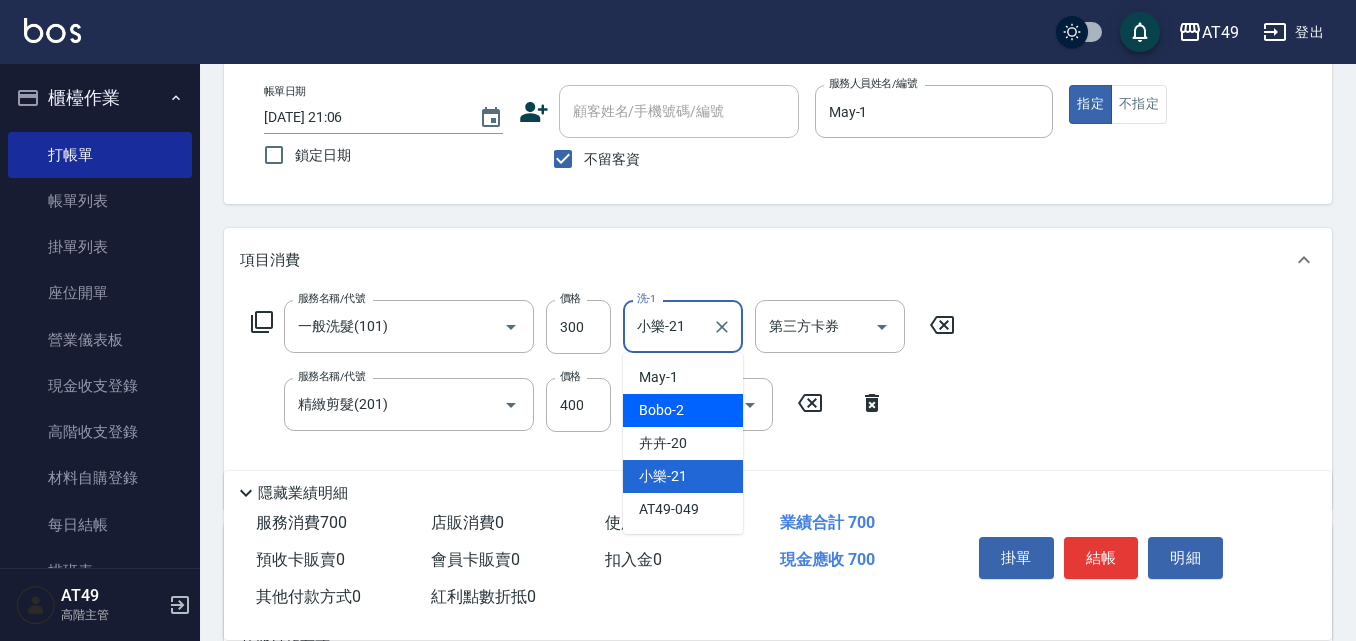 click on "Bobo -2" at bounding box center [683, 410] 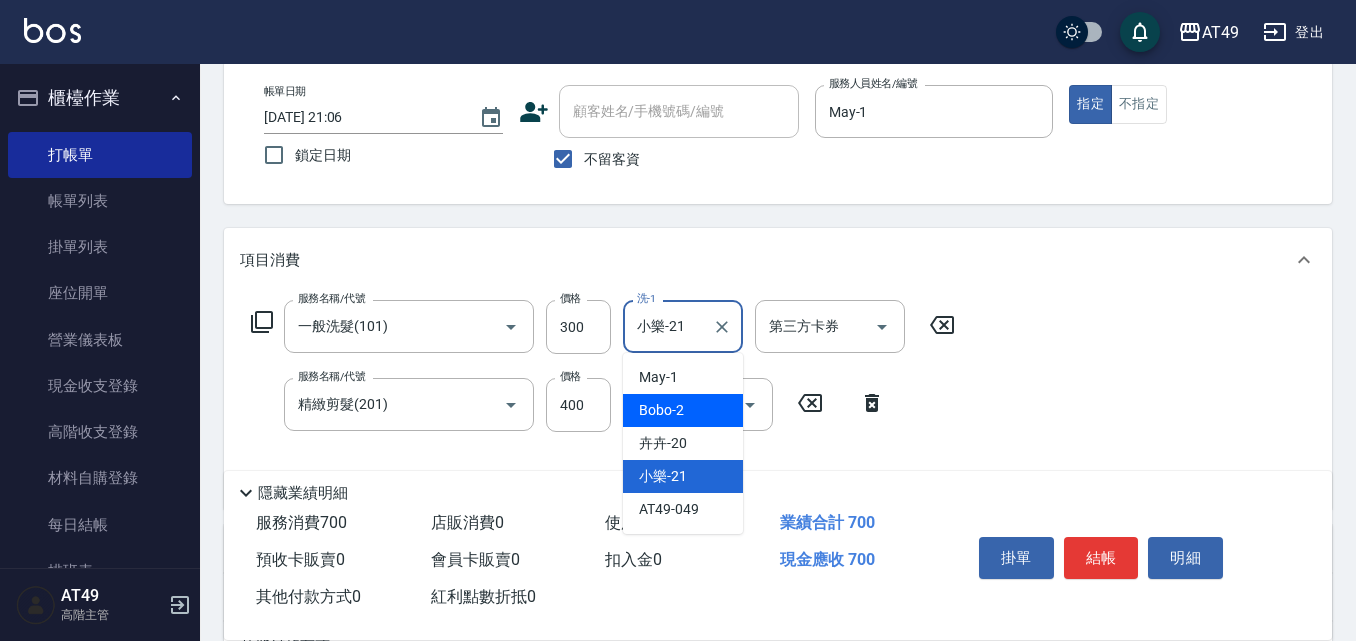 type on "Bobo-2" 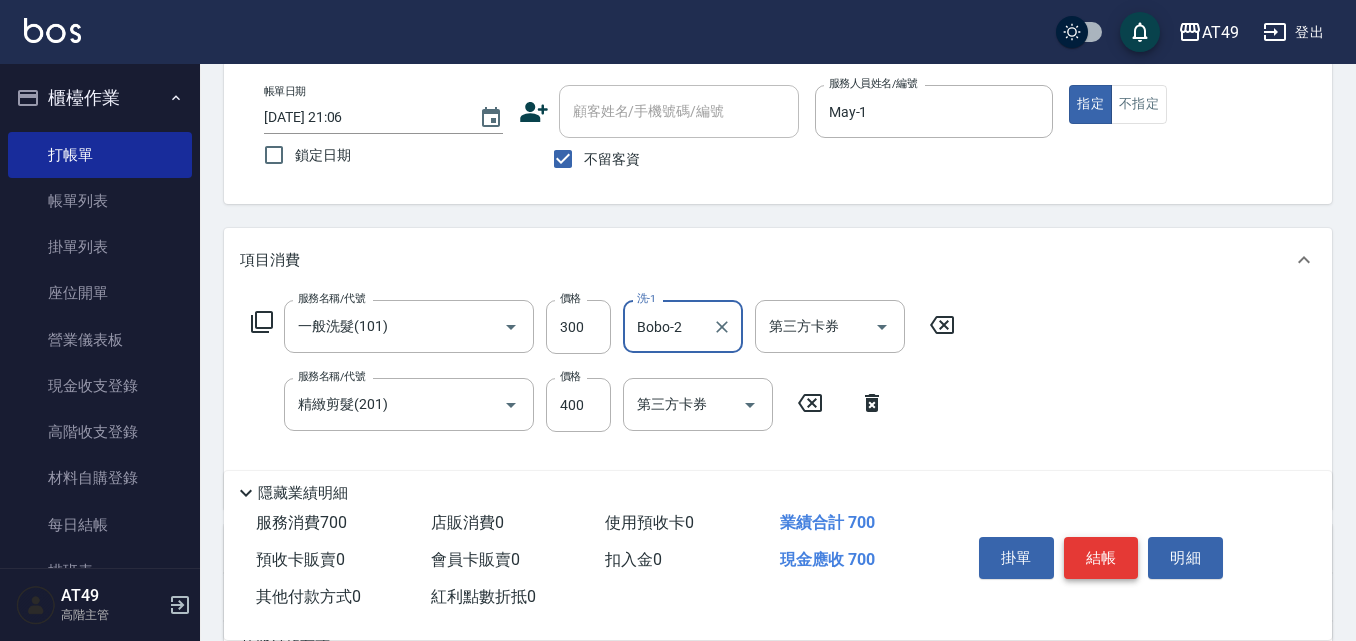 click on "結帳" at bounding box center [1101, 558] 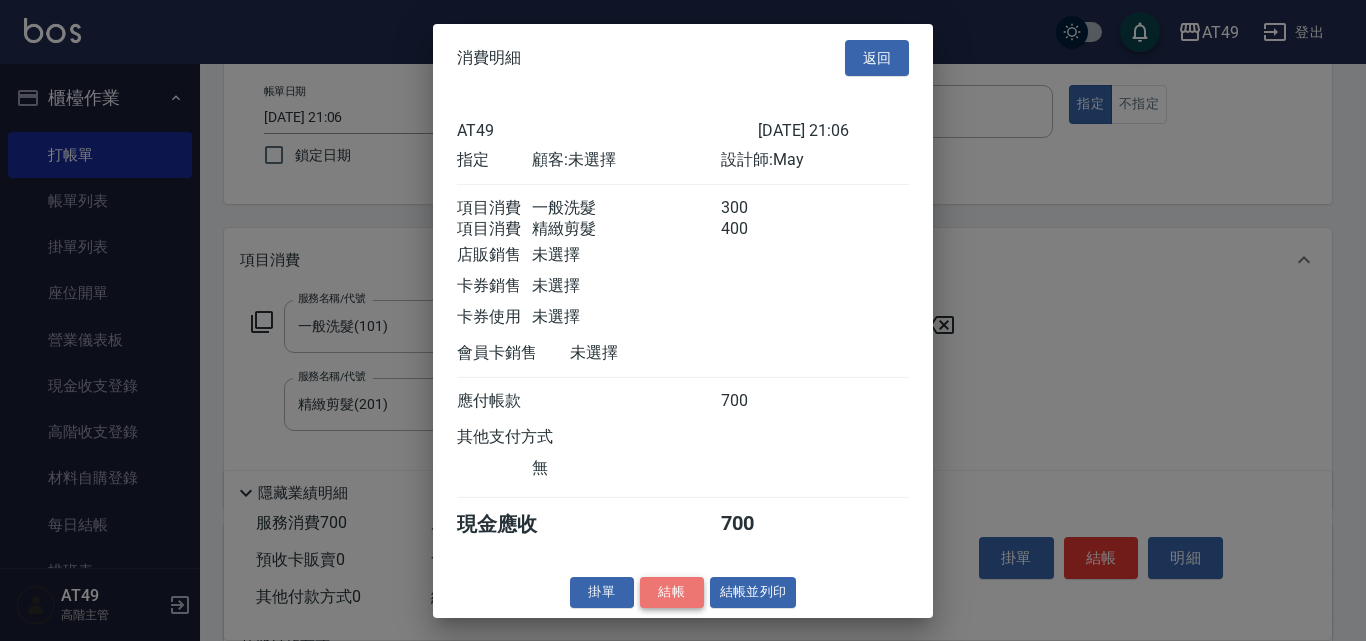 click on "結帳" at bounding box center (672, 592) 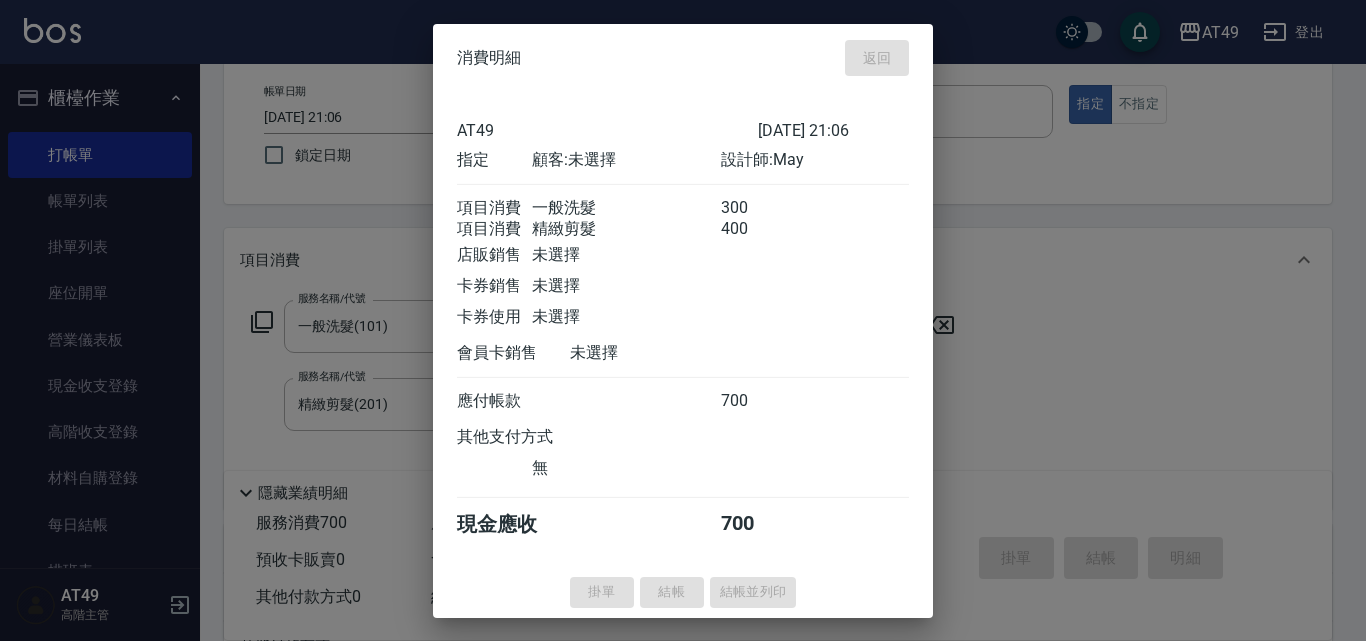 type 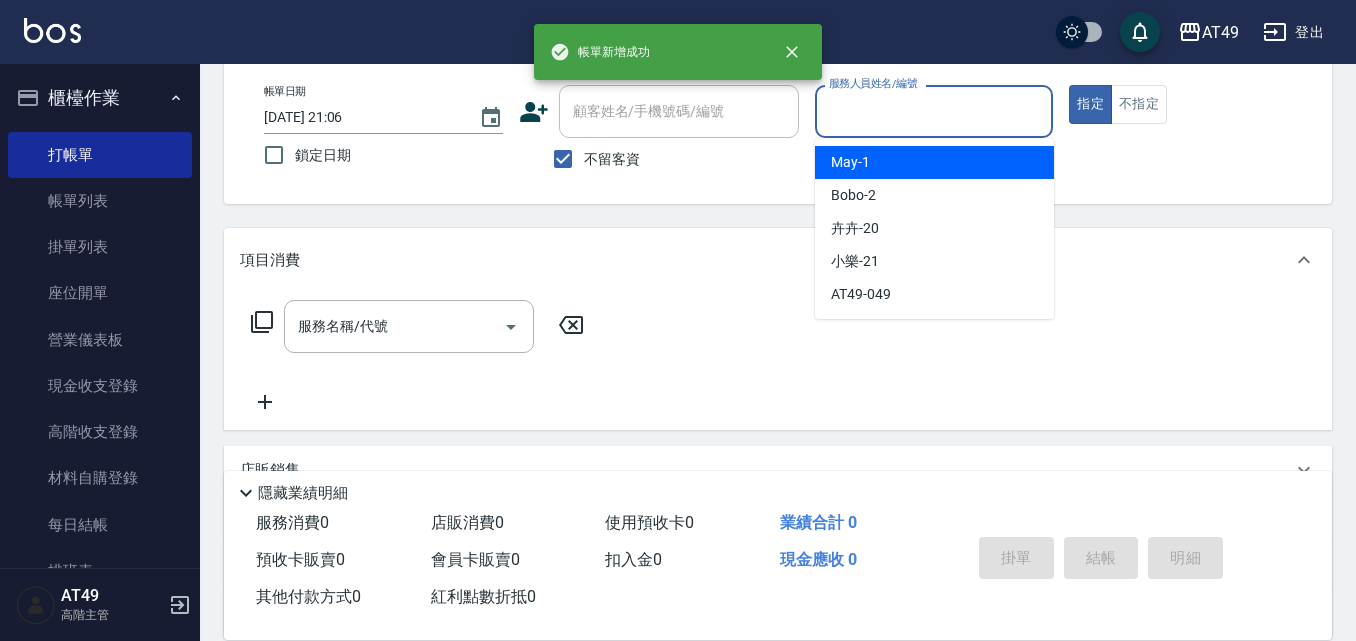 click on "服務人員姓名/編號" at bounding box center (934, 111) 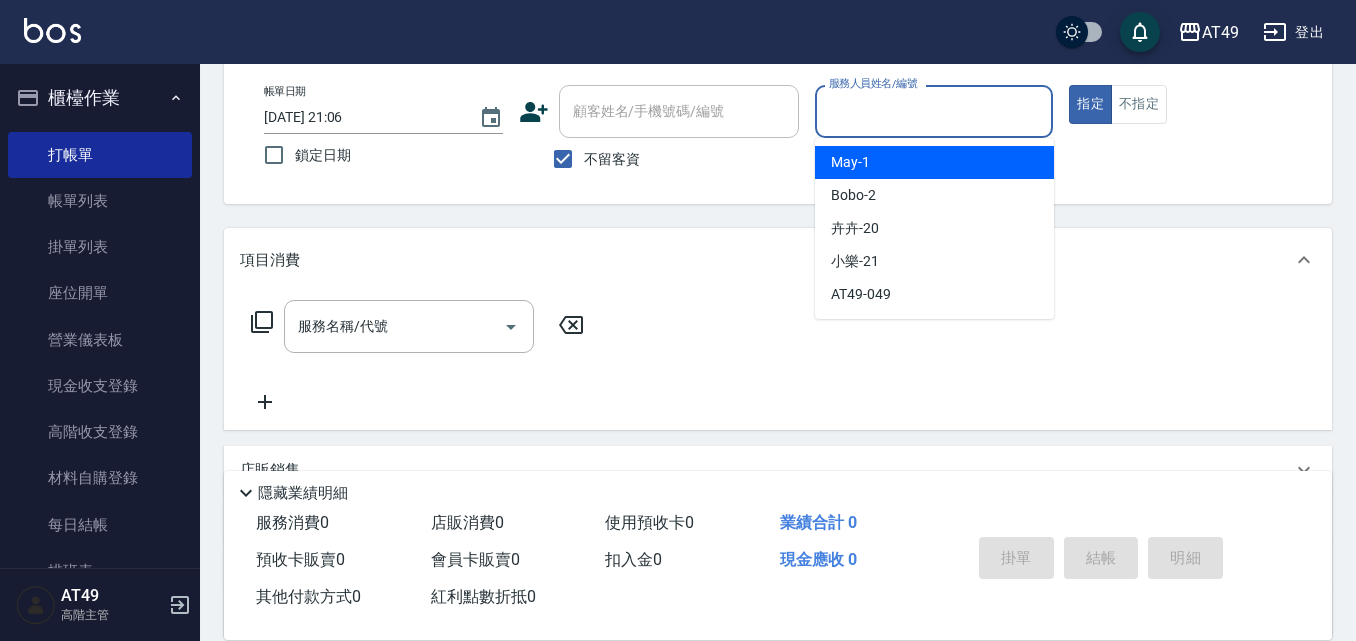 click on "May -1" at bounding box center (934, 162) 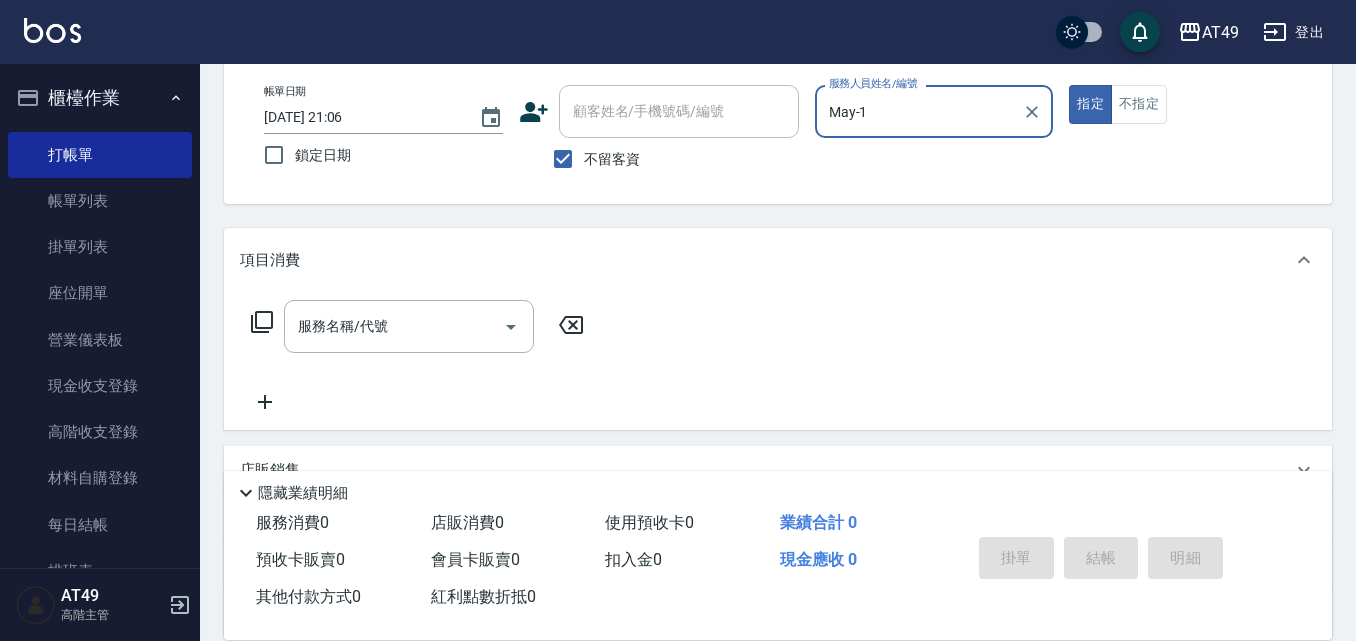 click 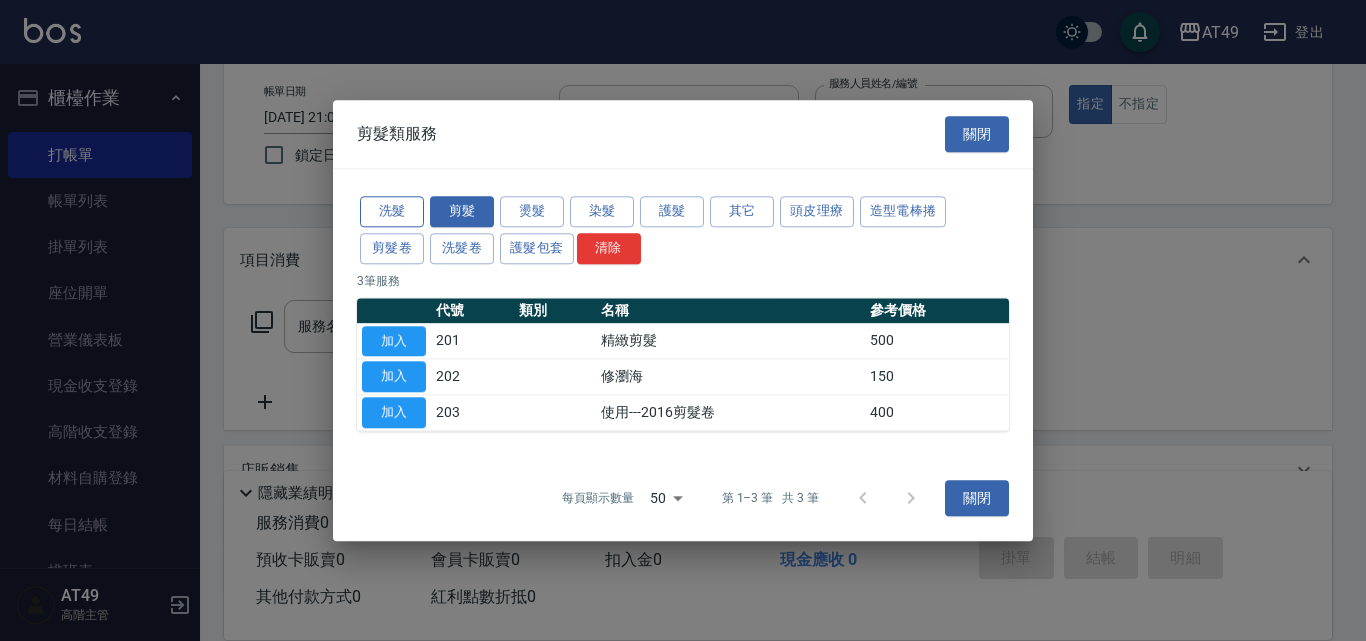 click on "洗髮" at bounding box center [392, 211] 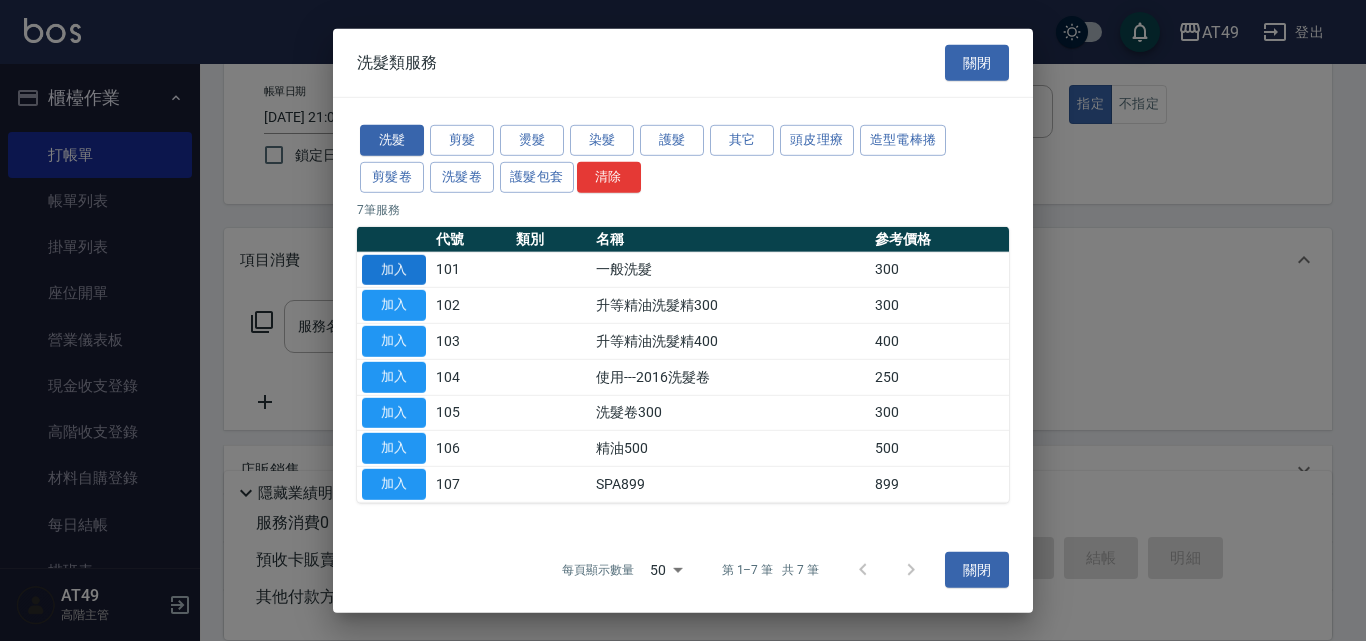 click on "加入" at bounding box center (394, 269) 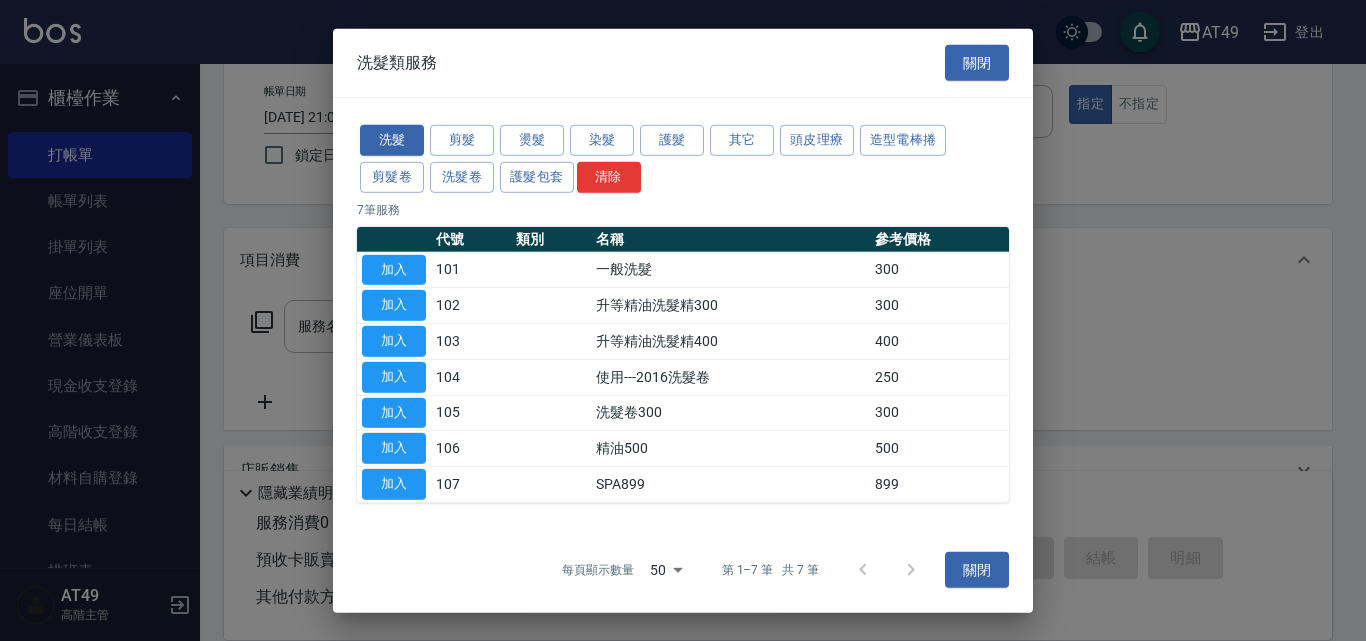type on "一般洗髮(101)" 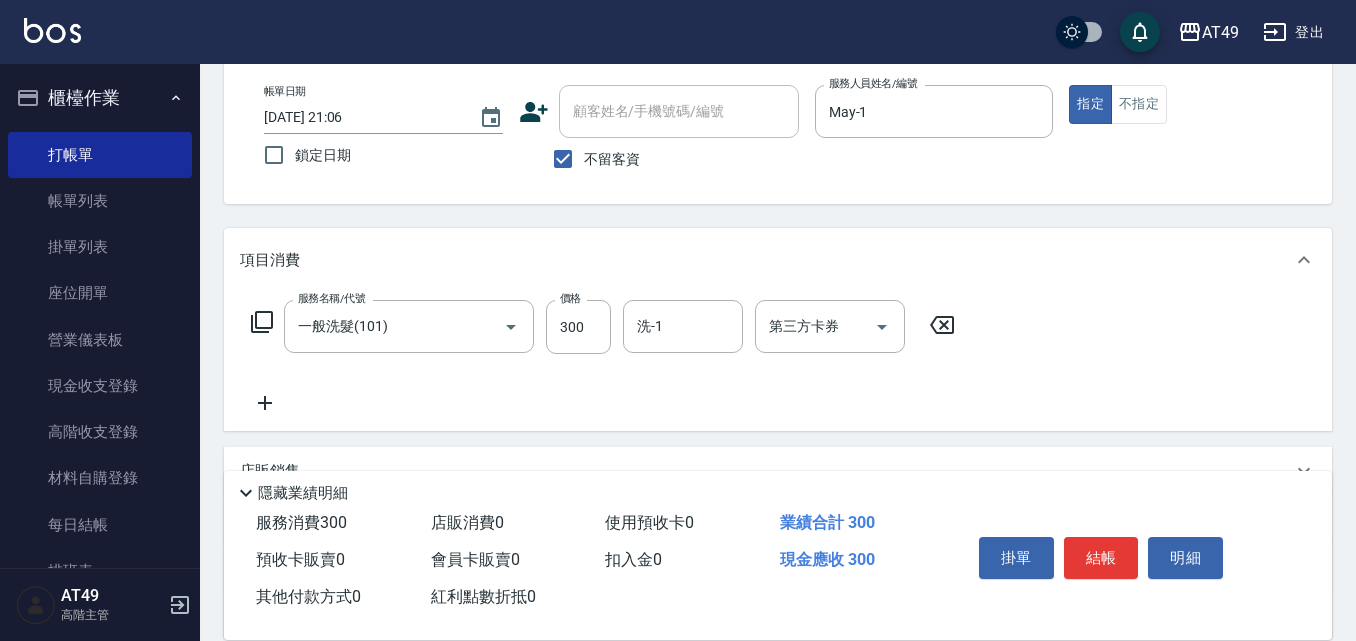 click 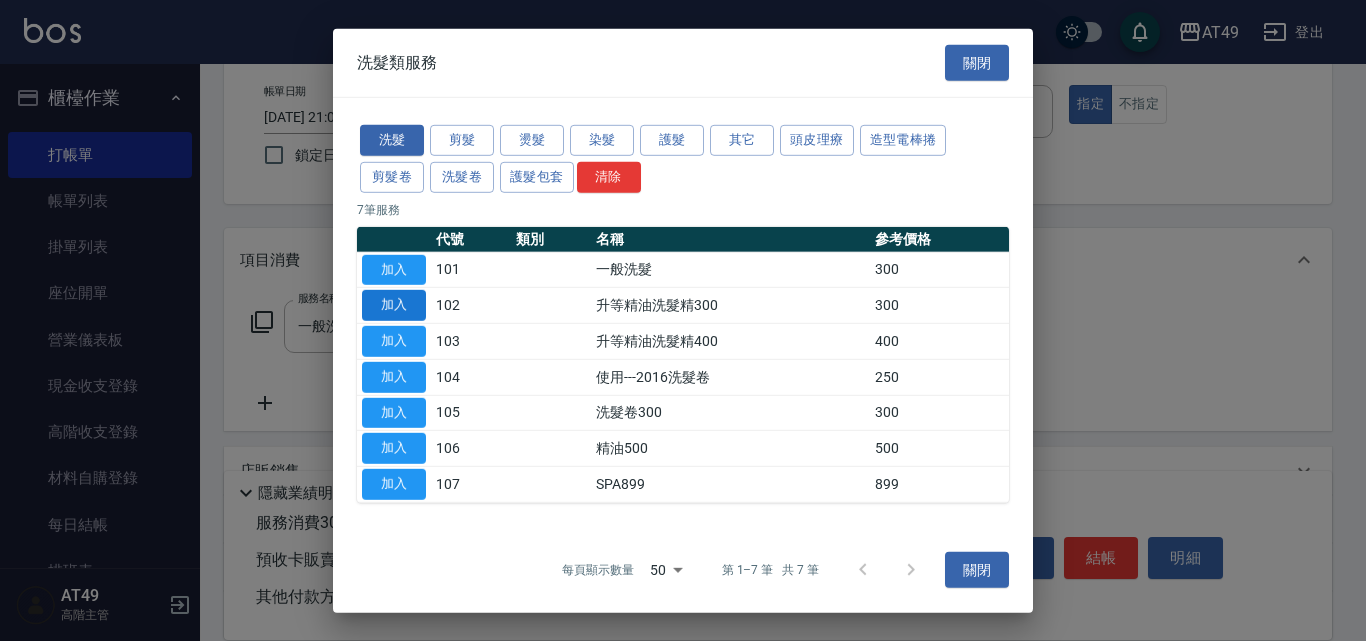 click on "加入" at bounding box center (394, 305) 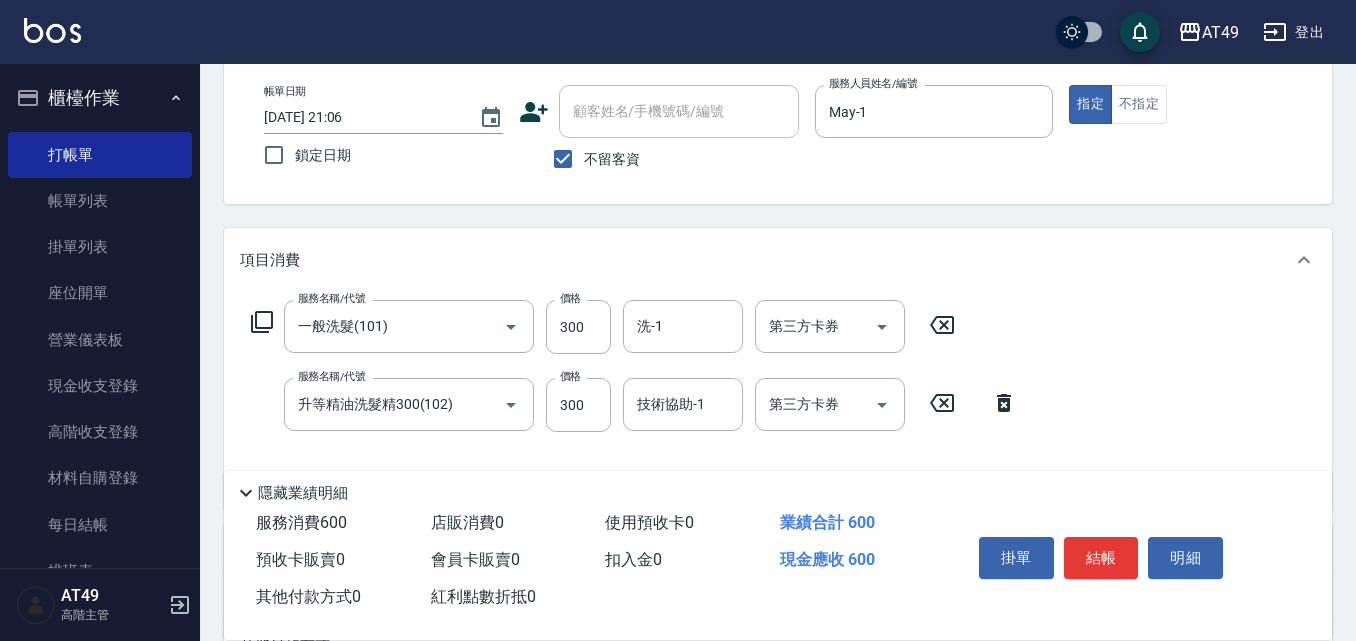 click 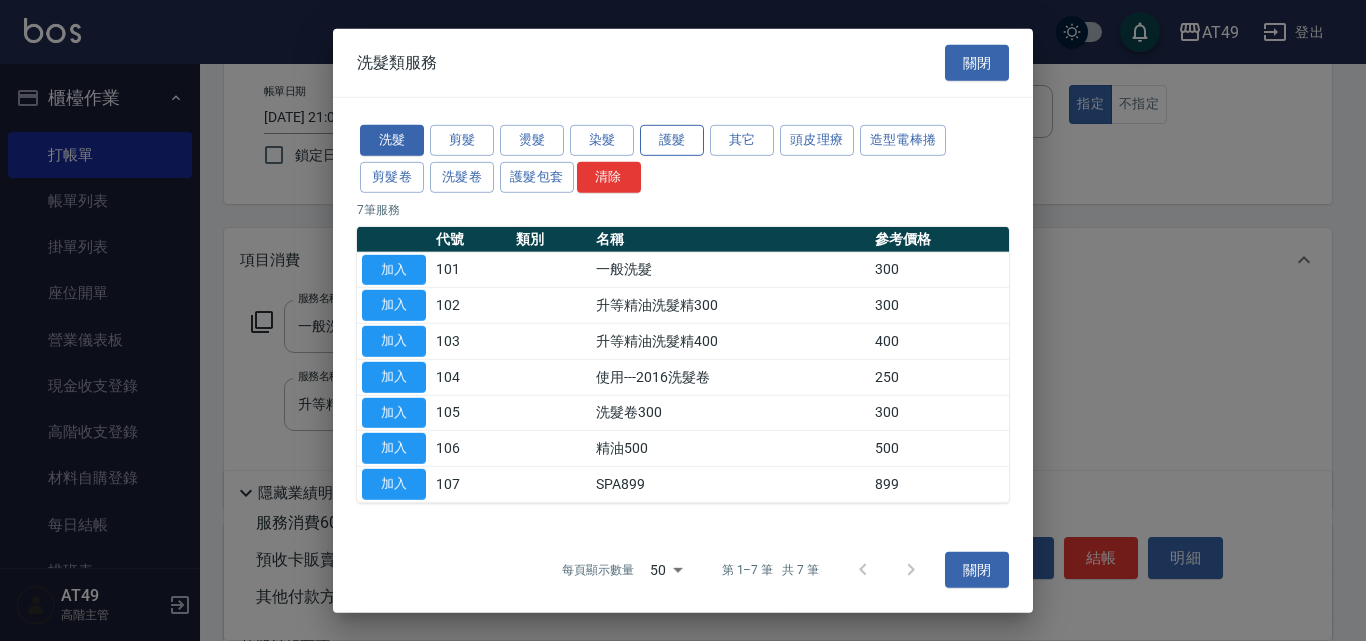 click on "護髮" at bounding box center [672, 140] 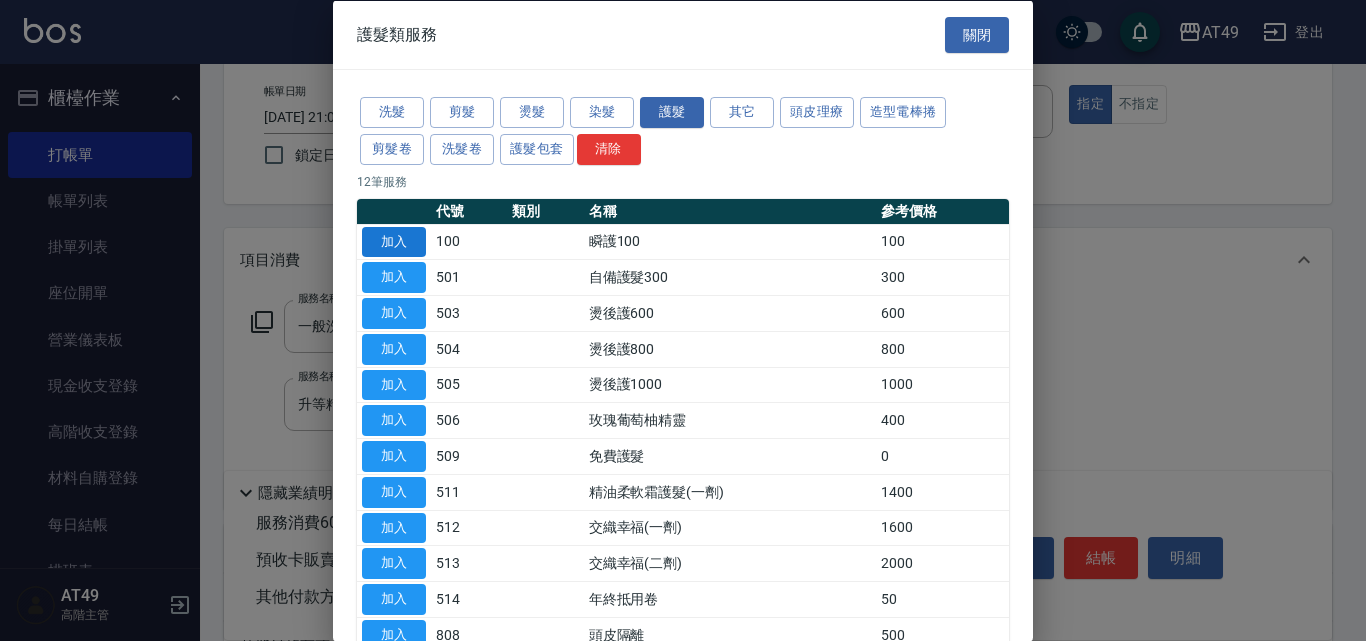 click on "加入" at bounding box center (394, 241) 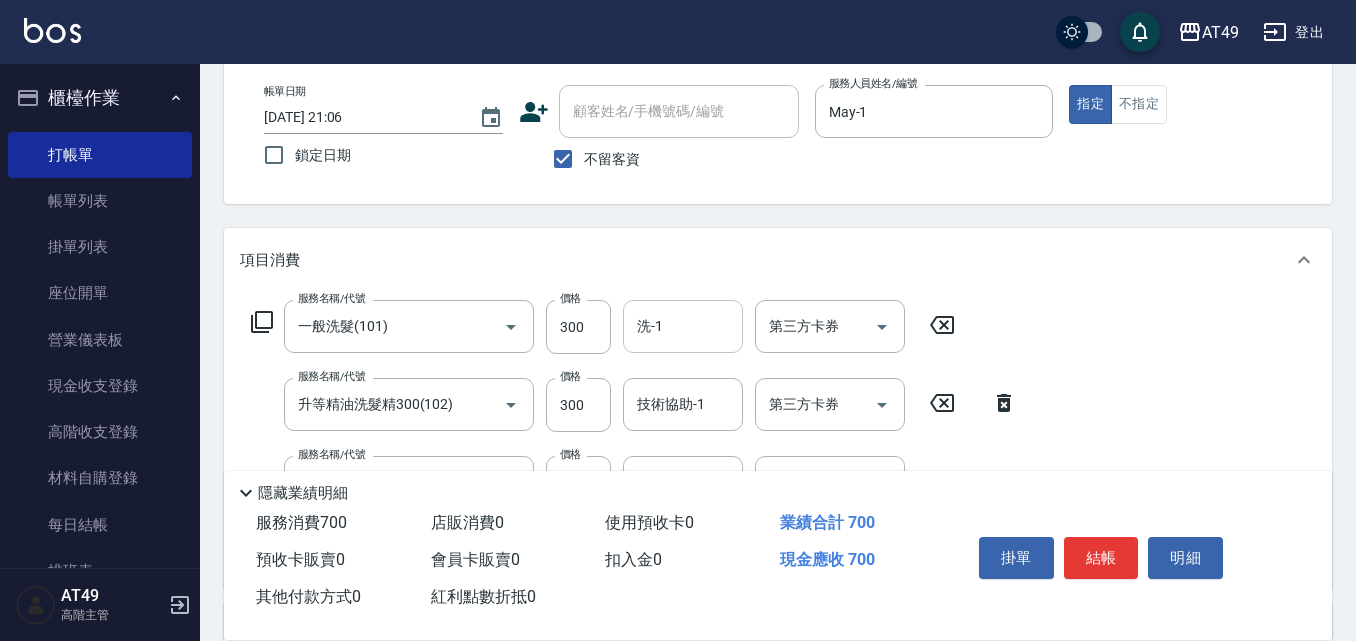 click on "洗-1" at bounding box center (683, 326) 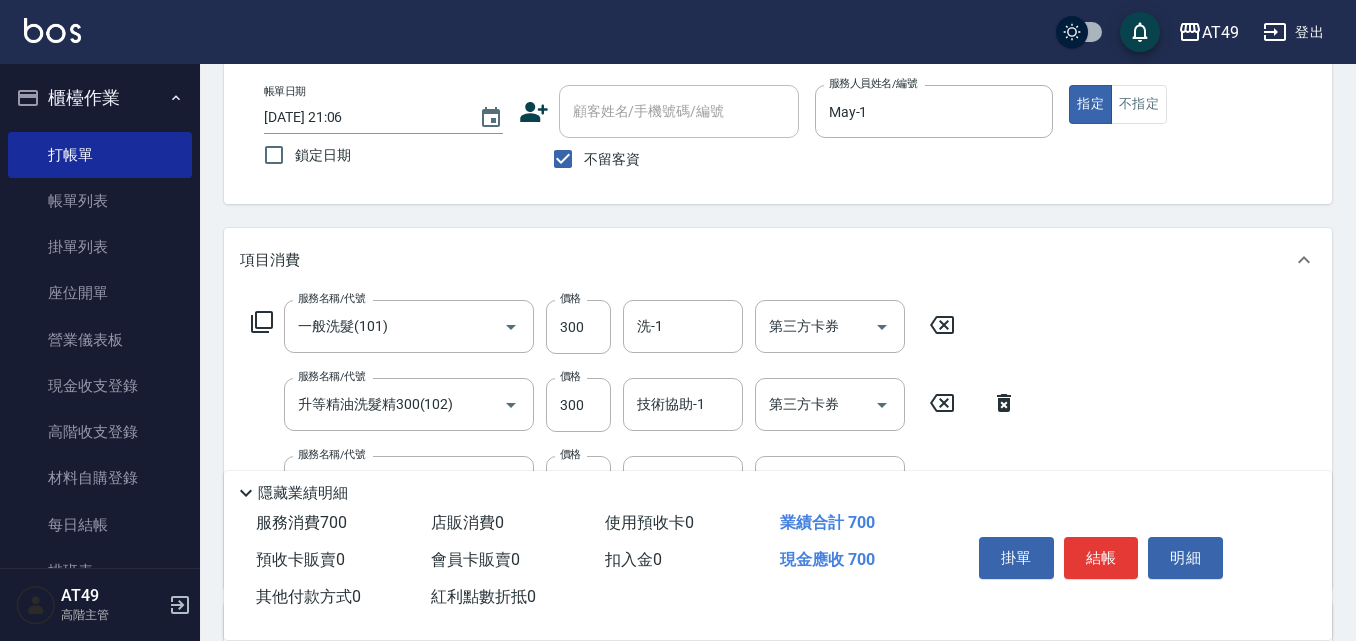 click 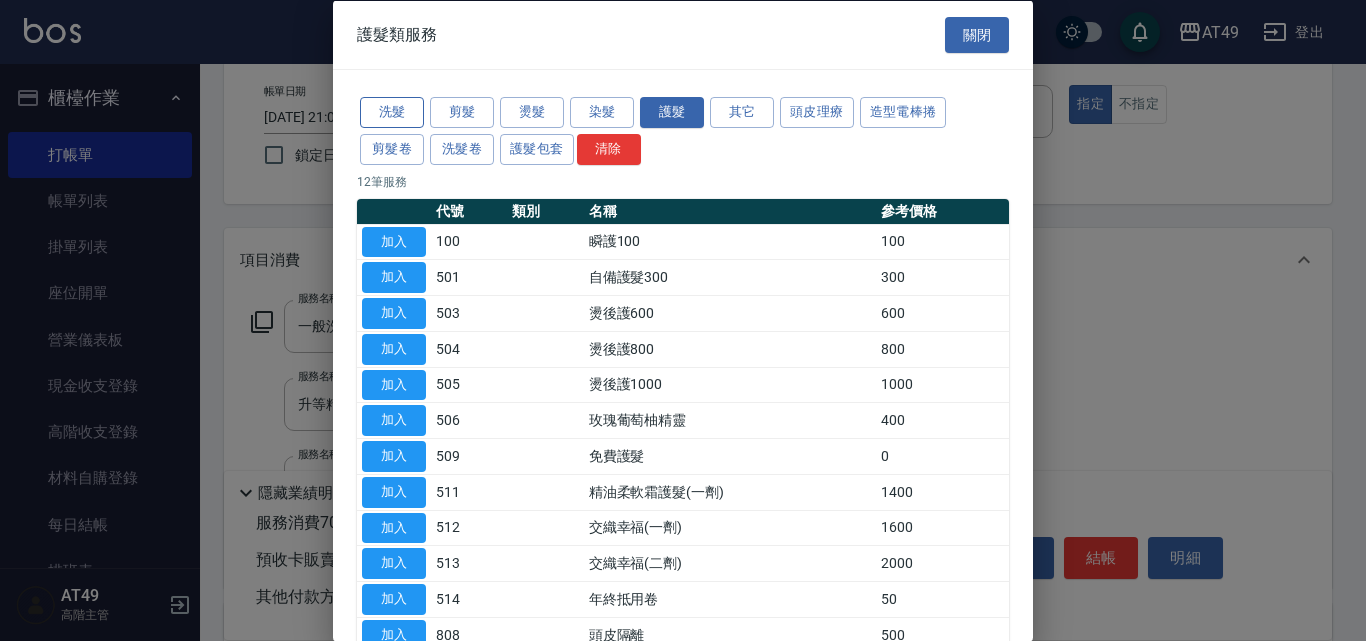 click on "洗髮" at bounding box center [392, 112] 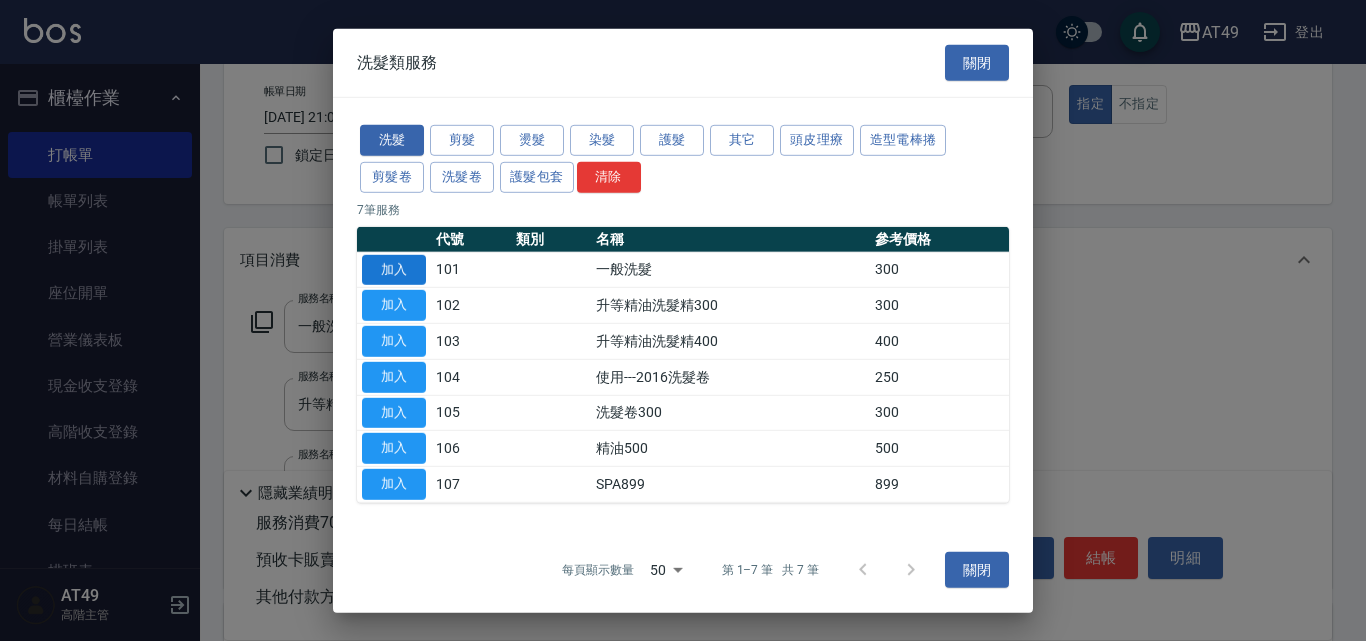 click on "加入" at bounding box center (394, 269) 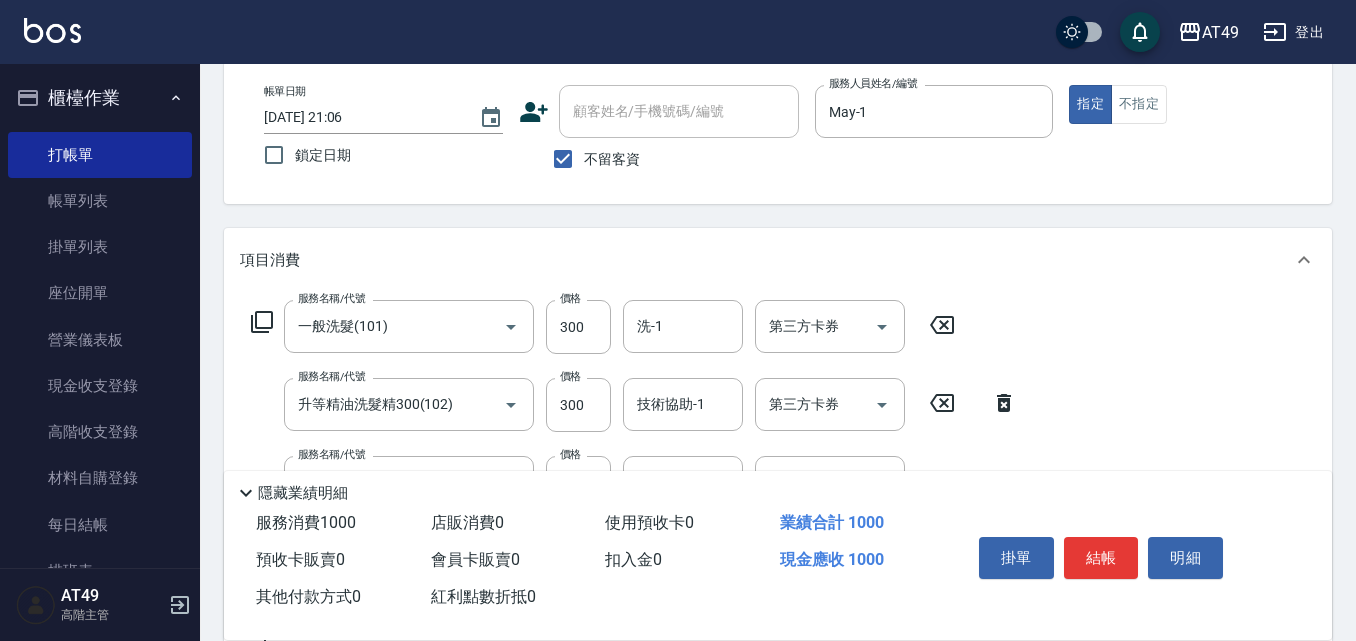 click 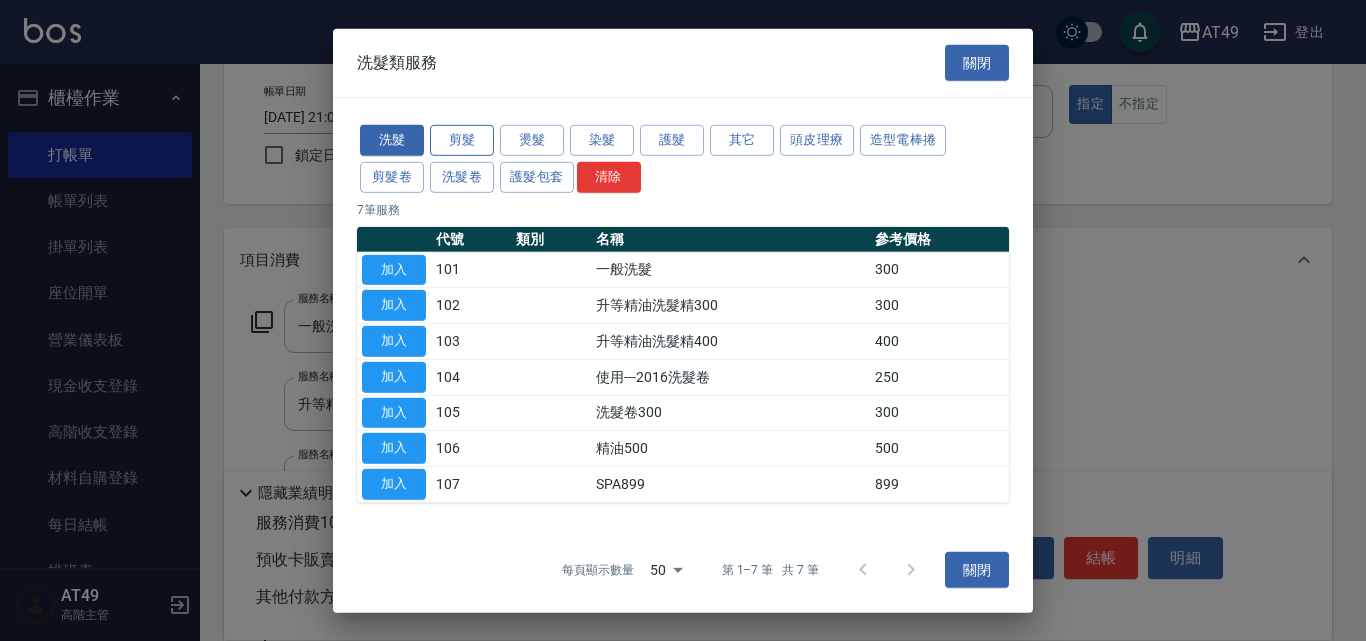 click on "剪髮" at bounding box center [462, 140] 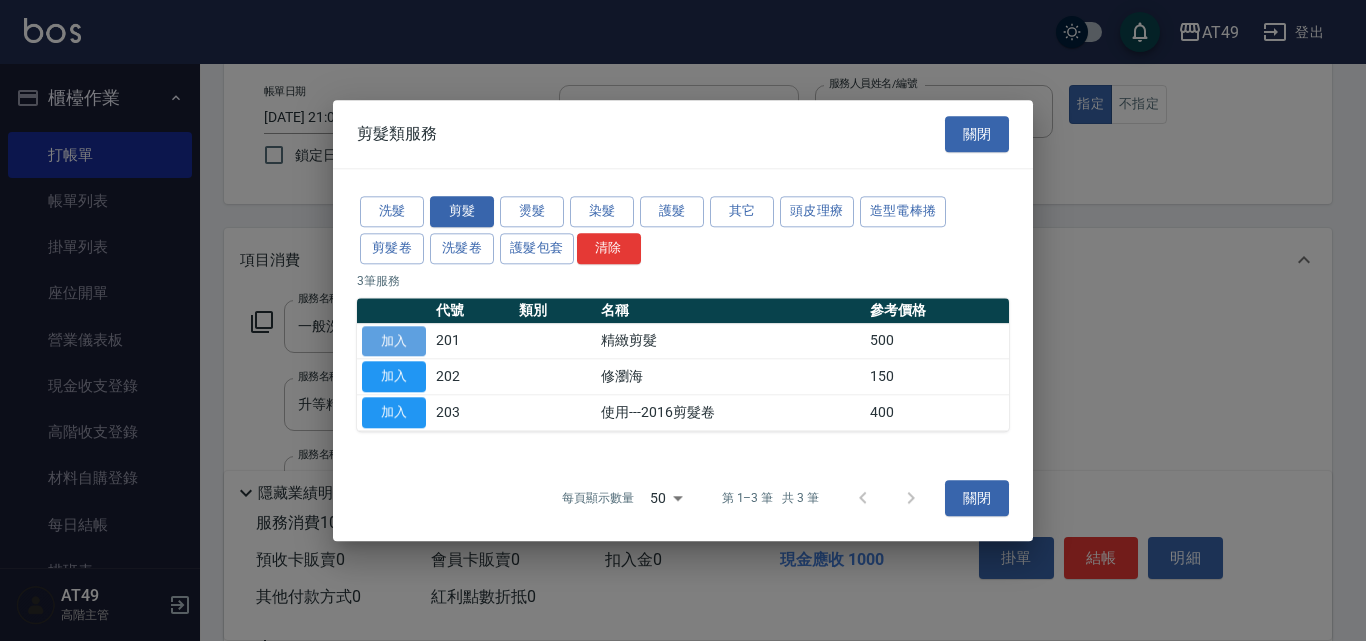 click on "加入" at bounding box center (394, 341) 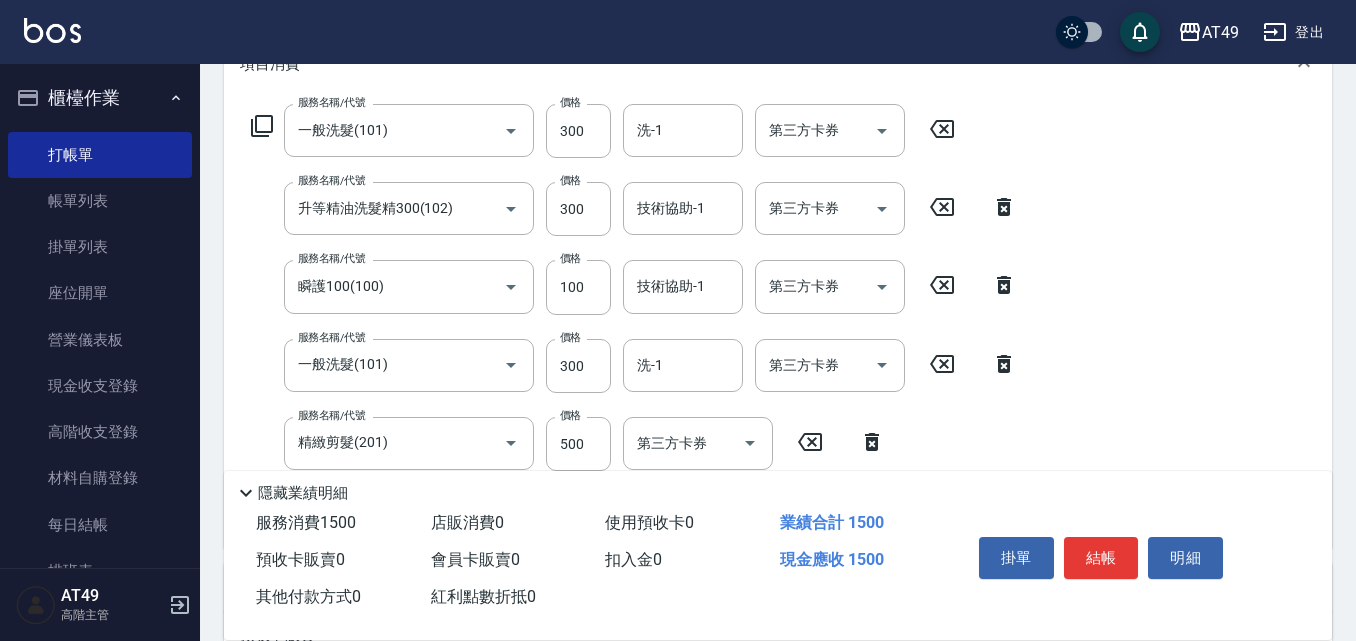 scroll, scrollTop: 400, scrollLeft: 0, axis: vertical 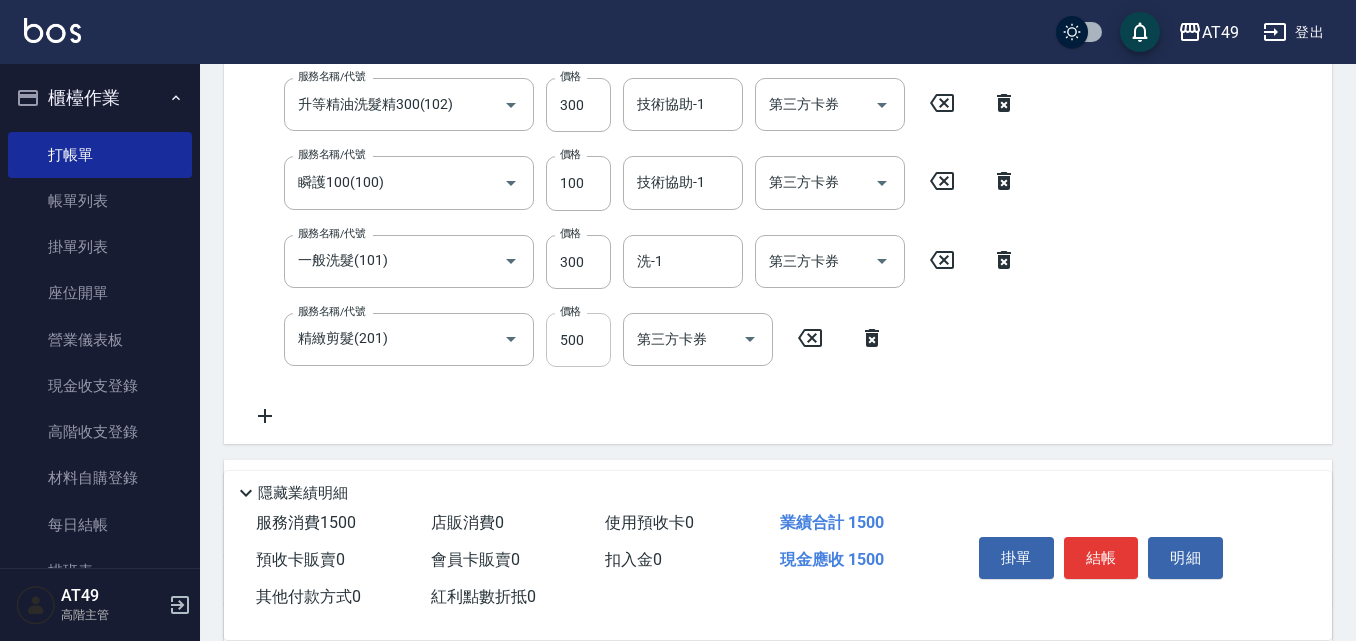 click on "500" at bounding box center (578, 340) 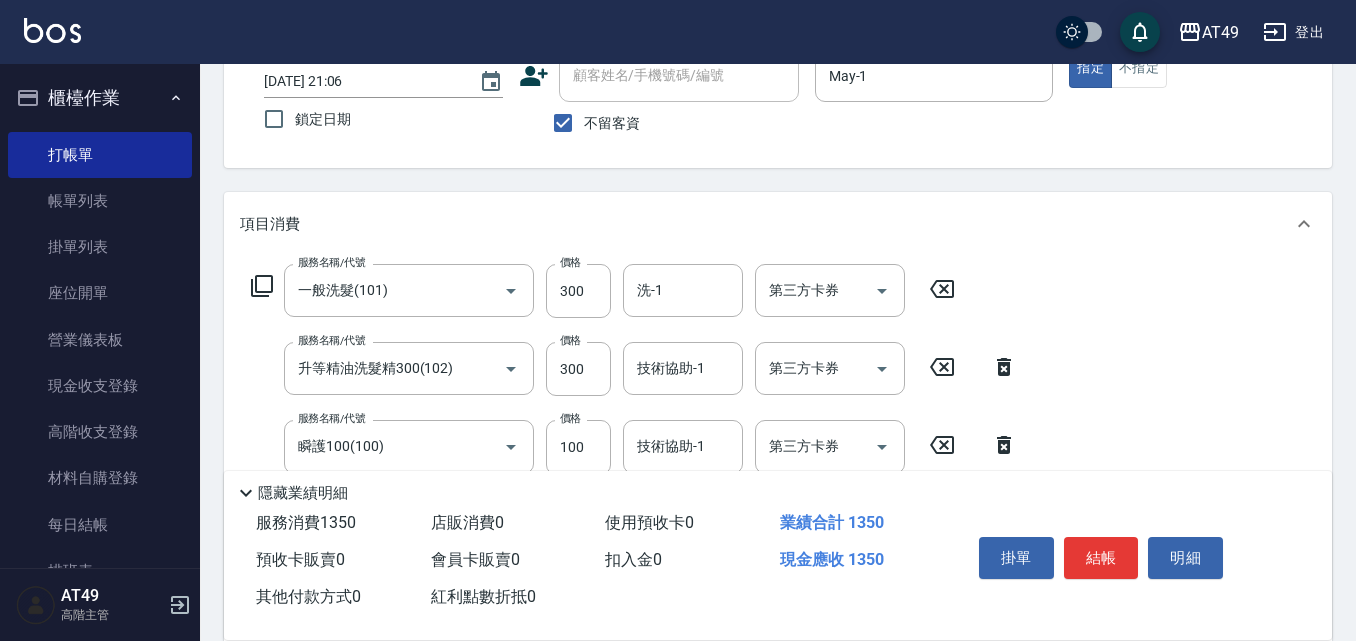 scroll, scrollTop: 100, scrollLeft: 0, axis: vertical 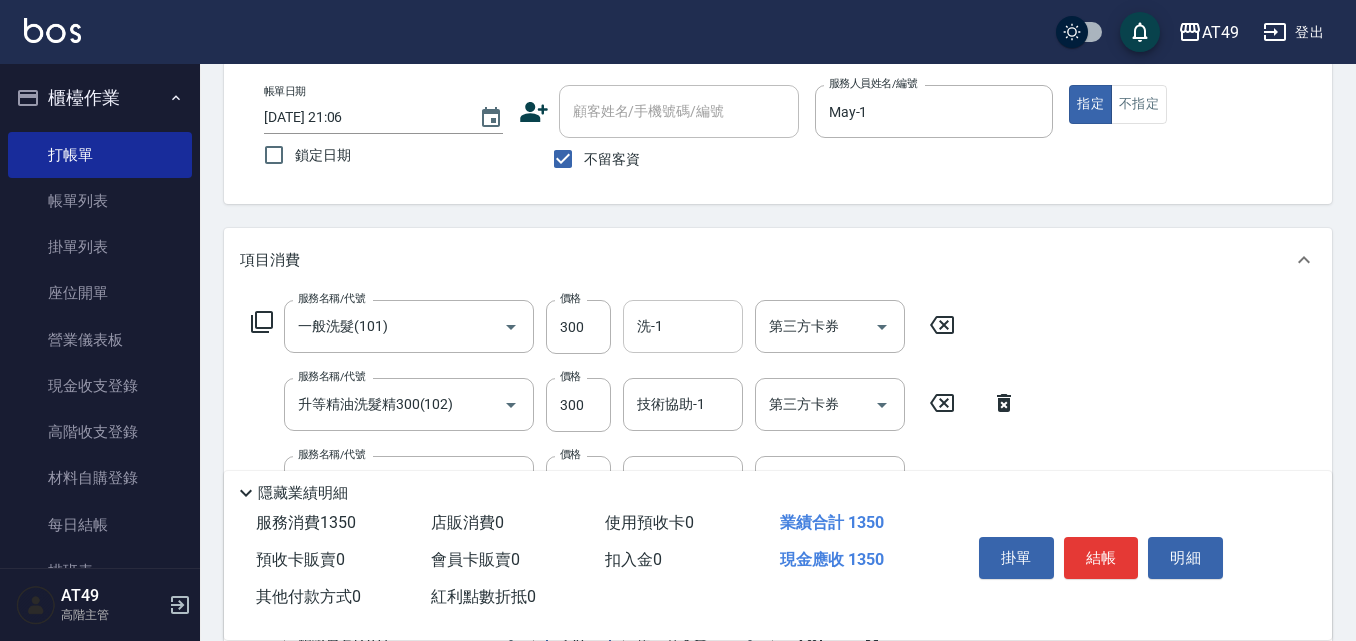type on "350" 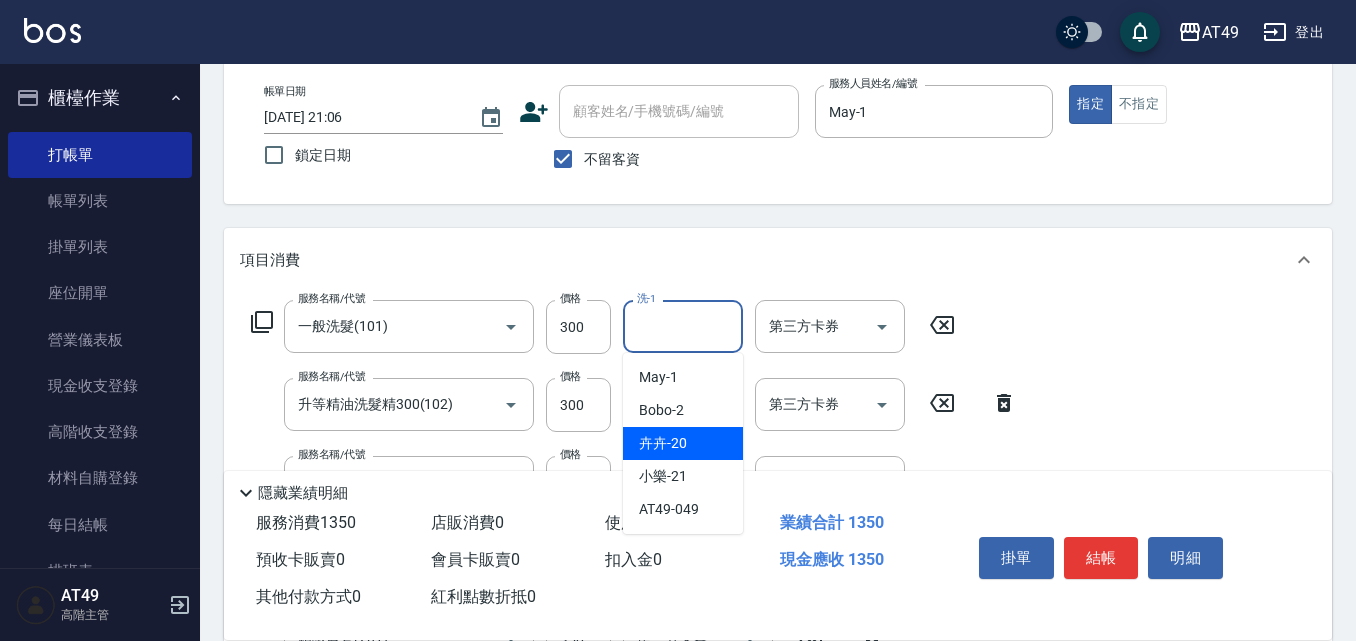 click on "卉卉 -20" at bounding box center (683, 443) 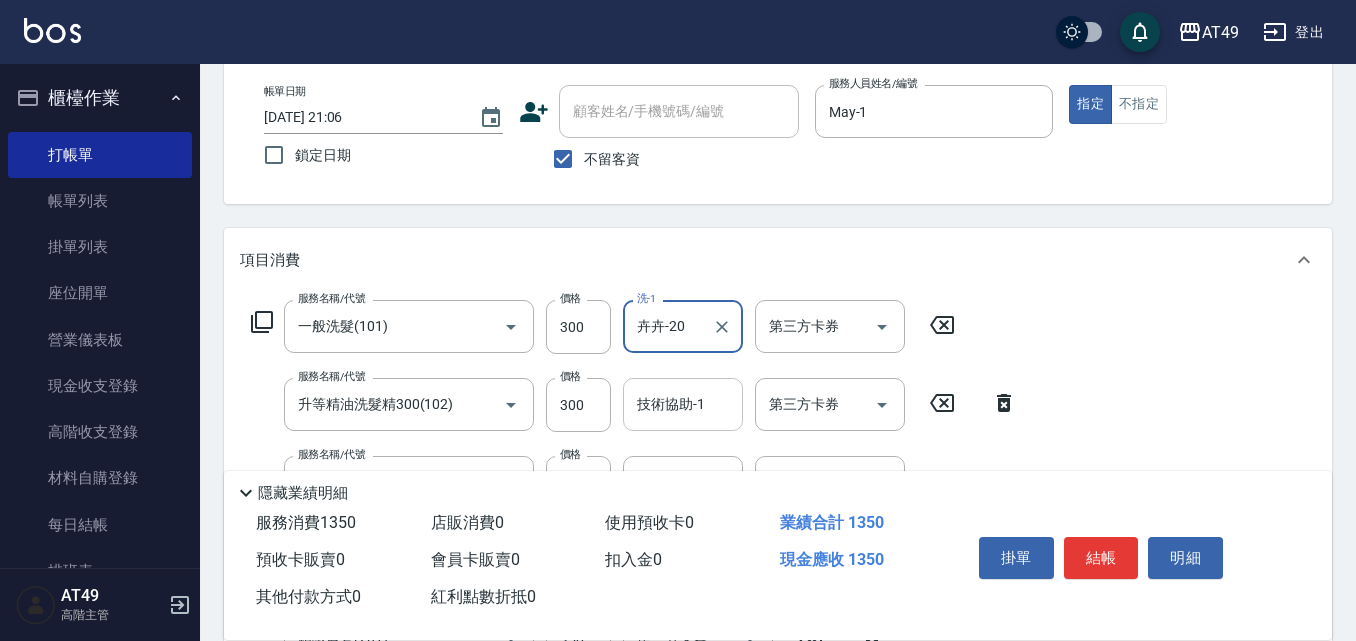 click on "技術協助-1 技術協助-1" at bounding box center [683, 404] 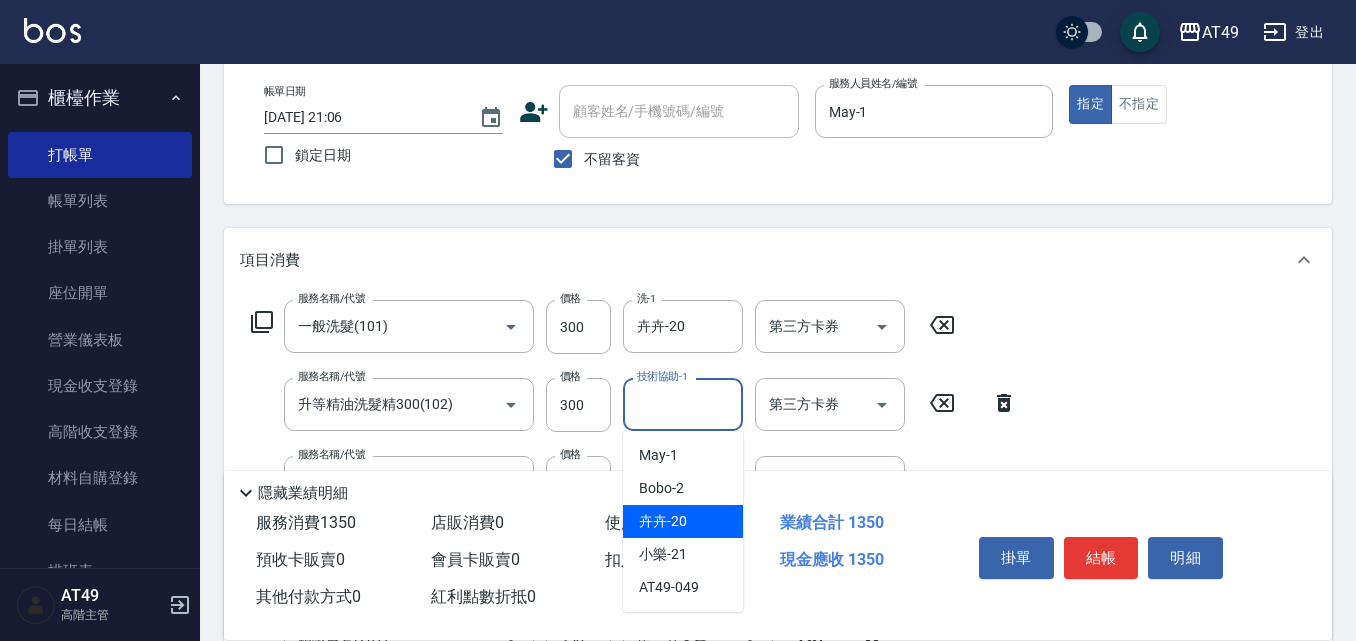 click on "卉卉 -20" at bounding box center (663, 521) 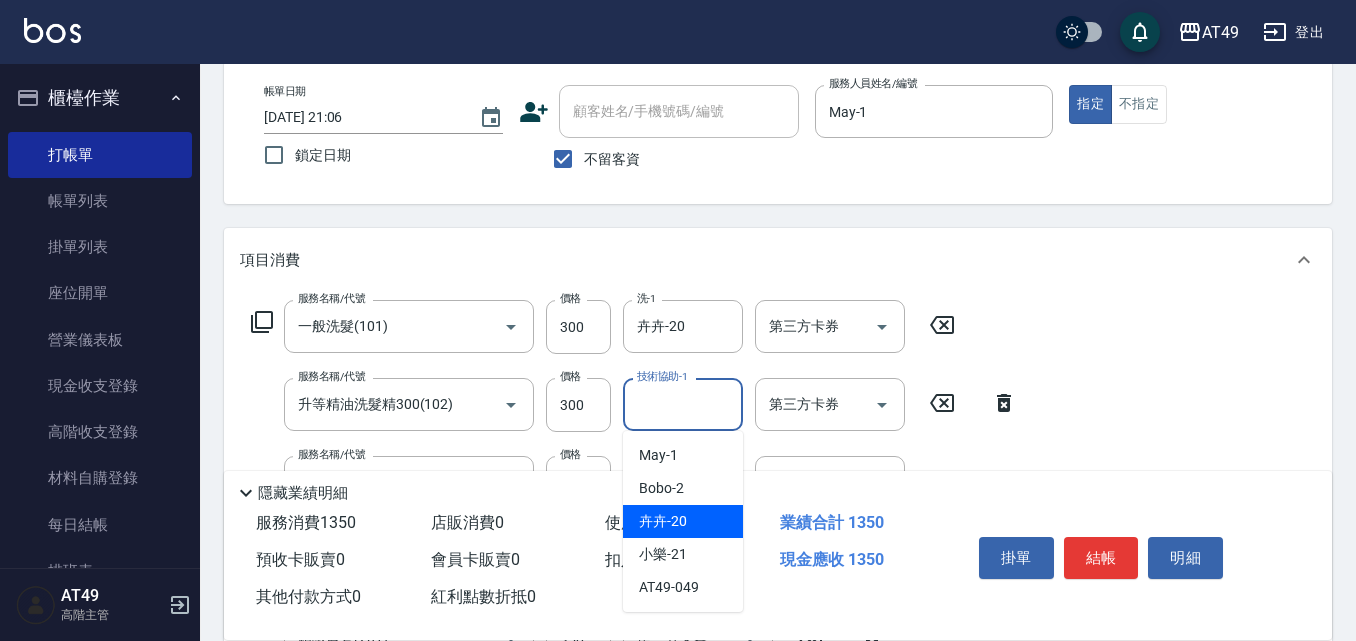 type on "卉卉-20" 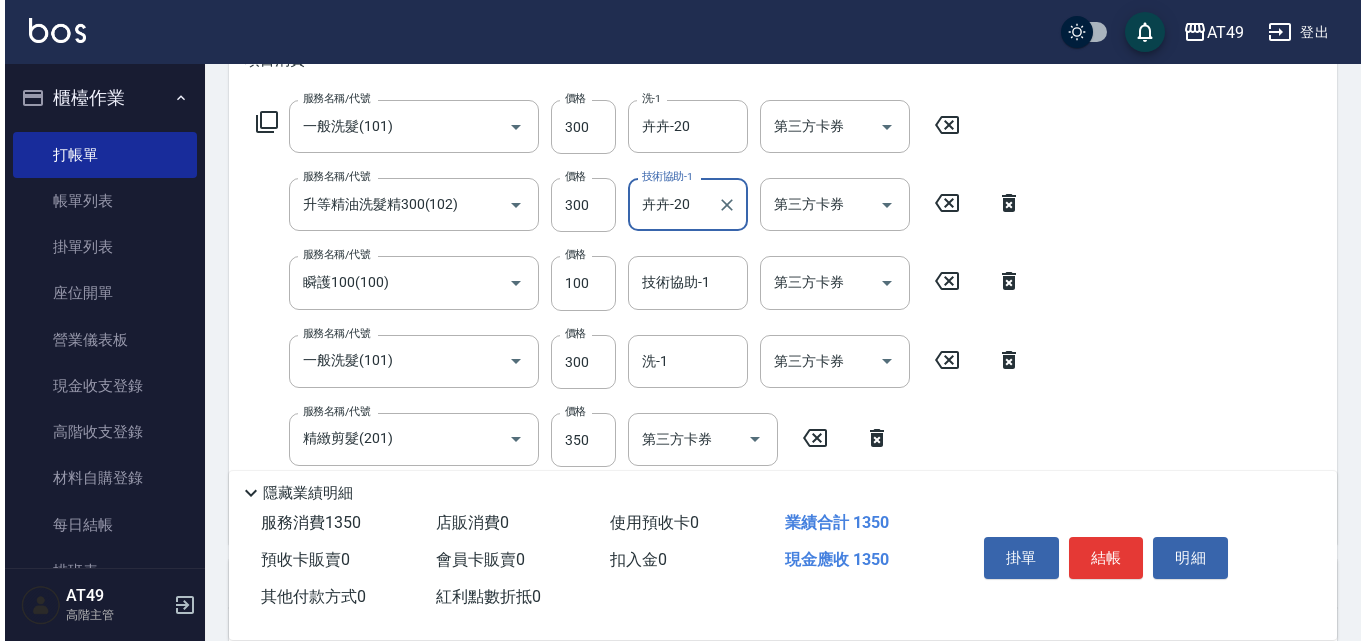 scroll, scrollTop: 400, scrollLeft: 0, axis: vertical 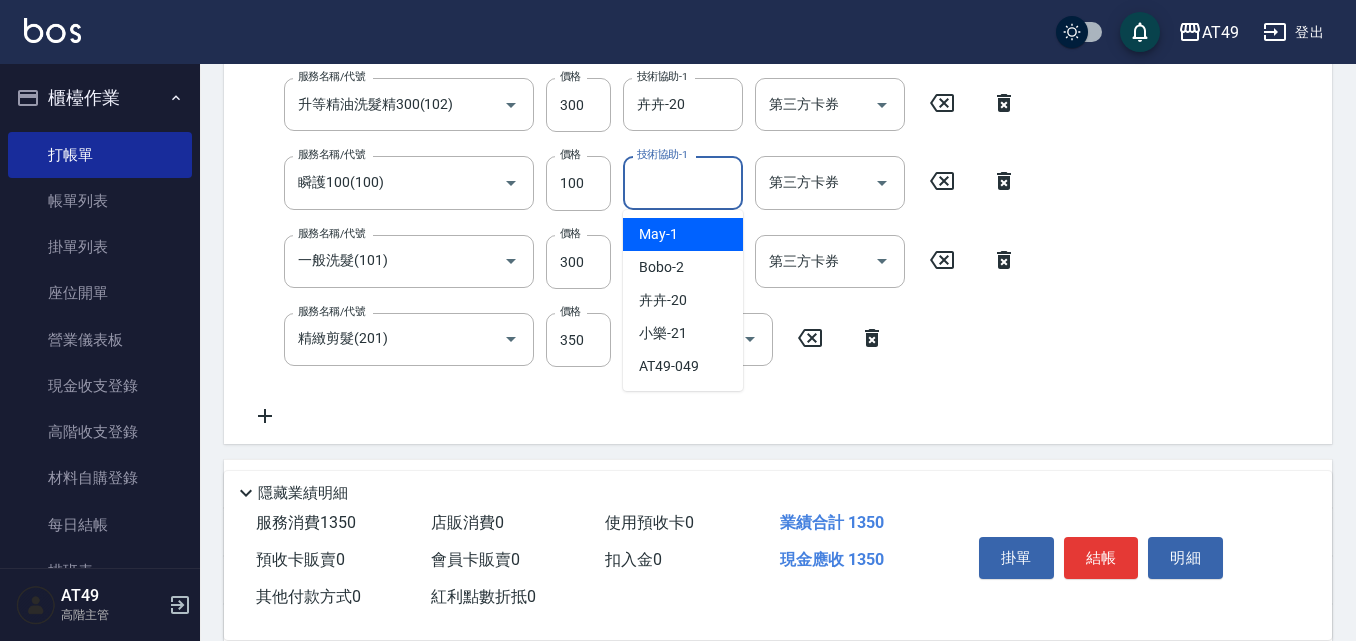 click on "技術協助-1" at bounding box center [683, 182] 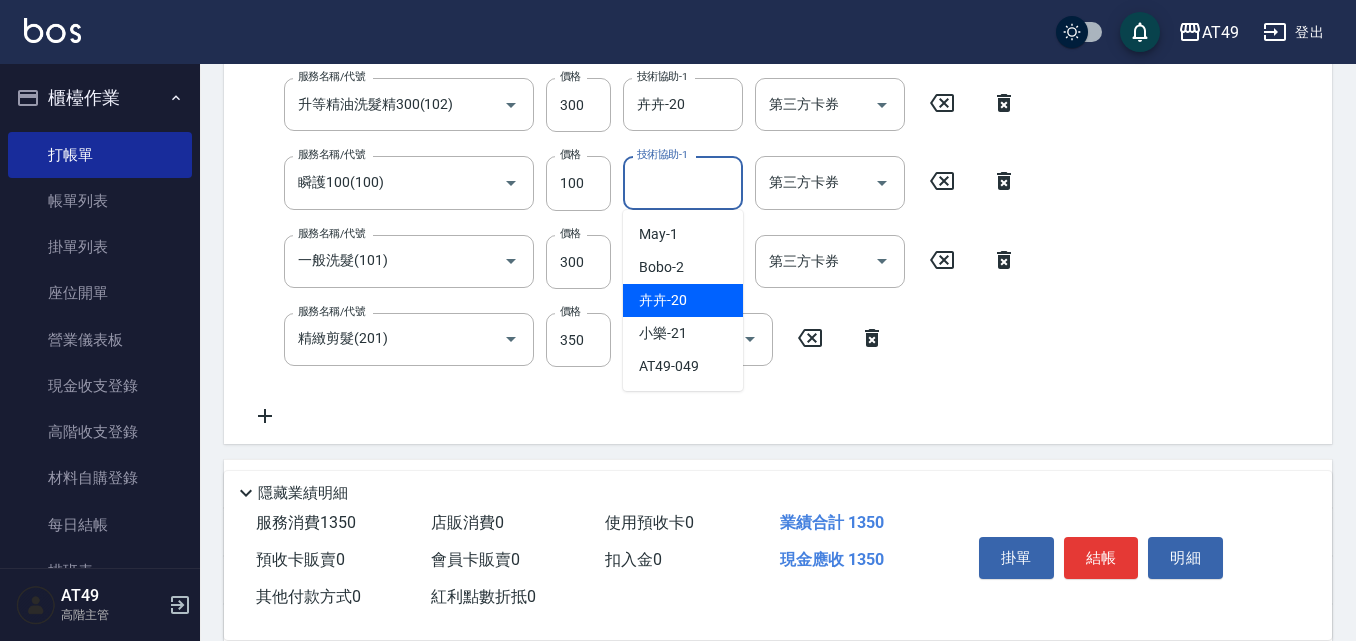 click on "卉卉 -20" at bounding box center [683, 300] 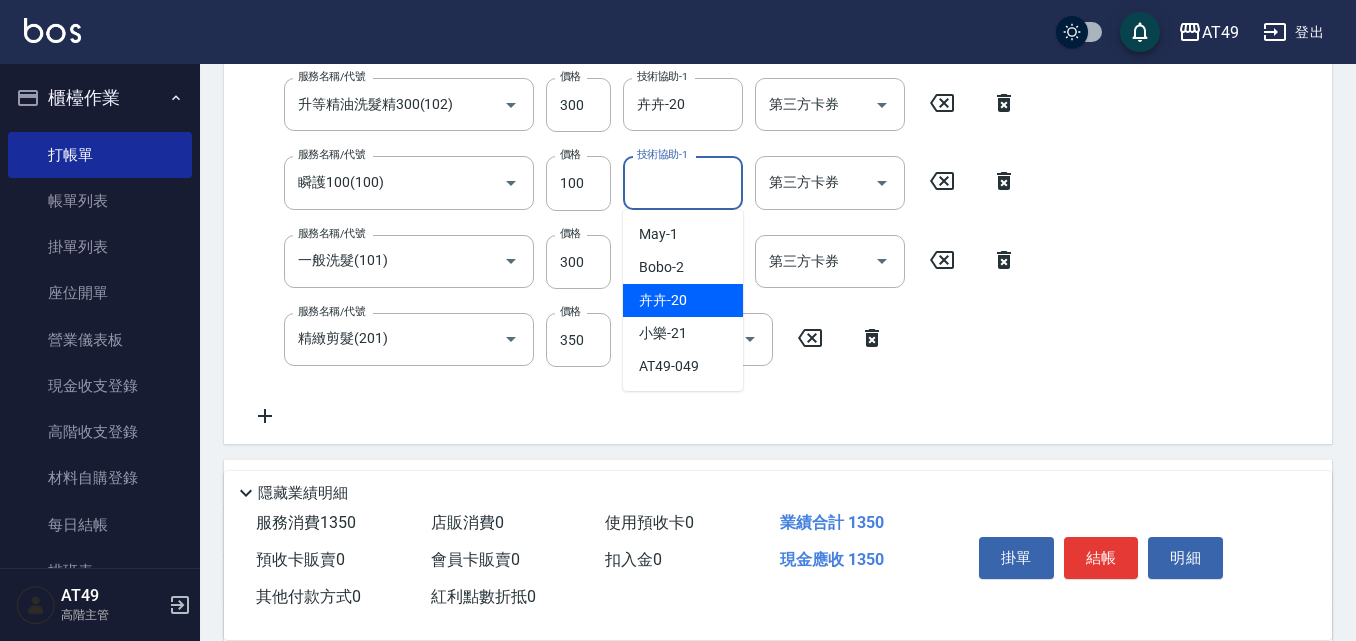 type on "卉卉-20" 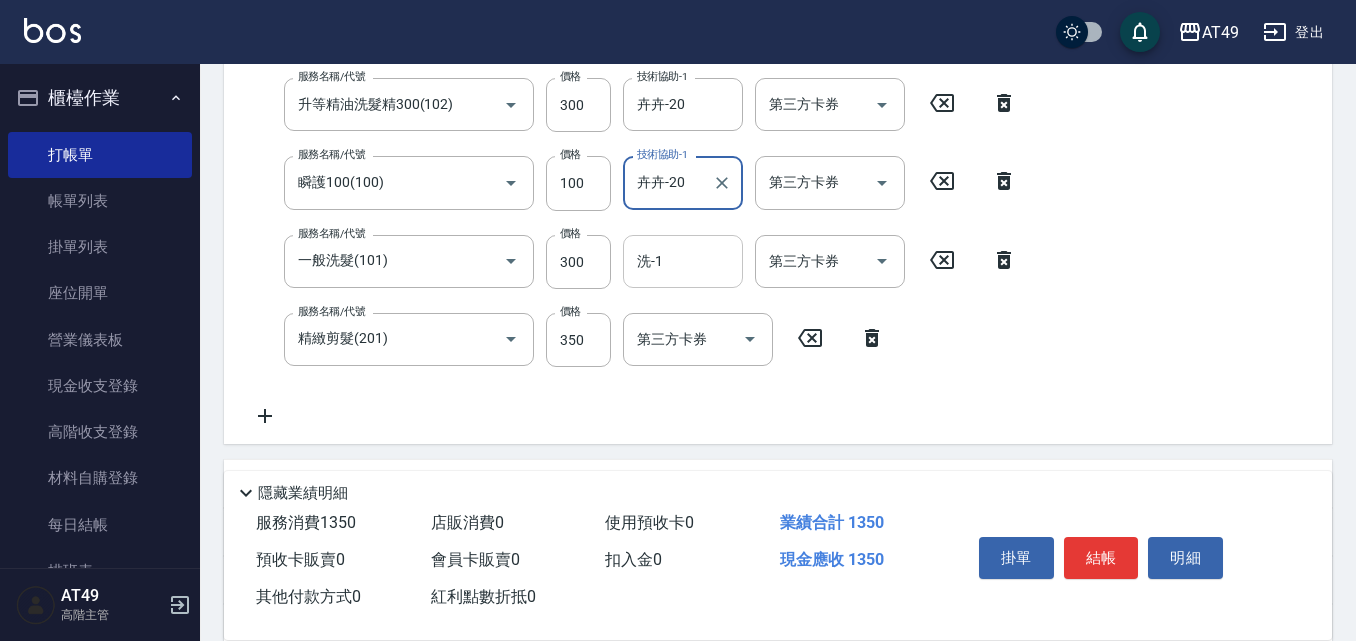 click on "洗-1" at bounding box center (683, 261) 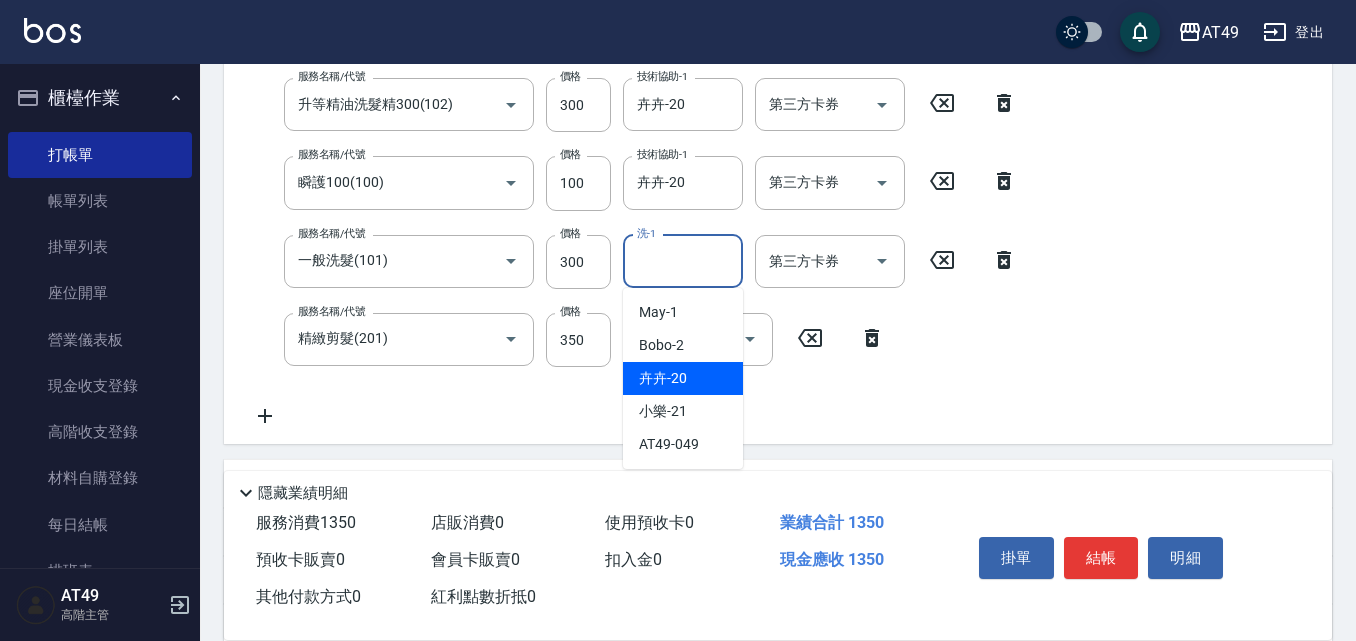 click on "卉卉 -20" at bounding box center [663, 378] 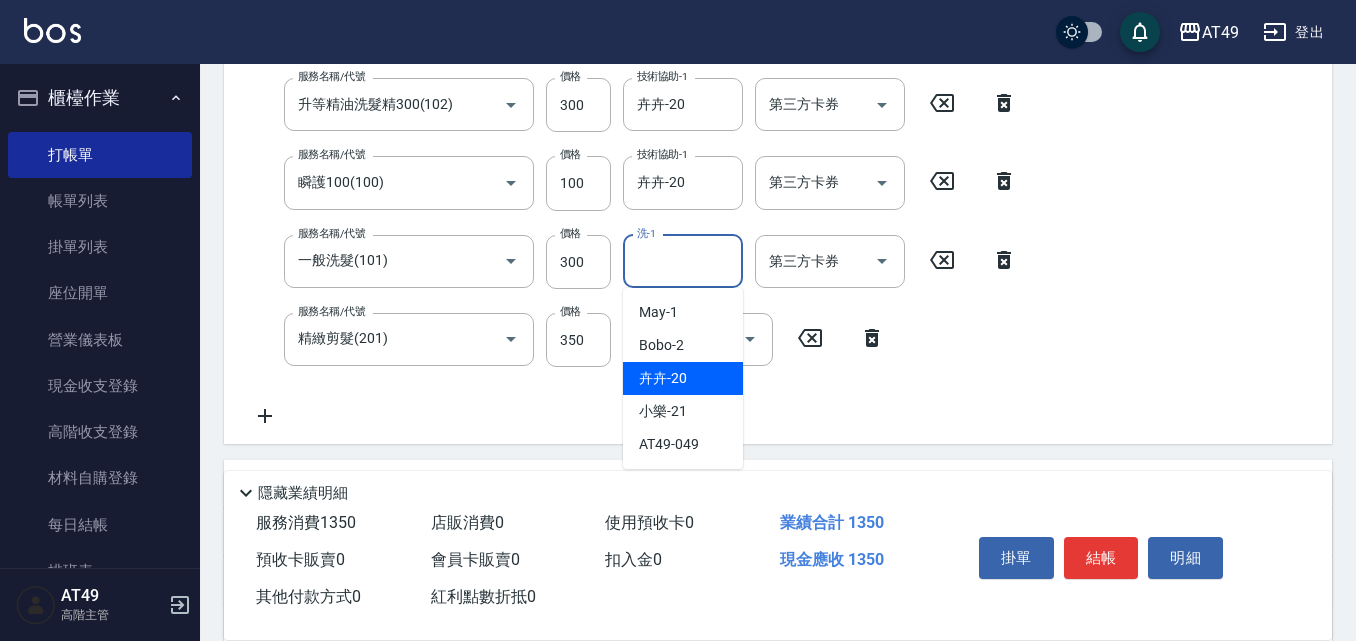 type on "卉卉-20" 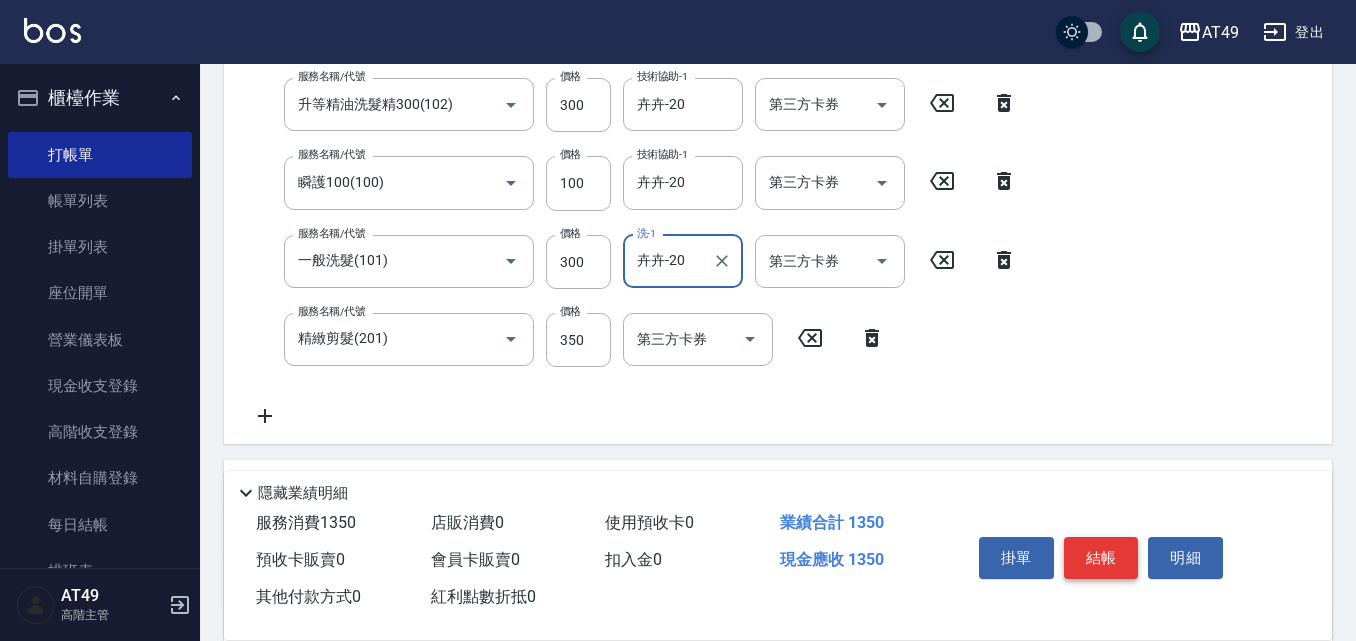 click on "結帳" at bounding box center [1101, 558] 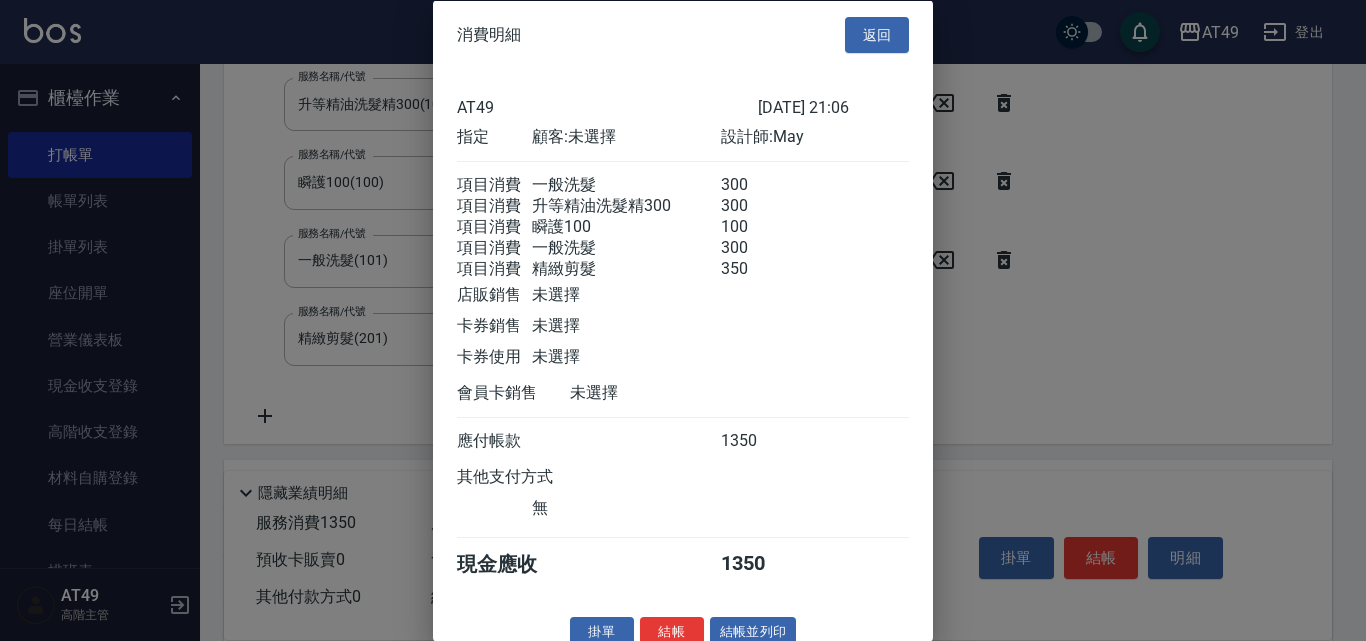 scroll, scrollTop: 57, scrollLeft: 0, axis: vertical 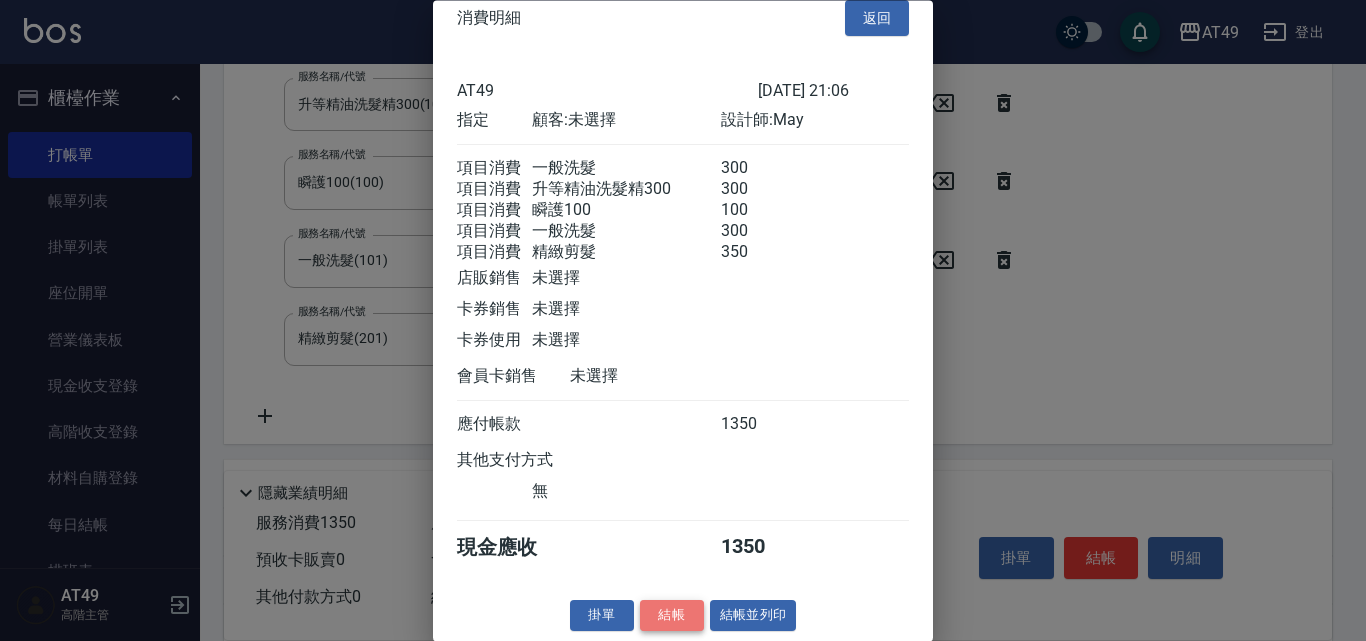 click on "結帳" at bounding box center (672, 616) 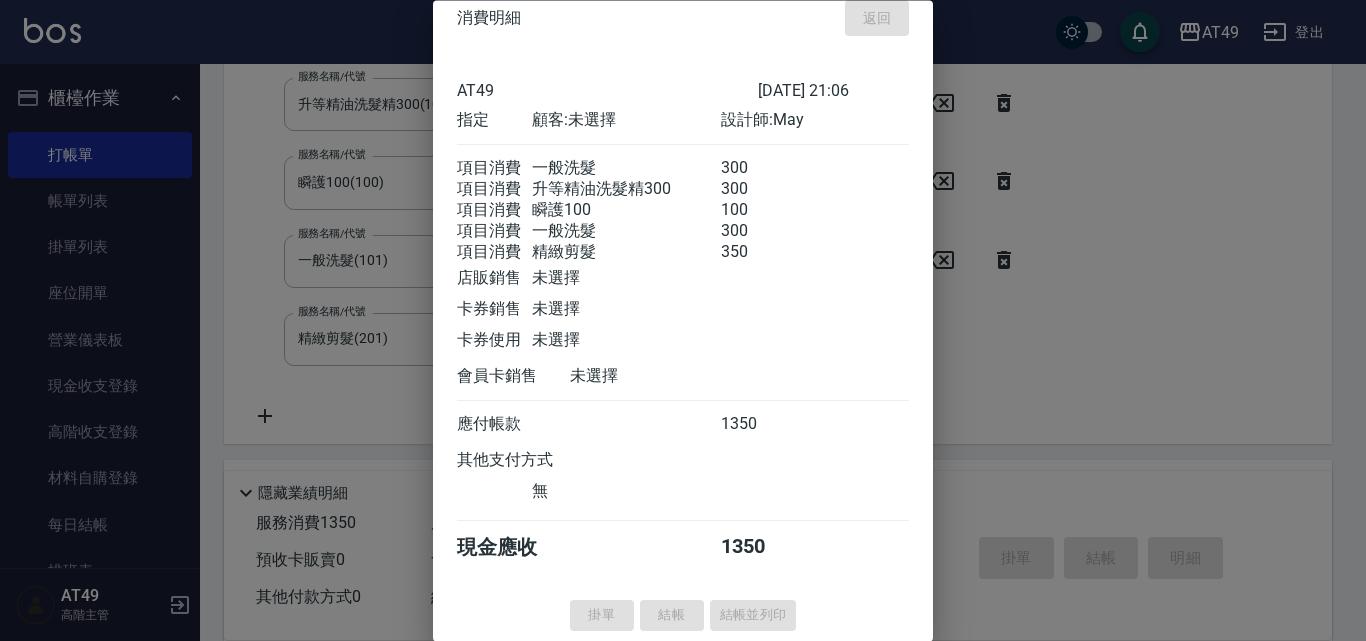 type on "[DATE] 21:07" 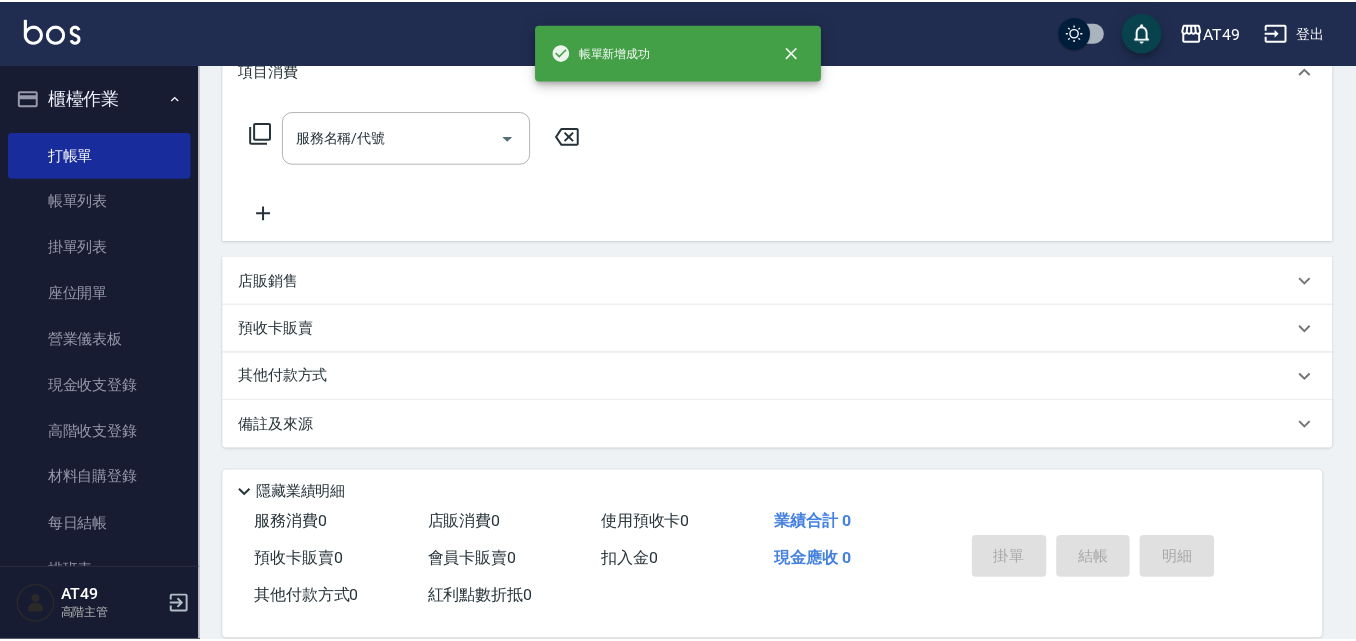 scroll, scrollTop: 0, scrollLeft: 0, axis: both 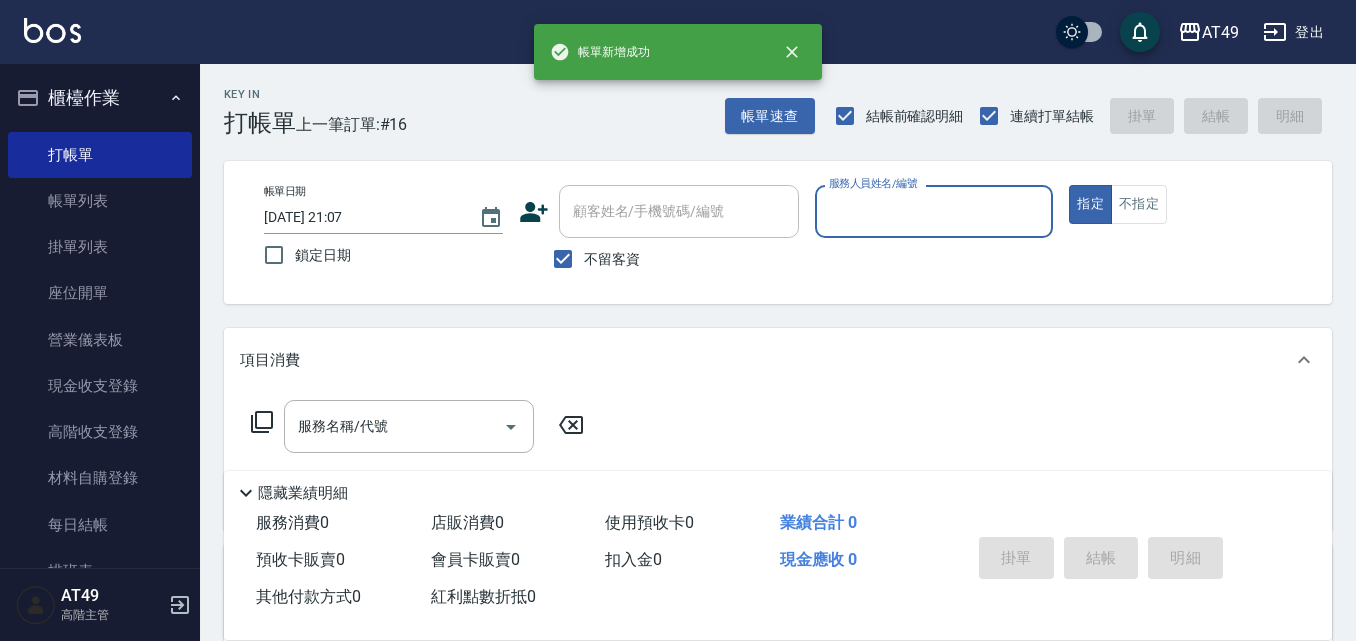 click on "服務人員姓名/編號" at bounding box center [934, 211] 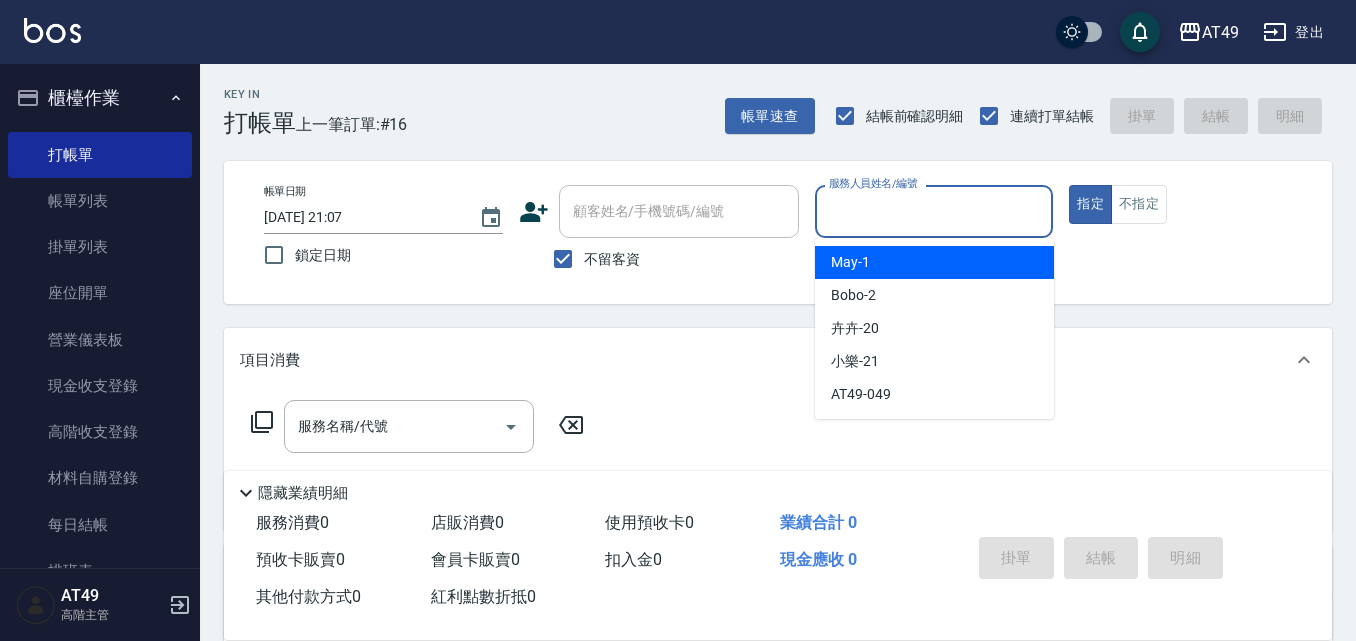 click on "May -1" at bounding box center [934, 262] 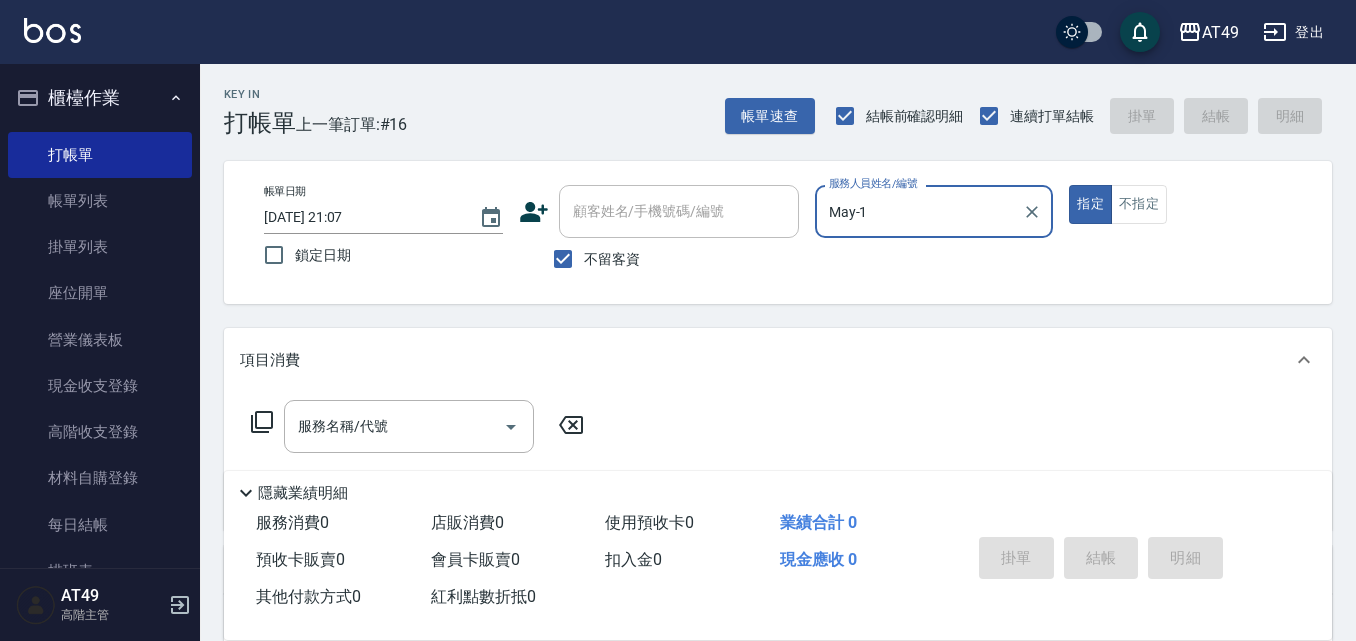 click 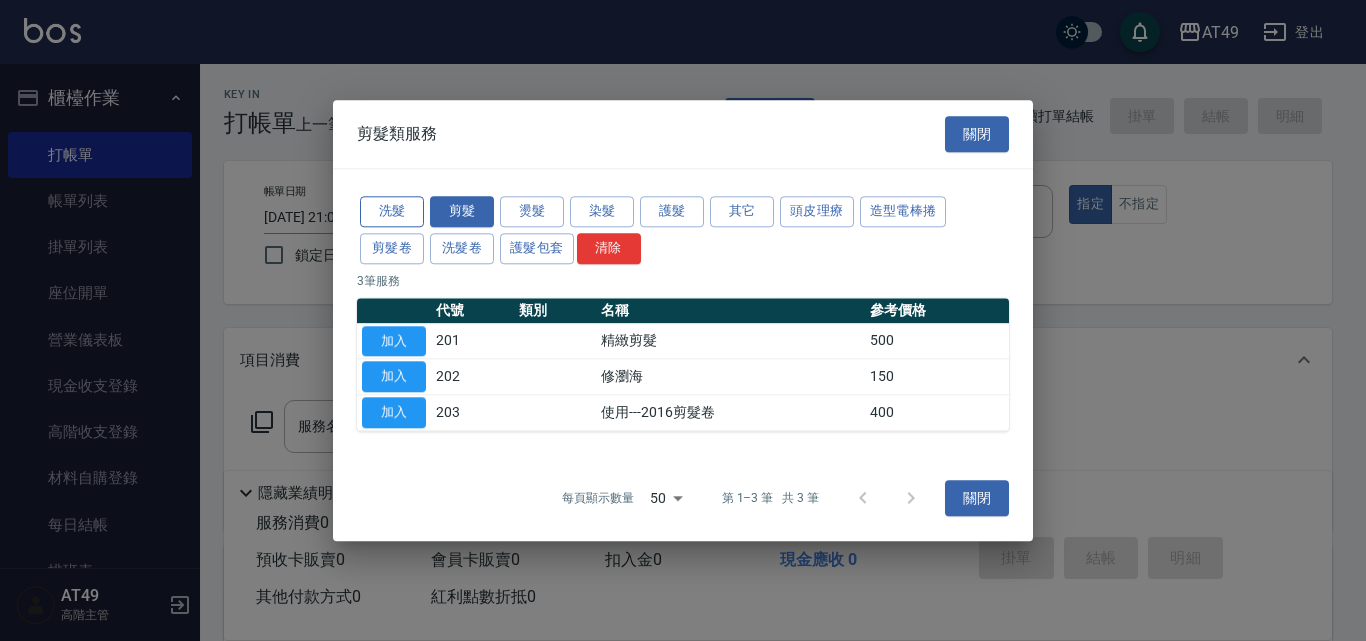 click on "洗髮" at bounding box center (392, 211) 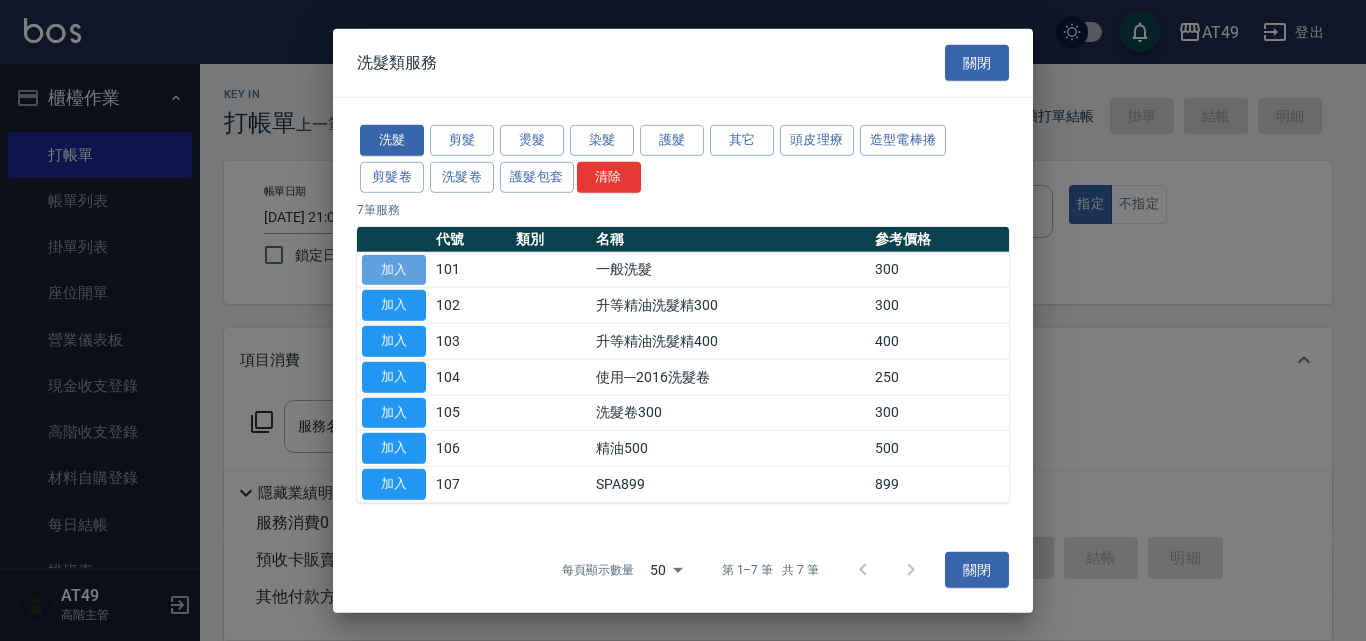 click on "加入" at bounding box center (394, 269) 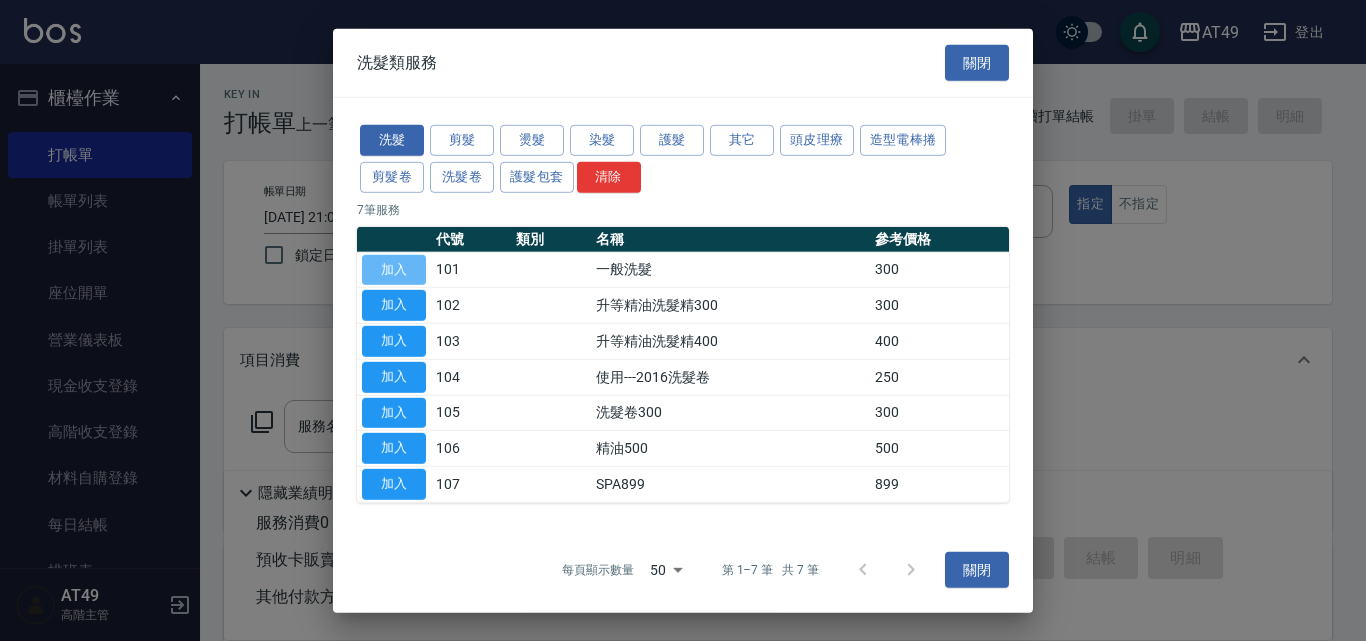 type on "一般洗髮(101)" 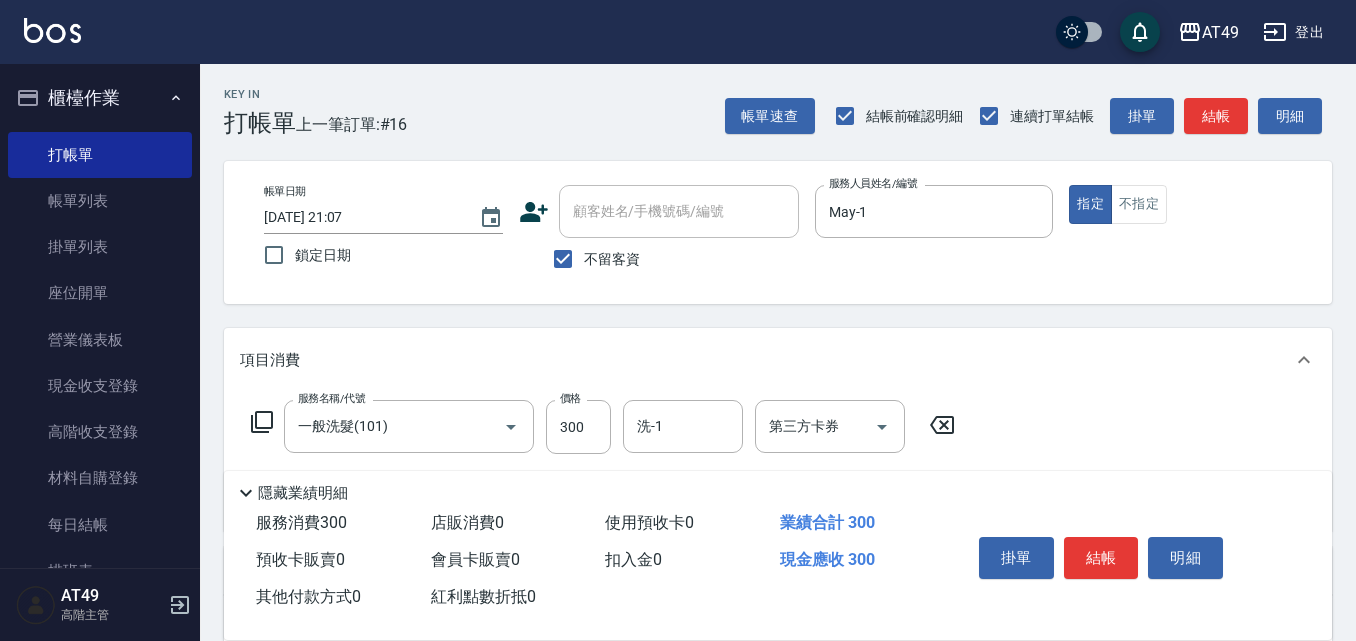 click 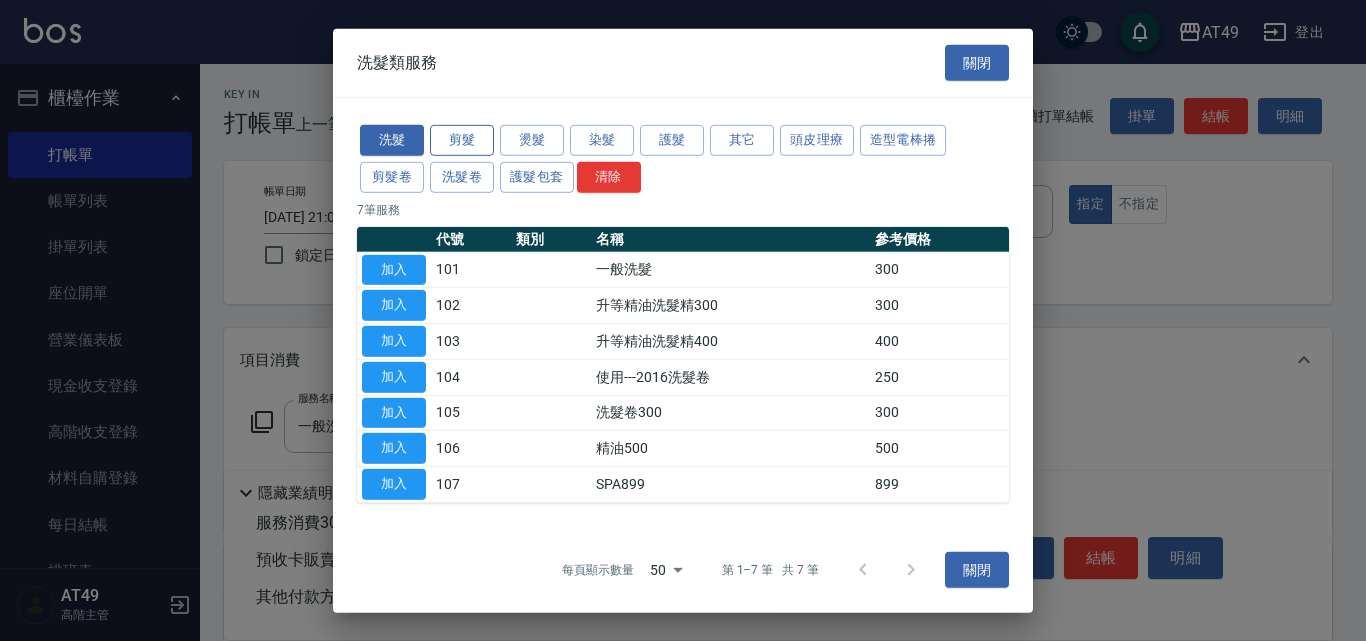 click on "剪髮" at bounding box center (462, 140) 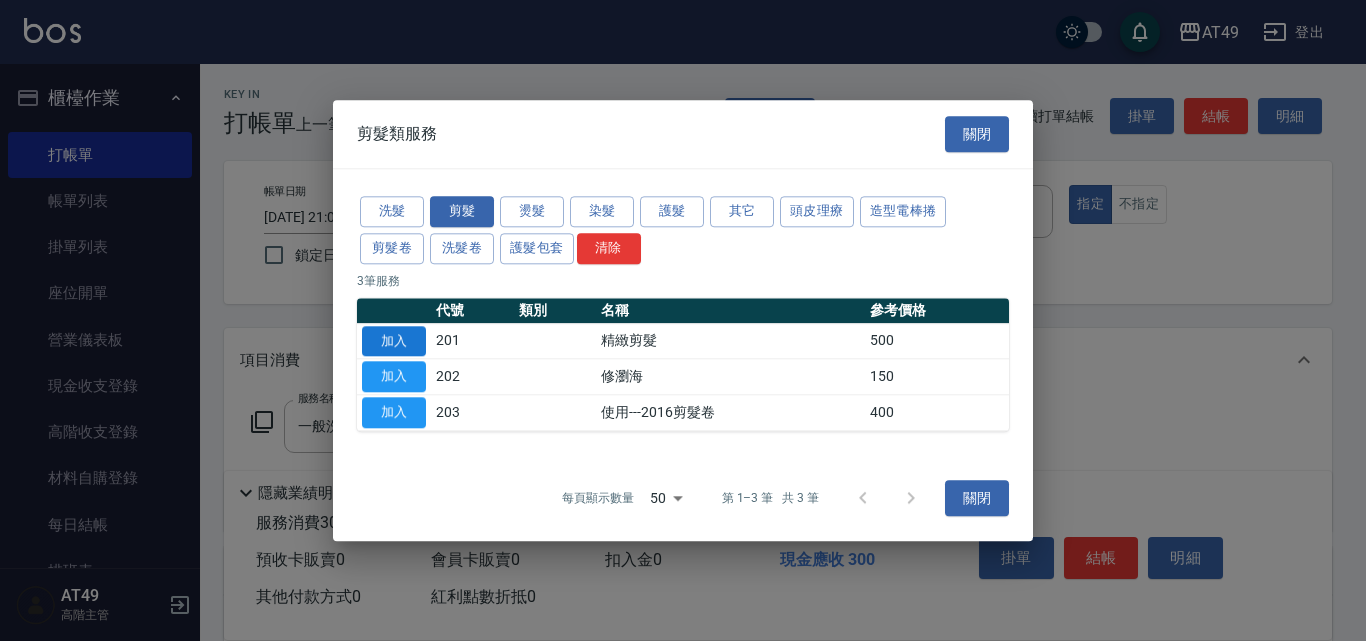 click on "加入" at bounding box center [394, 341] 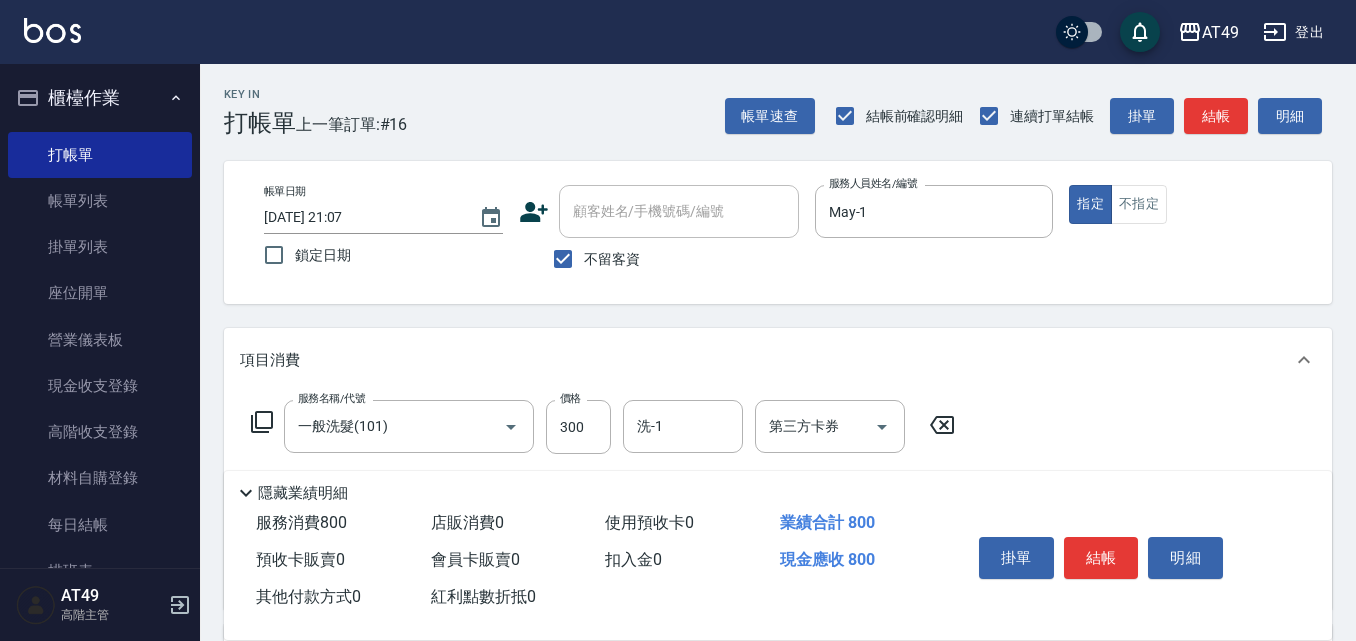 click 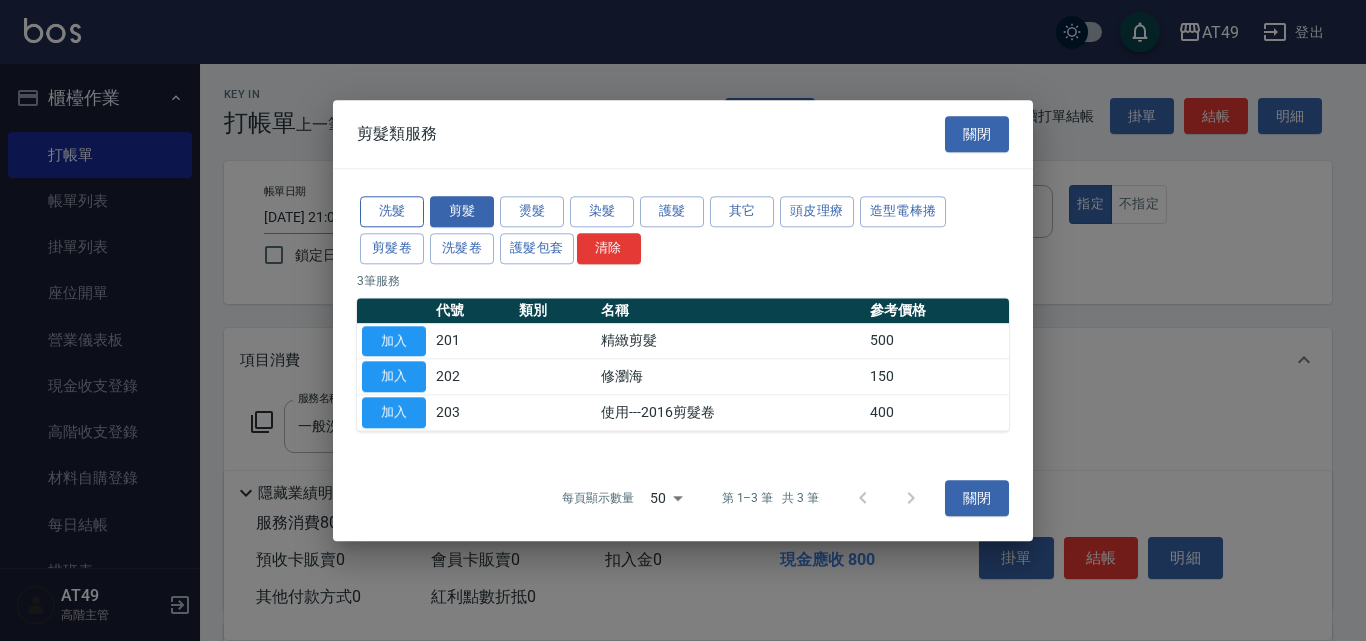 click on "洗髮" at bounding box center (392, 211) 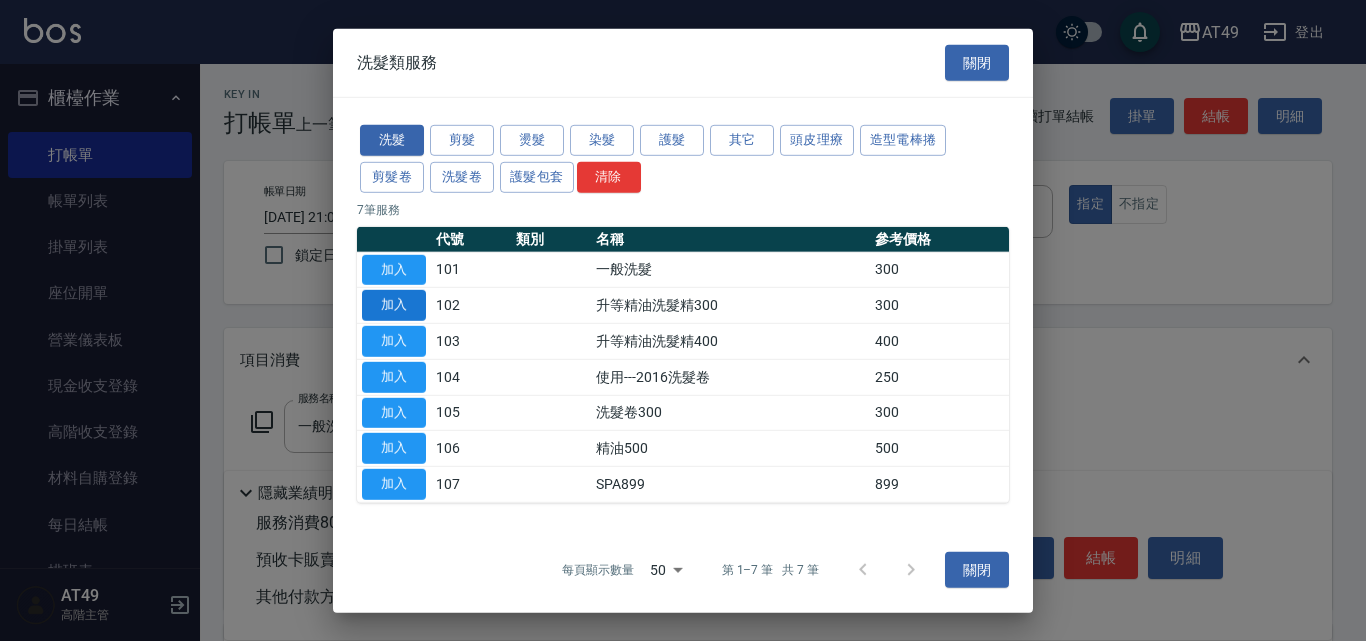 click on "加入" at bounding box center [394, 305] 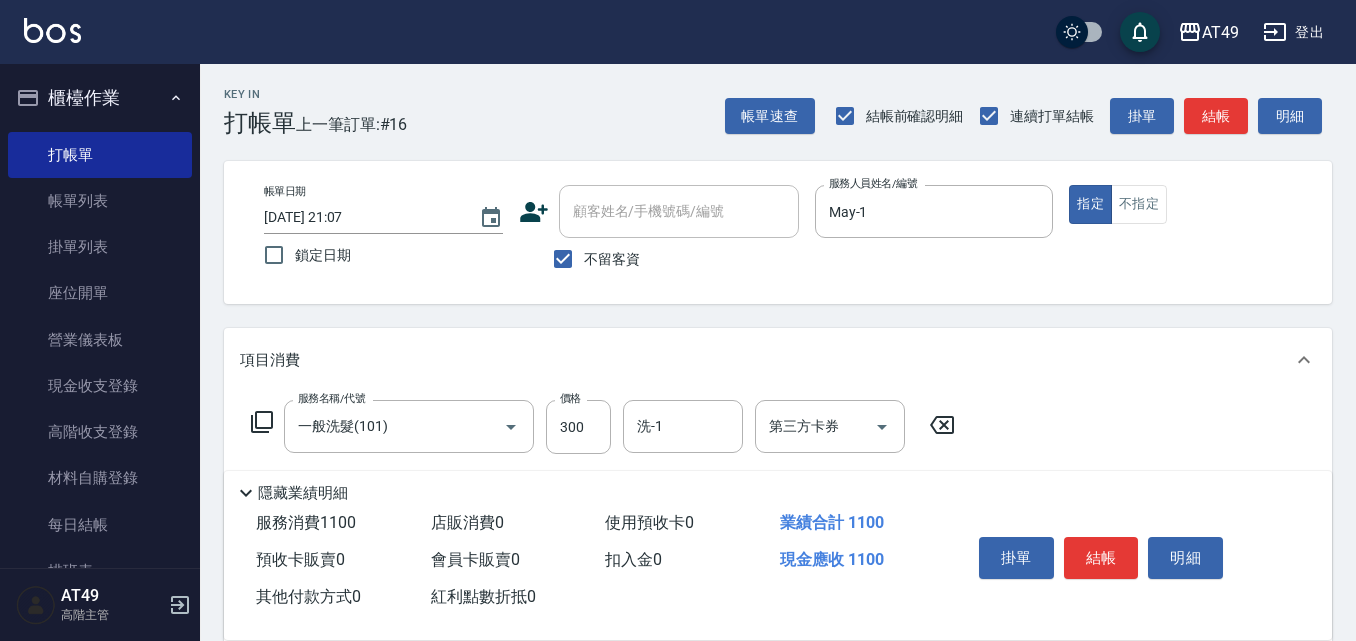 click 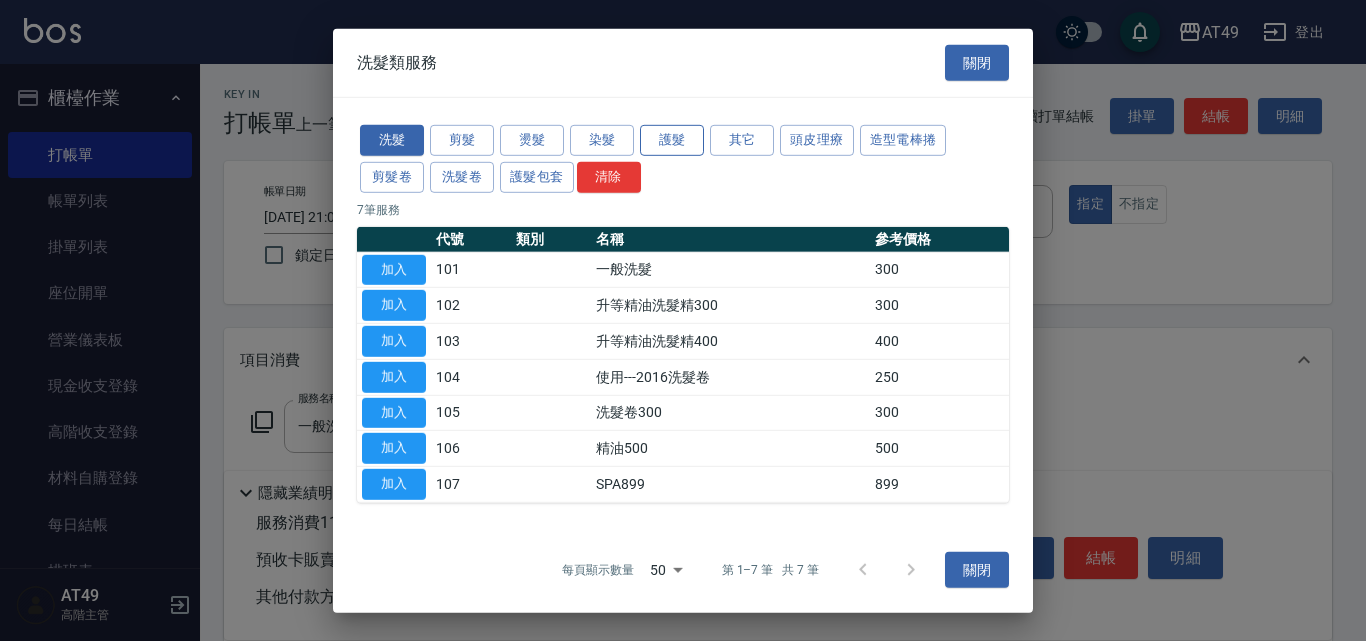 click on "護髮" at bounding box center [672, 140] 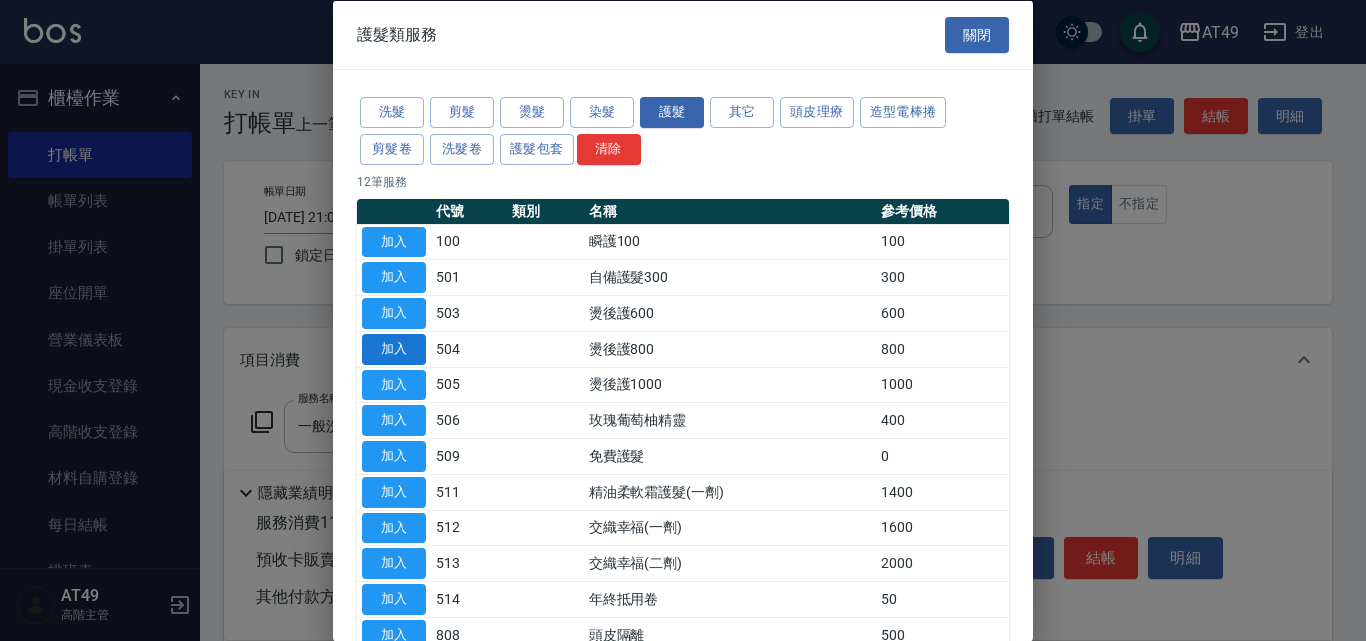 click on "加入" at bounding box center [394, 348] 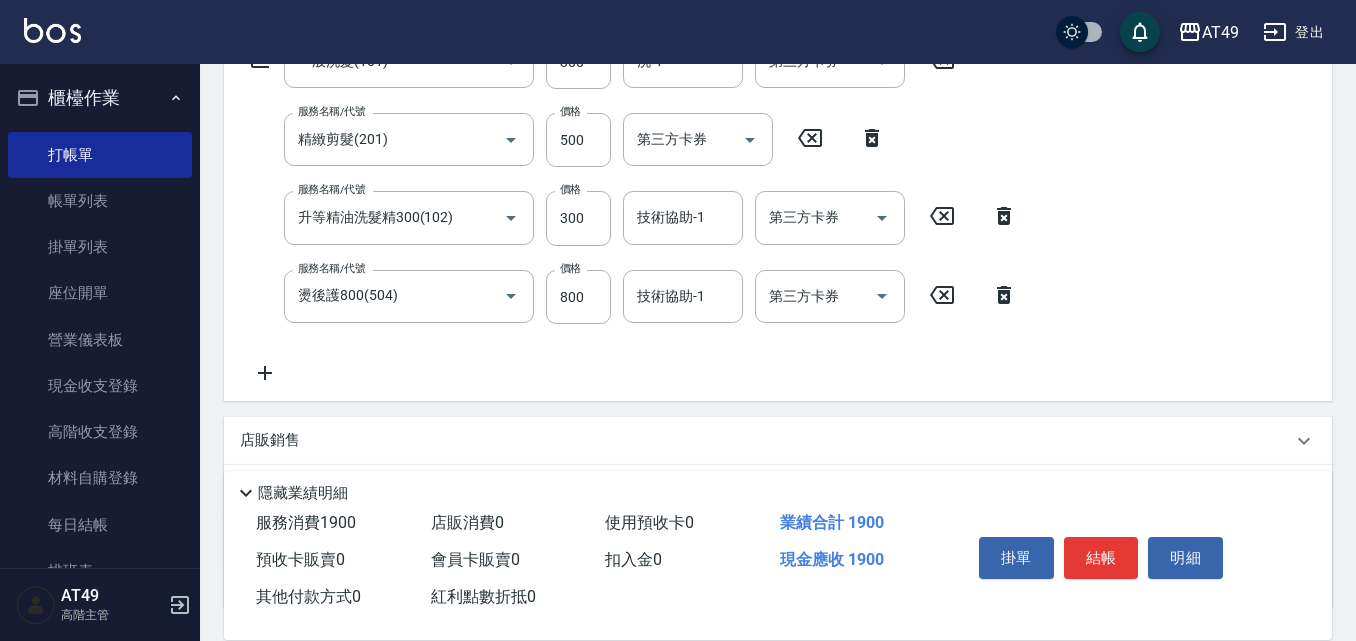 scroll, scrollTop: 400, scrollLeft: 0, axis: vertical 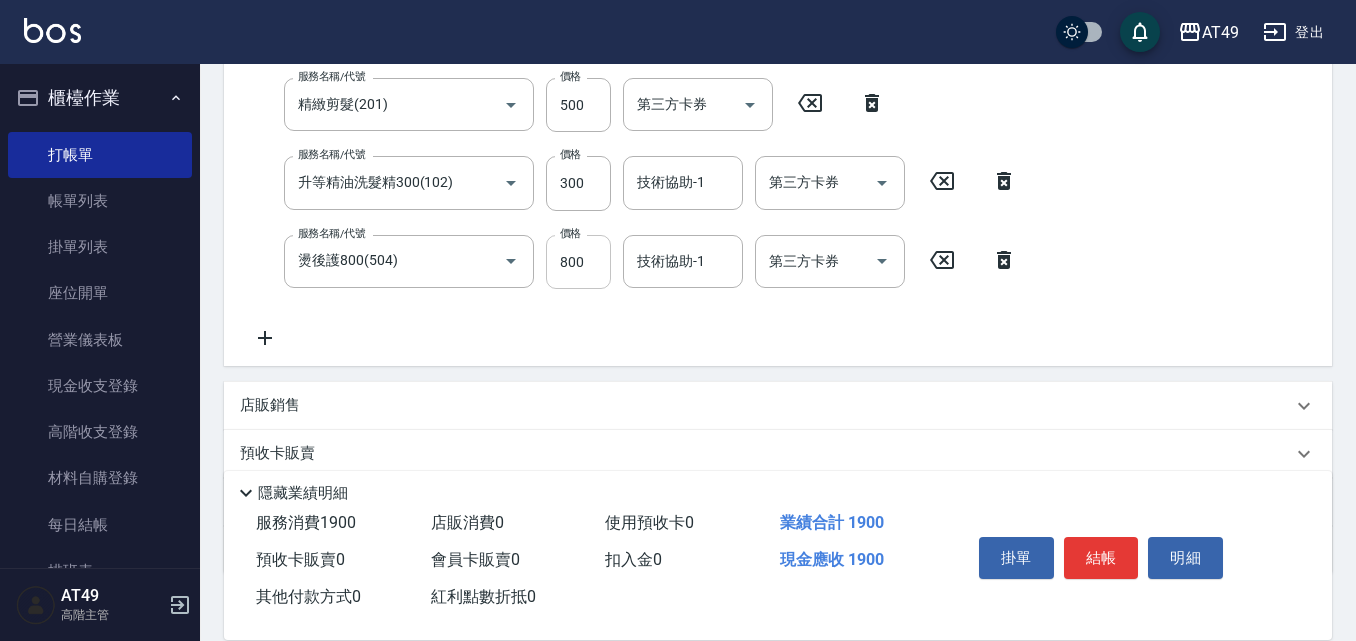 click on "800" at bounding box center (578, 262) 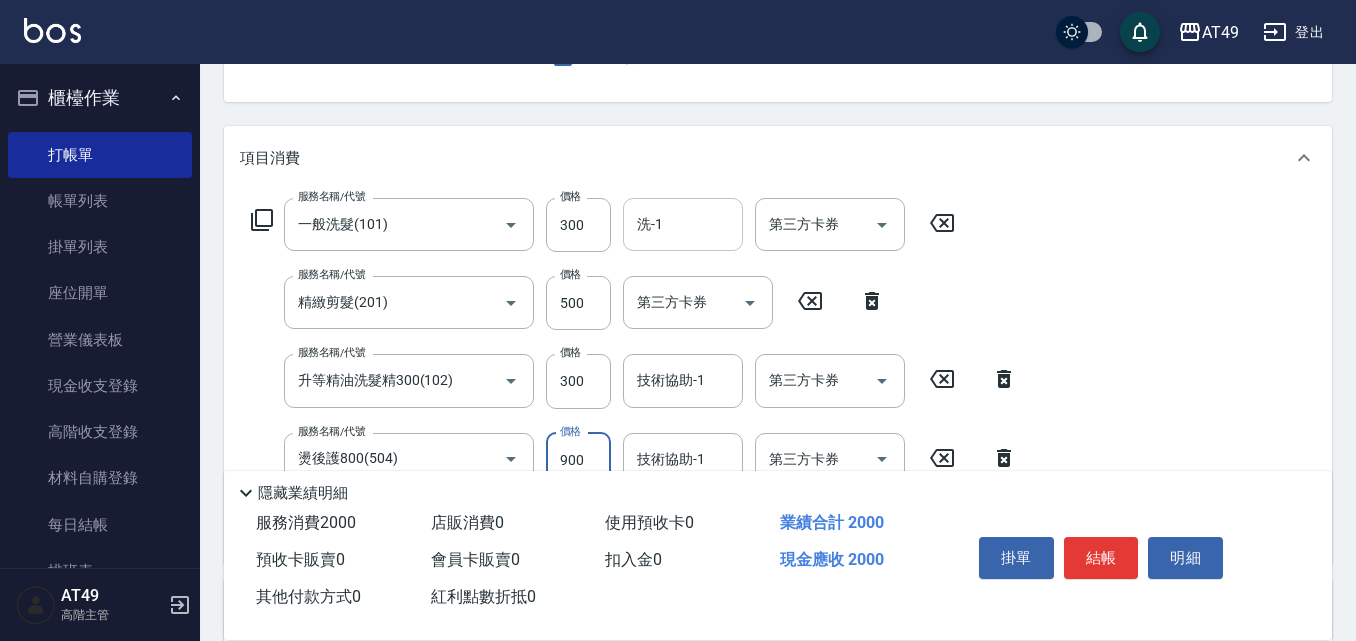 scroll, scrollTop: 200, scrollLeft: 0, axis: vertical 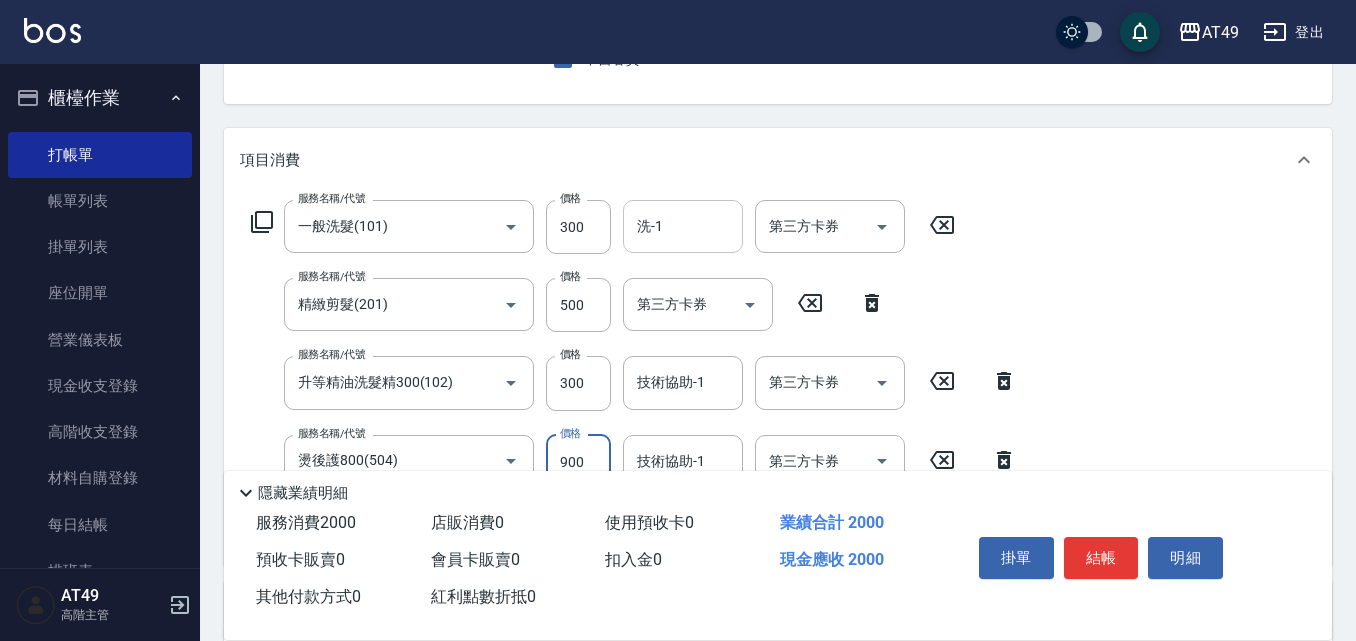 type on "900" 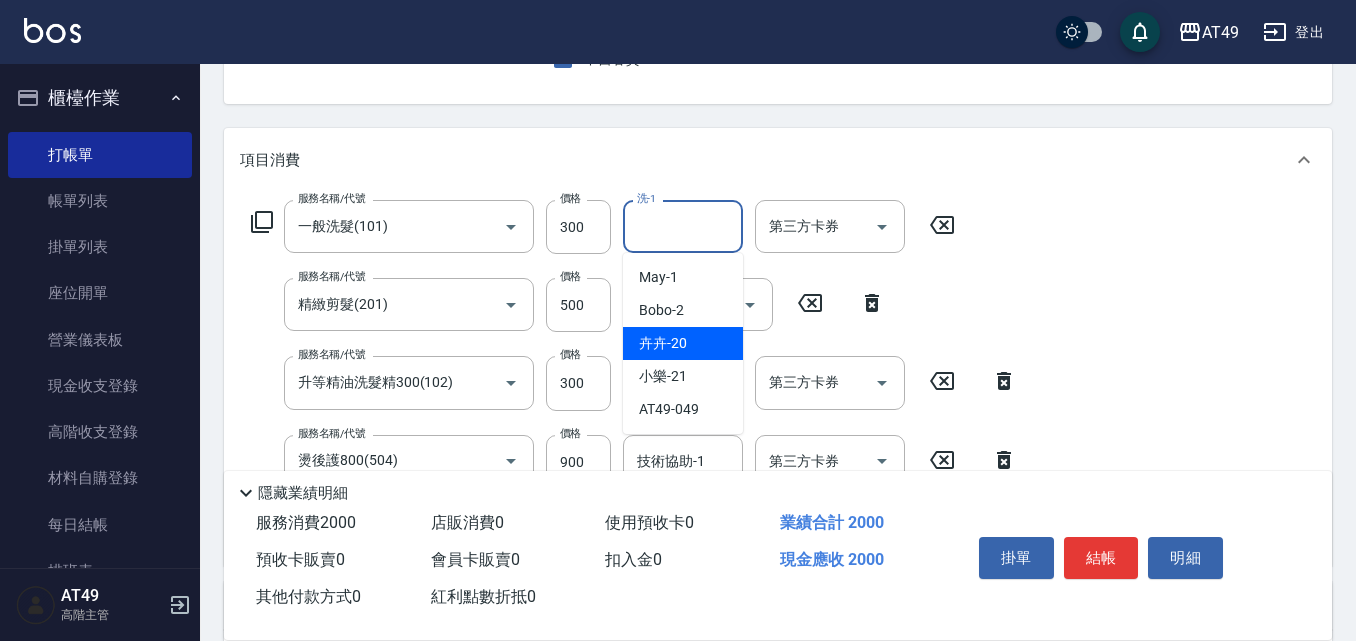 click on "卉卉 -20" at bounding box center [683, 343] 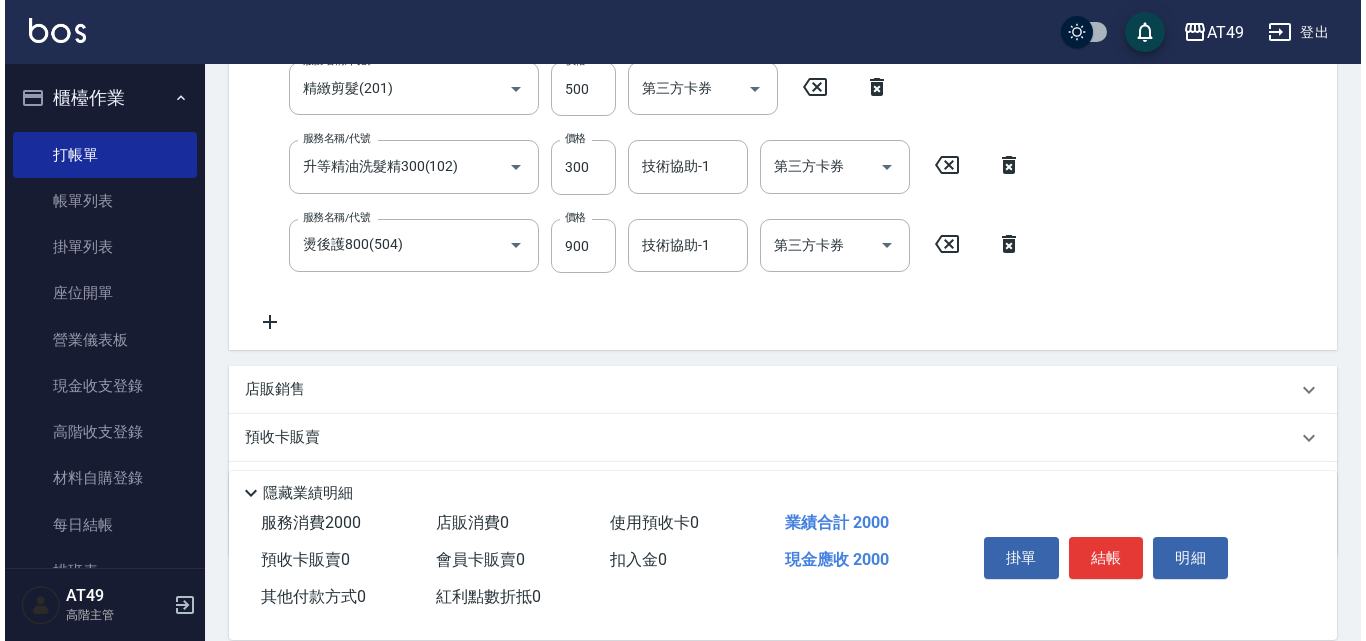 scroll, scrollTop: 500, scrollLeft: 0, axis: vertical 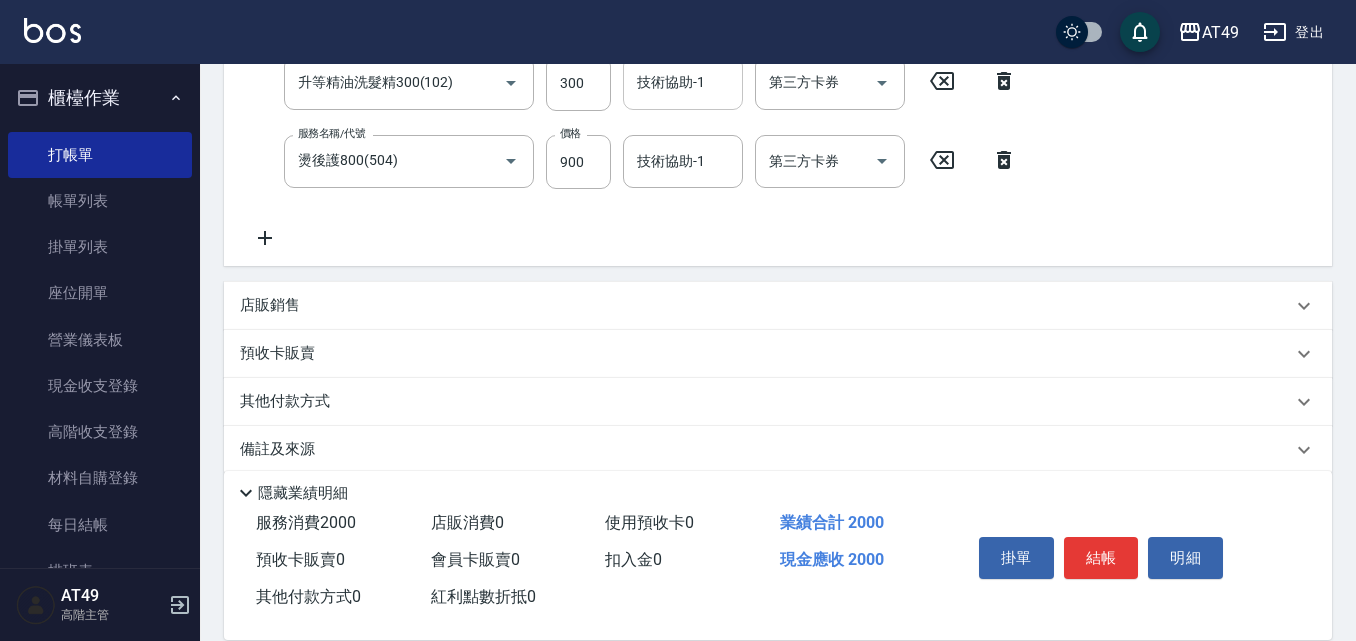 click on "技術協助-1 技術協助-1" at bounding box center [683, 82] 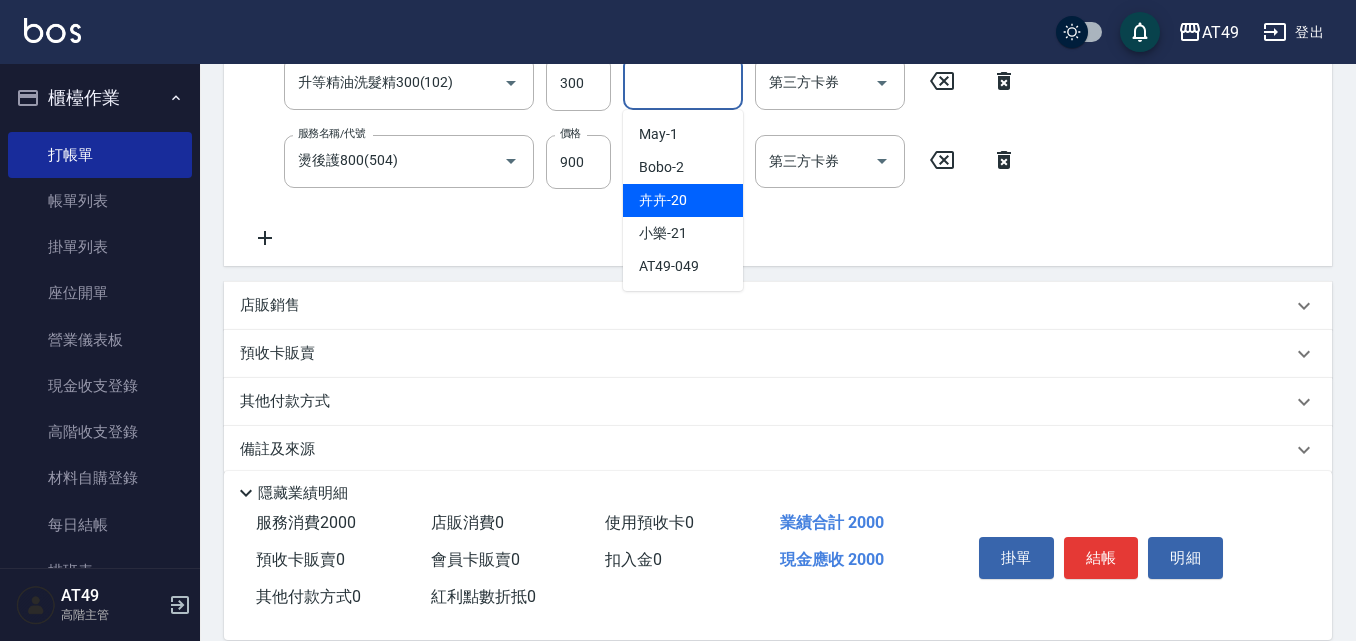 click on "卉卉 -20" at bounding box center (683, 200) 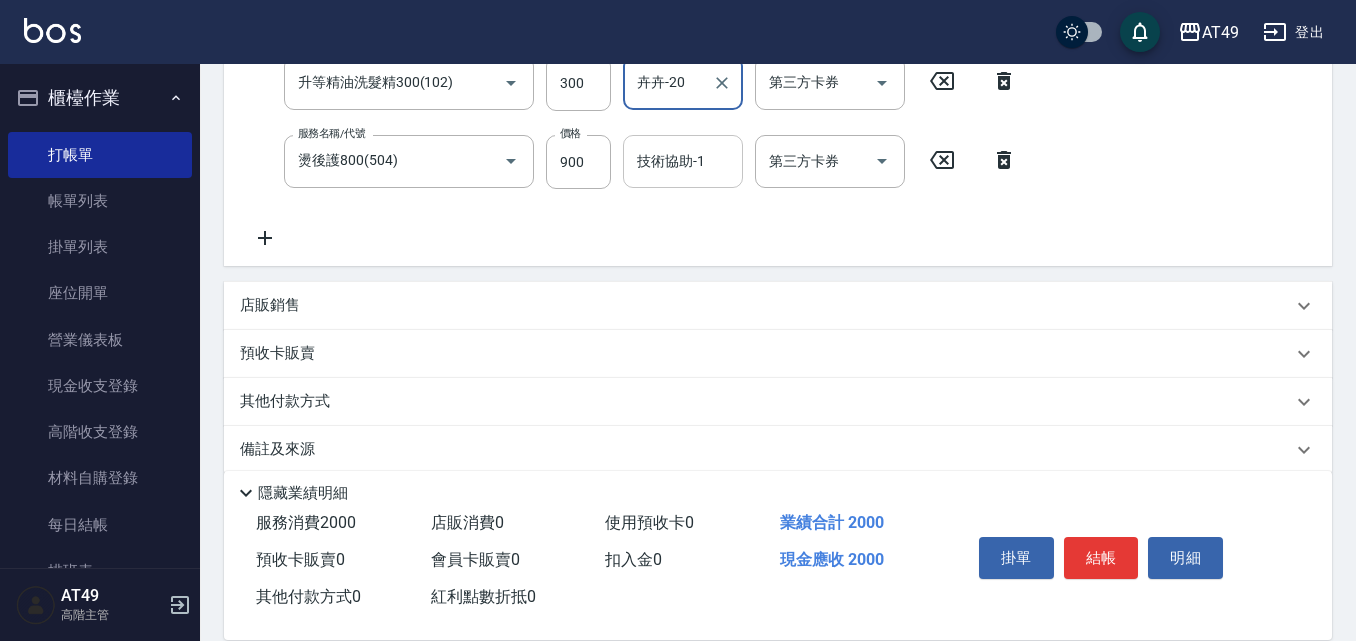 click on "技術協助-1 技術協助-1" at bounding box center [683, 161] 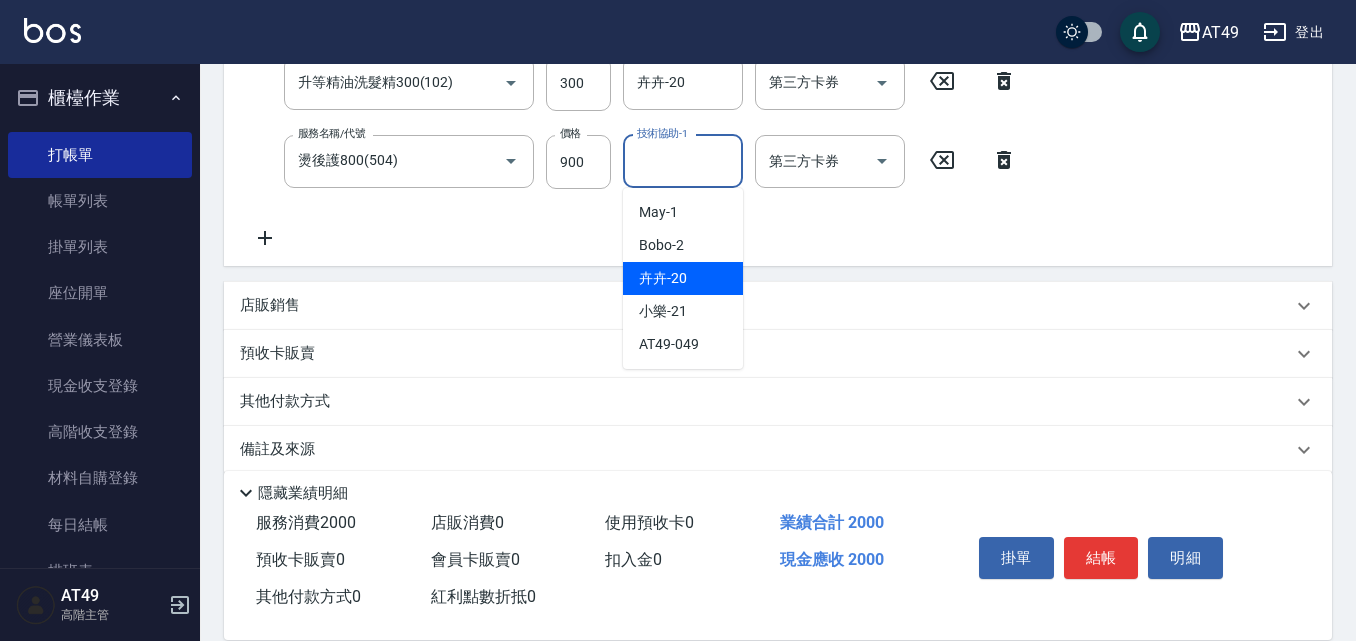 click on "卉卉 -20" at bounding box center [683, 278] 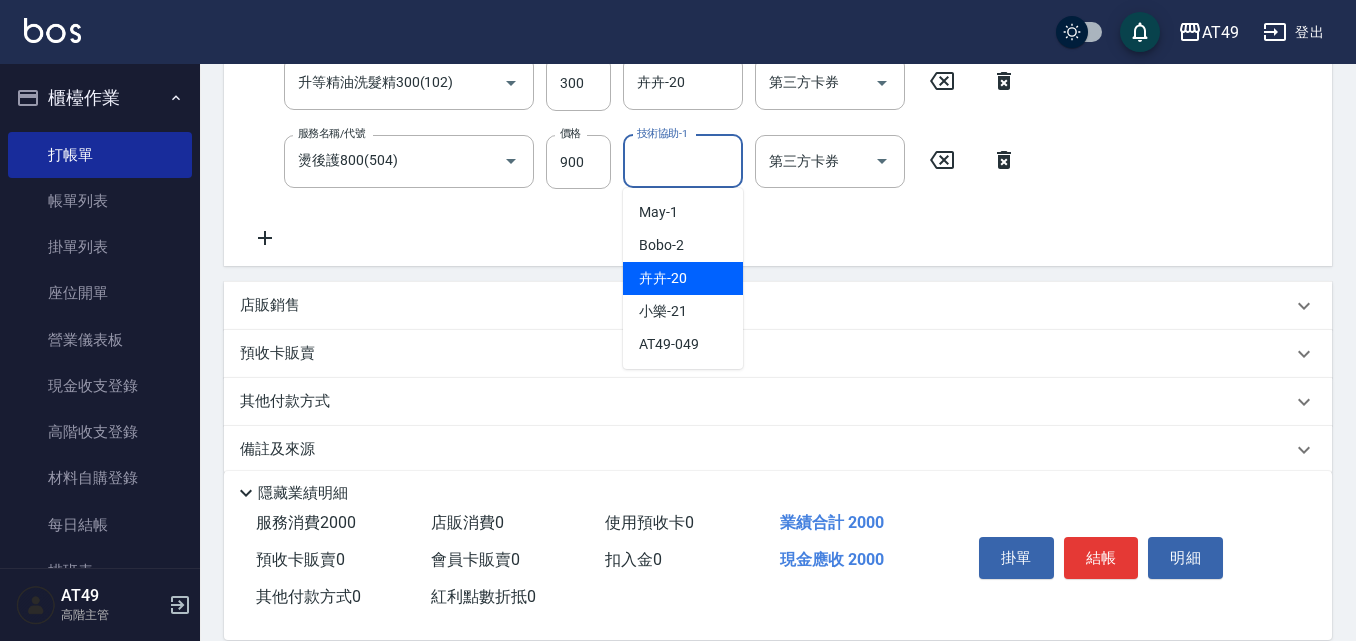 type on "卉卉-20" 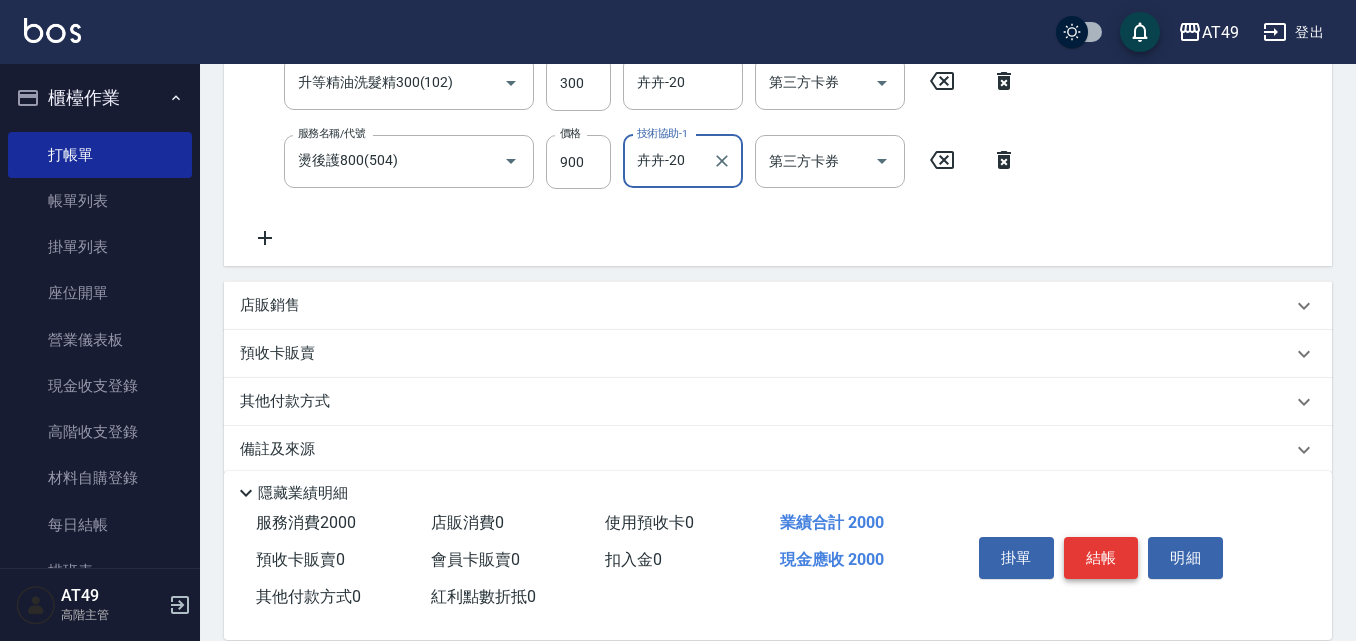 click on "結帳" at bounding box center (1101, 558) 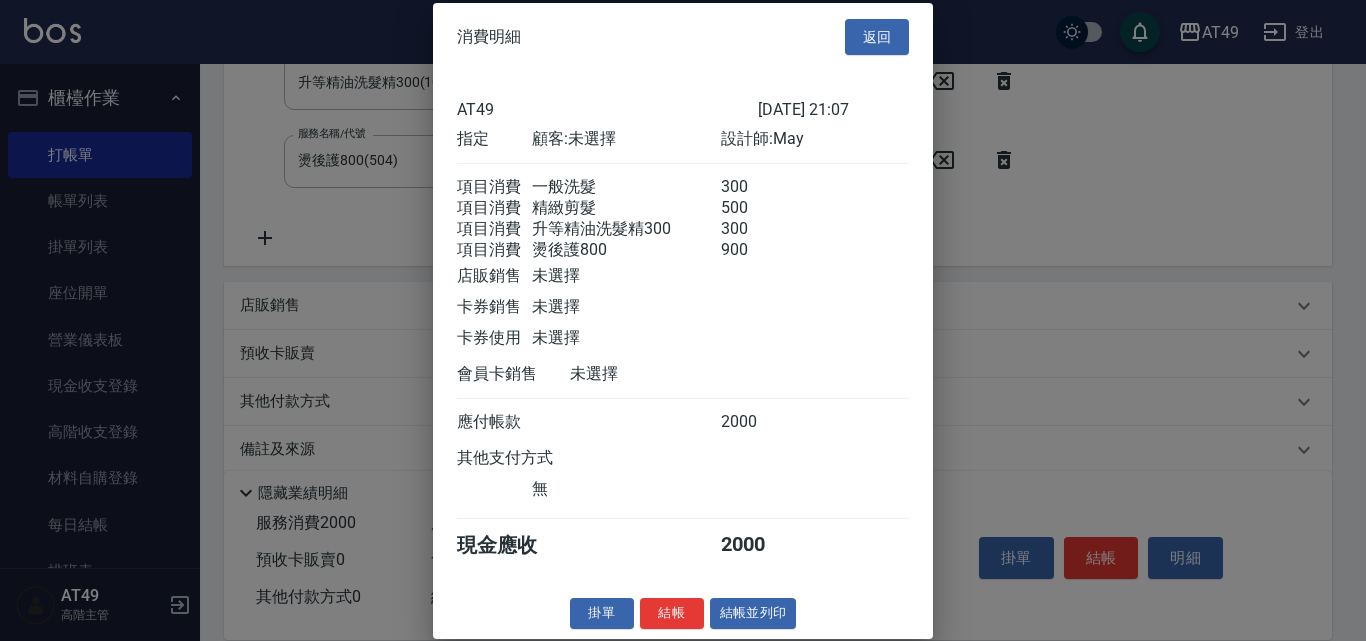 scroll, scrollTop: 33, scrollLeft: 0, axis: vertical 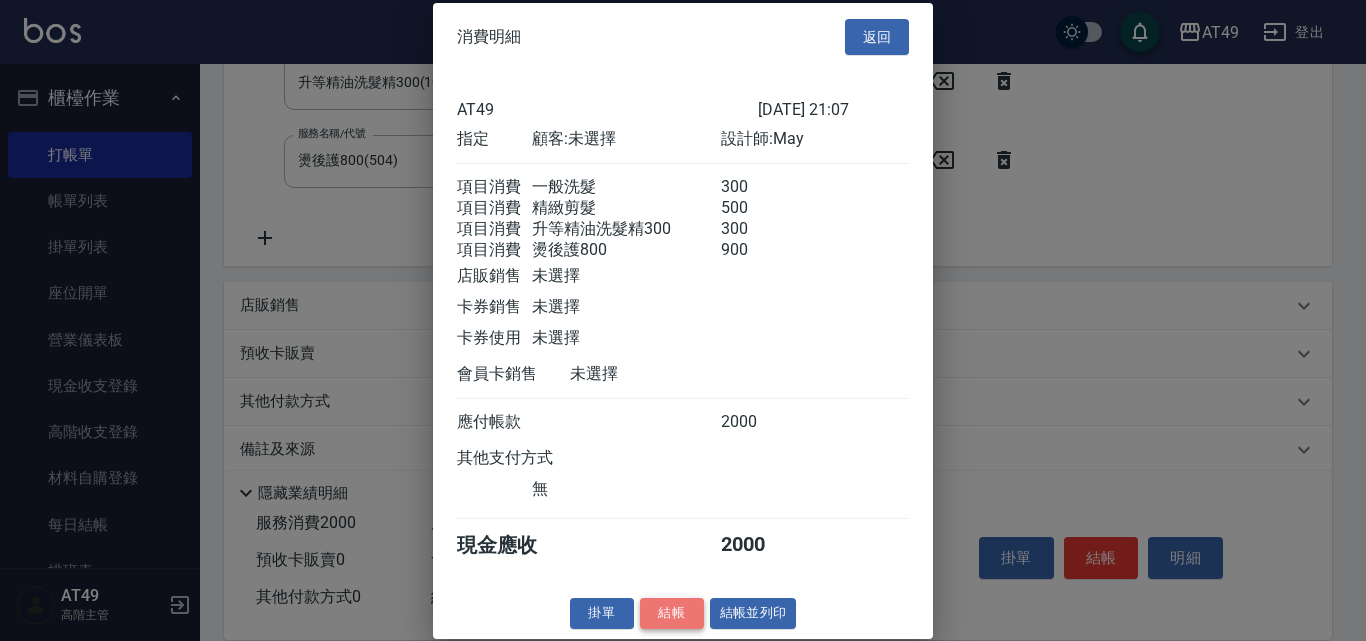 click on "結帳" at bounding box center (672, 613) 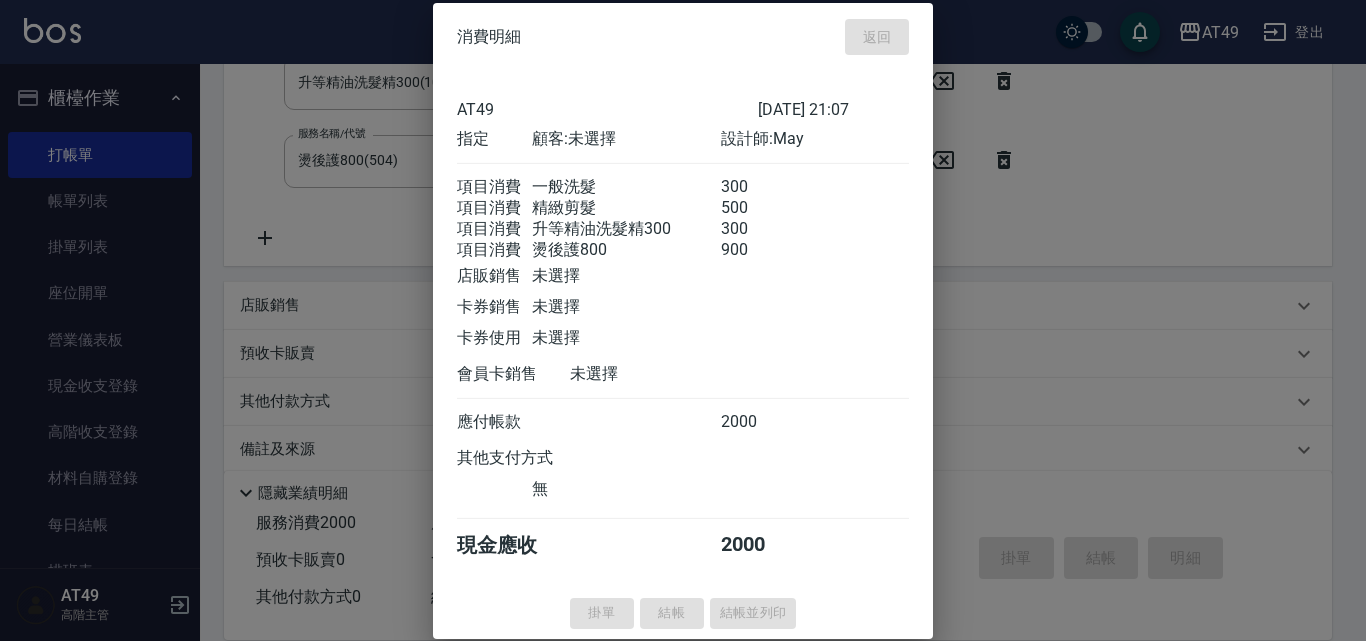 type on "[DATE] 21:08" 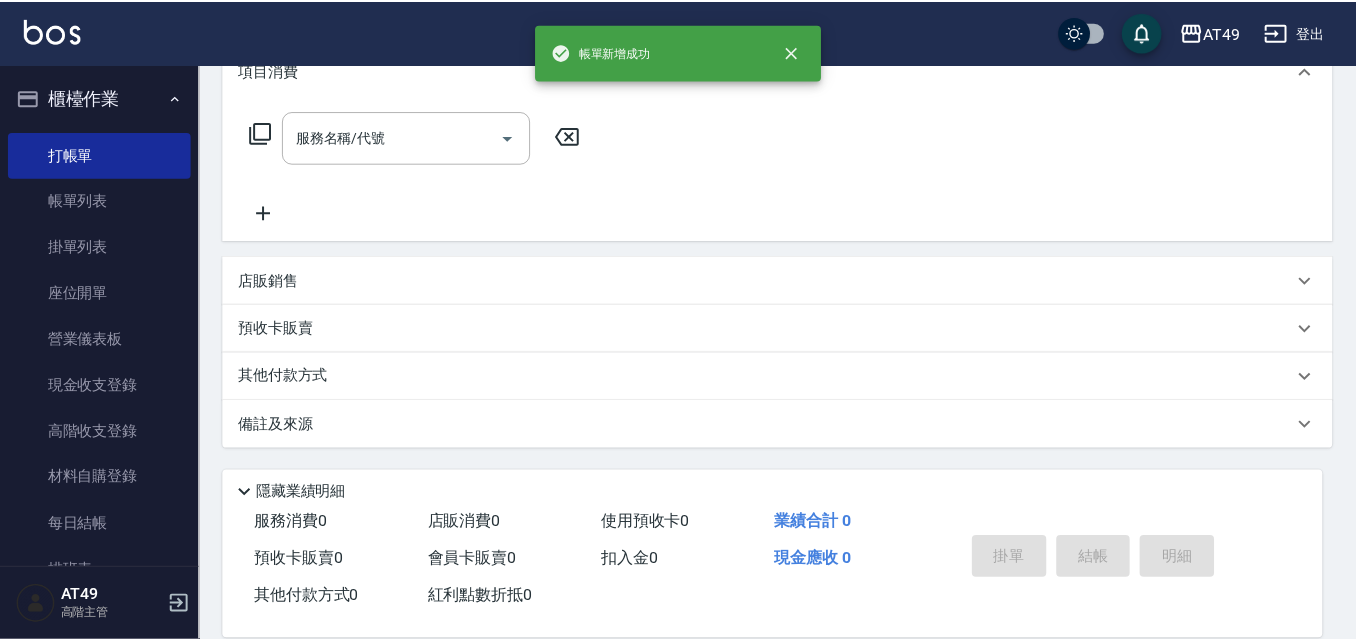 scroll, scrollTop: 0, scrollLeft: 0, axis: both 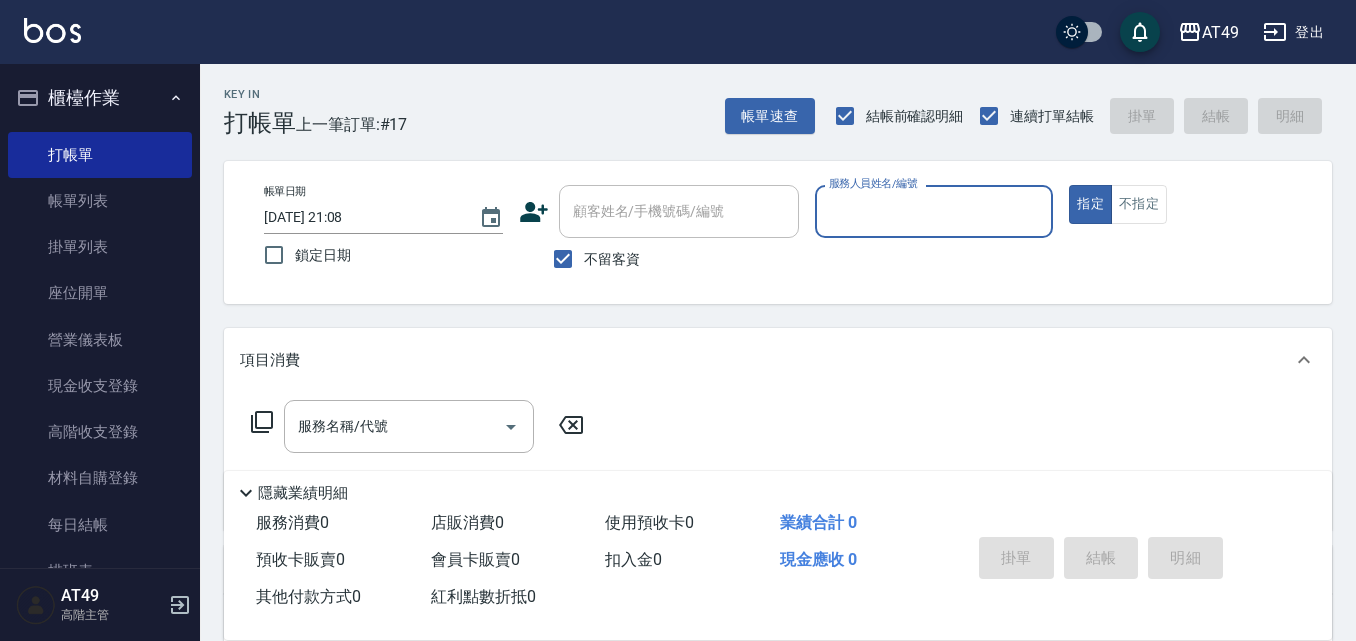 click on "服務人員姓名/編號" at bounding box center (934, 211) 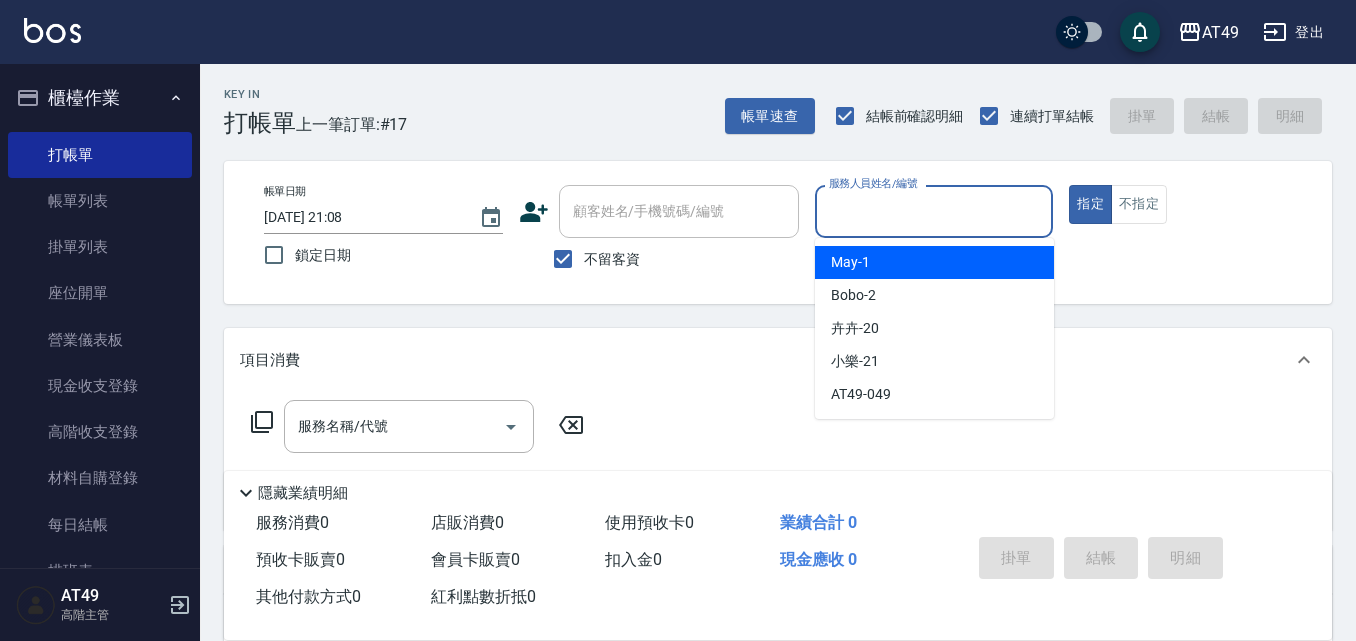 click on "May -1" at bounding box center (934, 262) 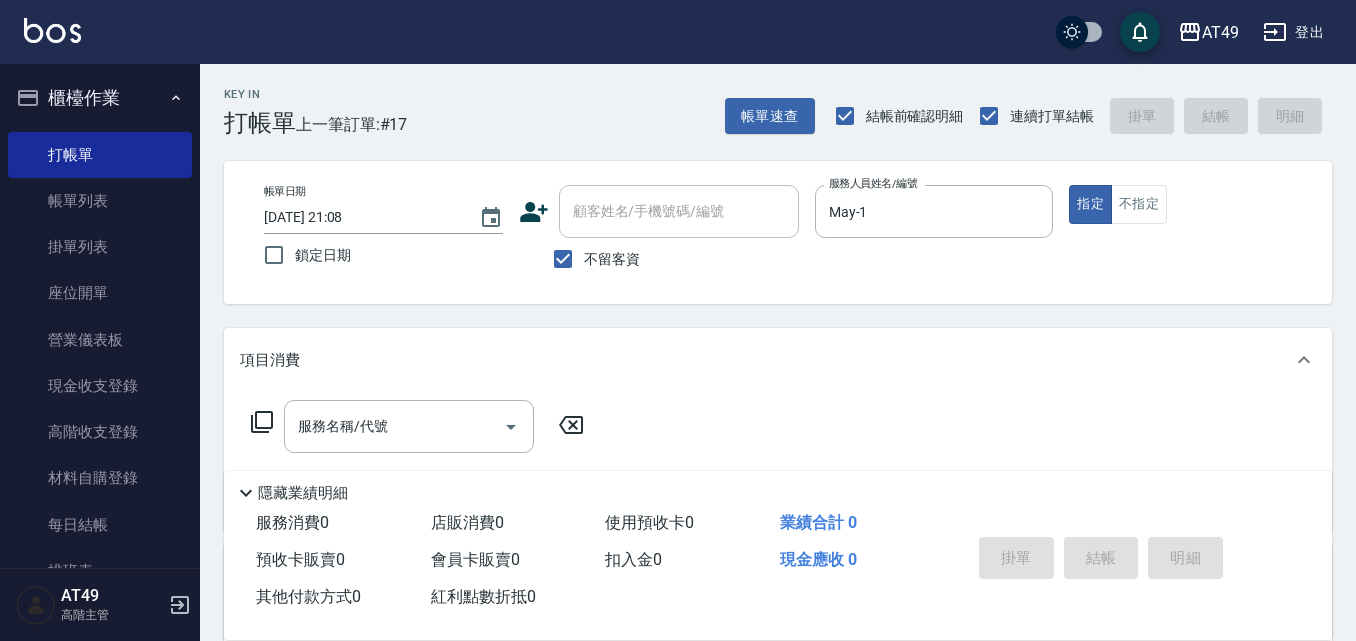 click 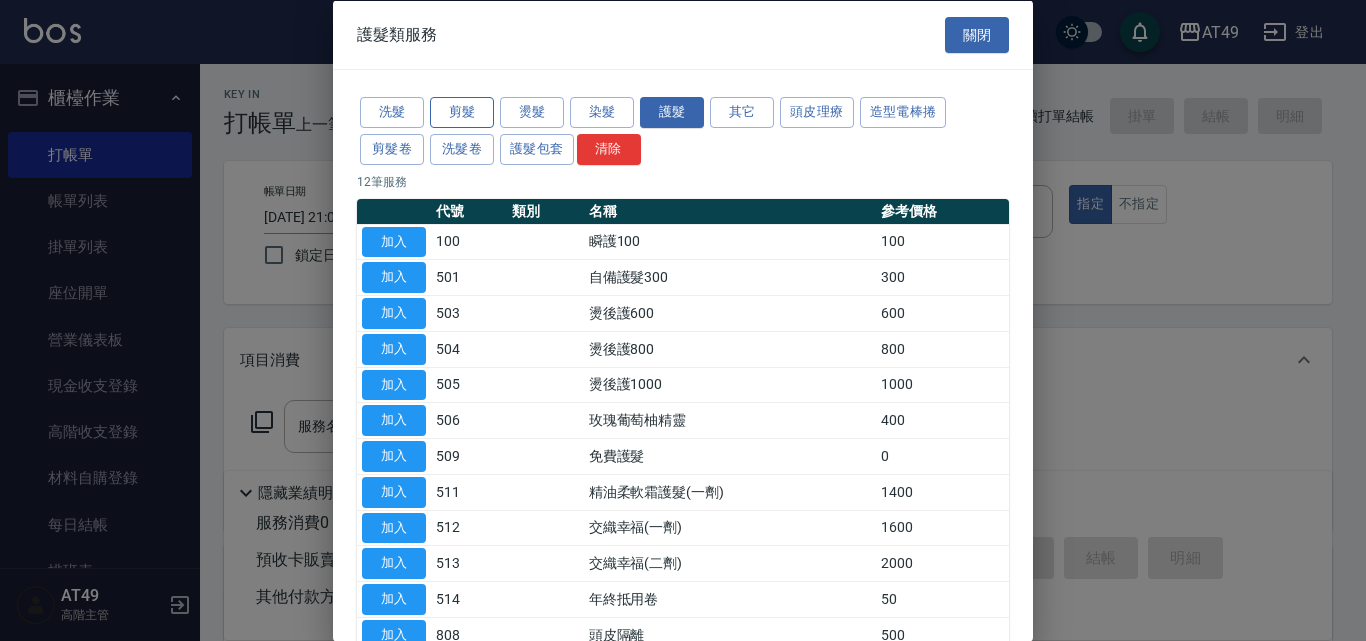 click on "剪髮" at bounding box center (462, 112) 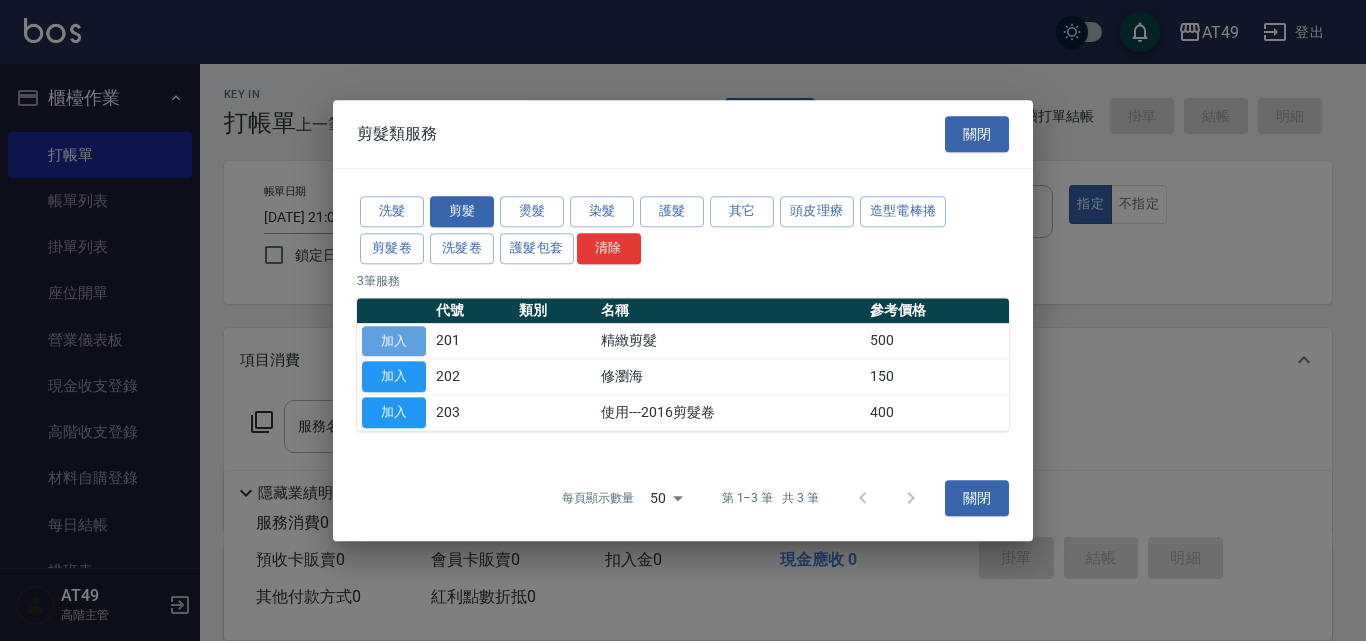 click on "加入" at bounding box center [394, 341] 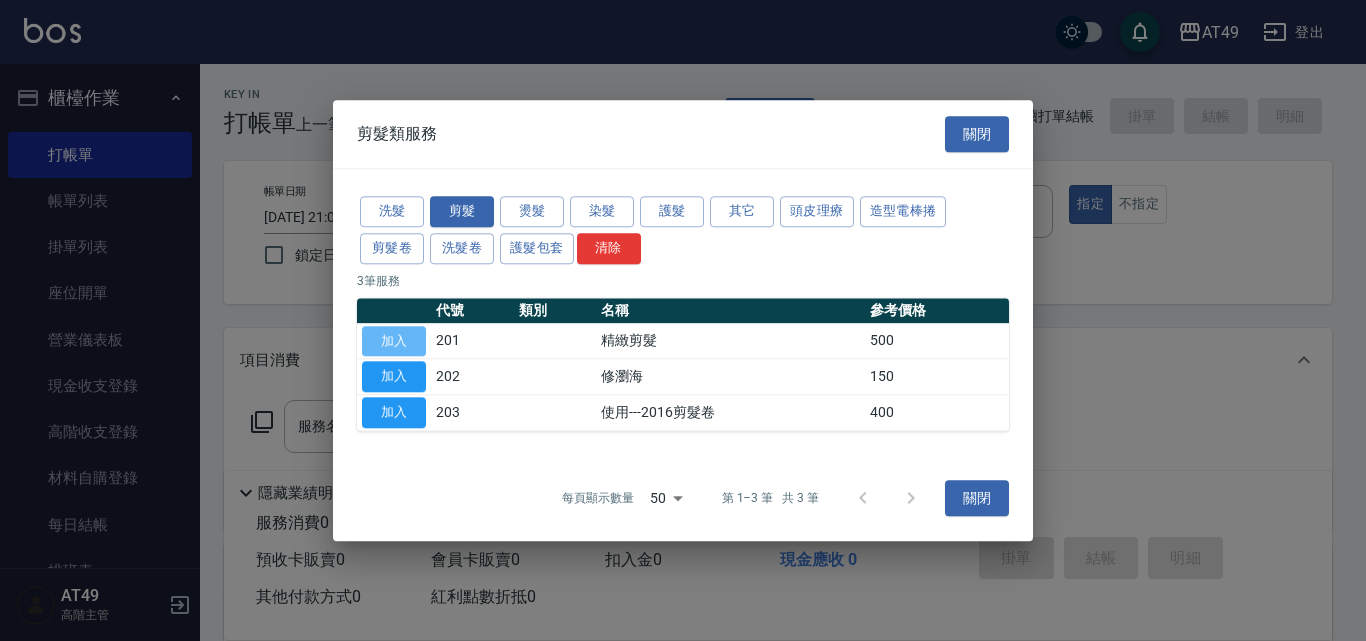 type on "精緻剪髮(201)" 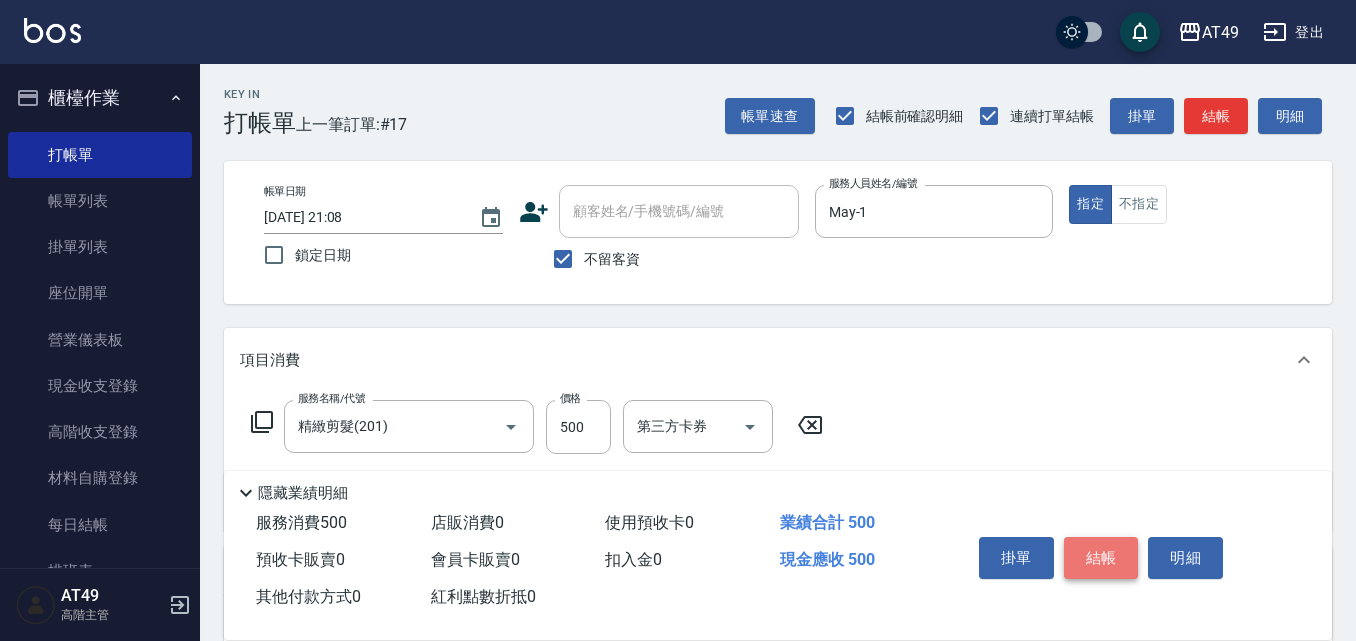 click on "結帳" at bounding box center (1101, 558) 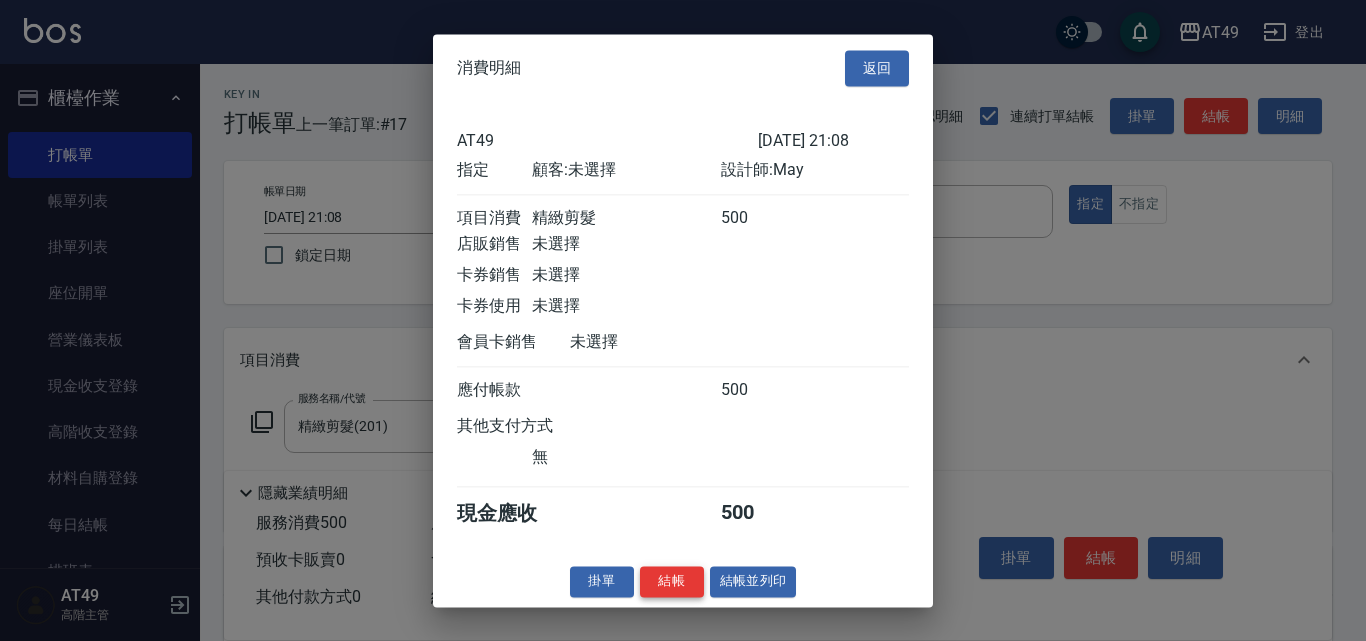 click on "結帳" at bounding box center (672, 581) 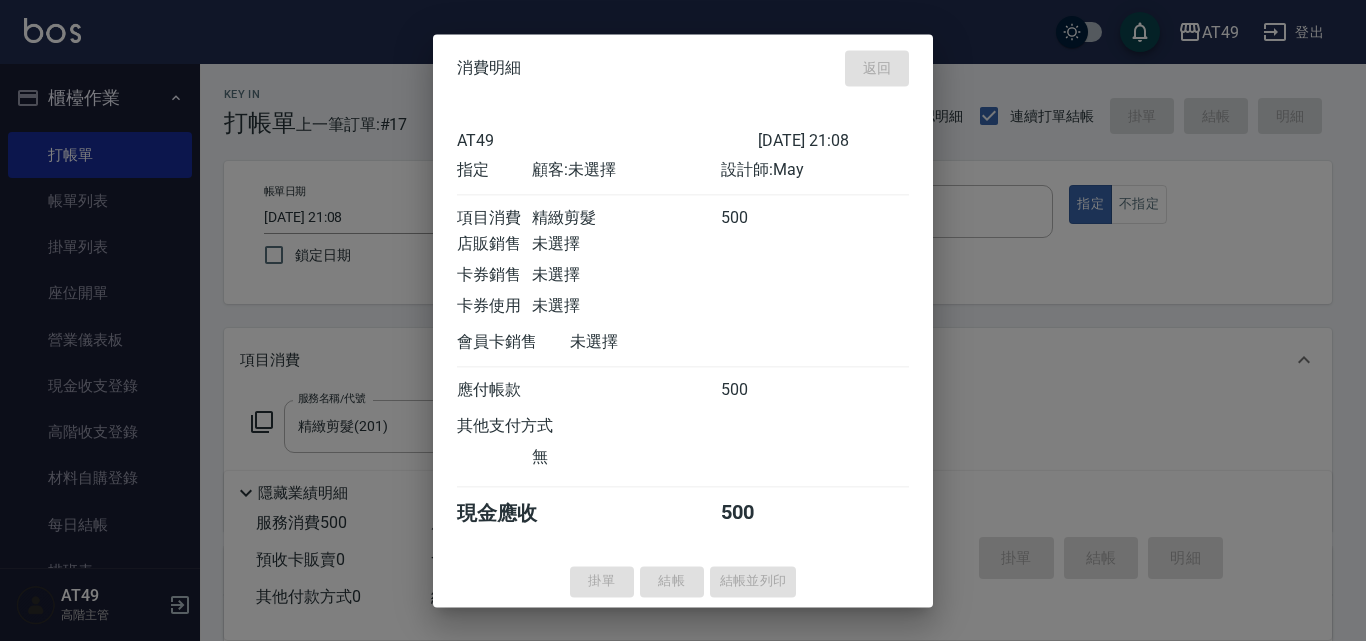 type 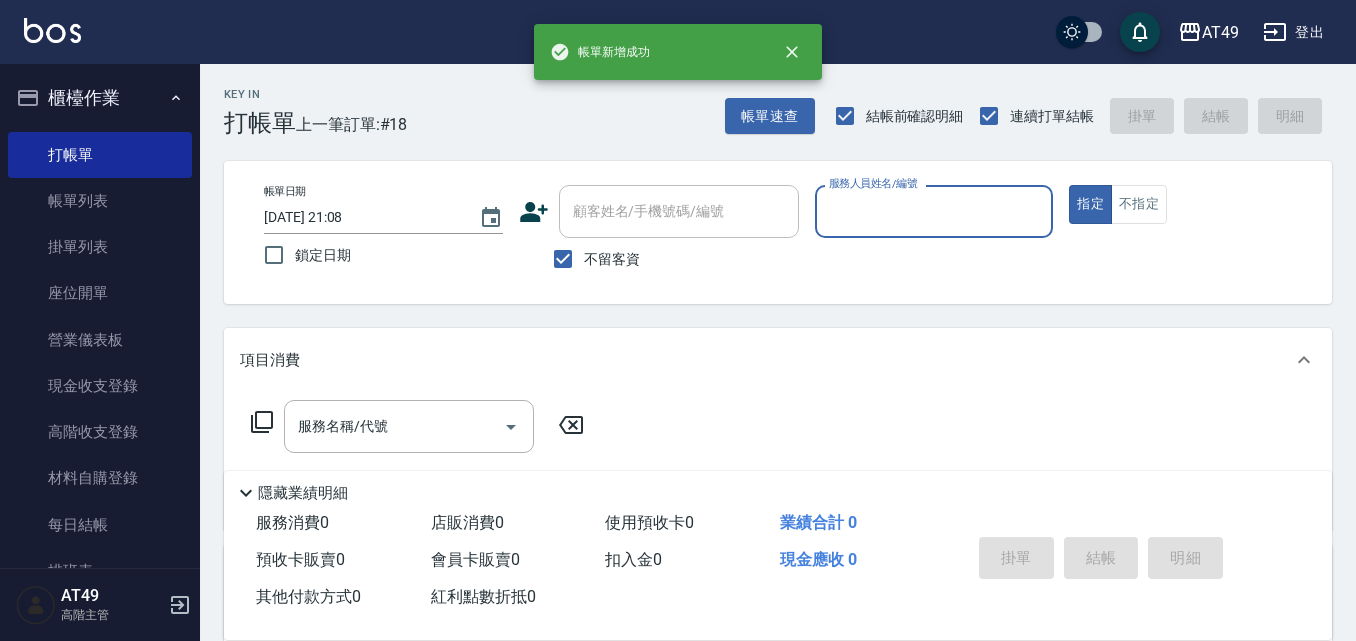 click on "服務人員姓名/編號" at bounding box center [934, 211] 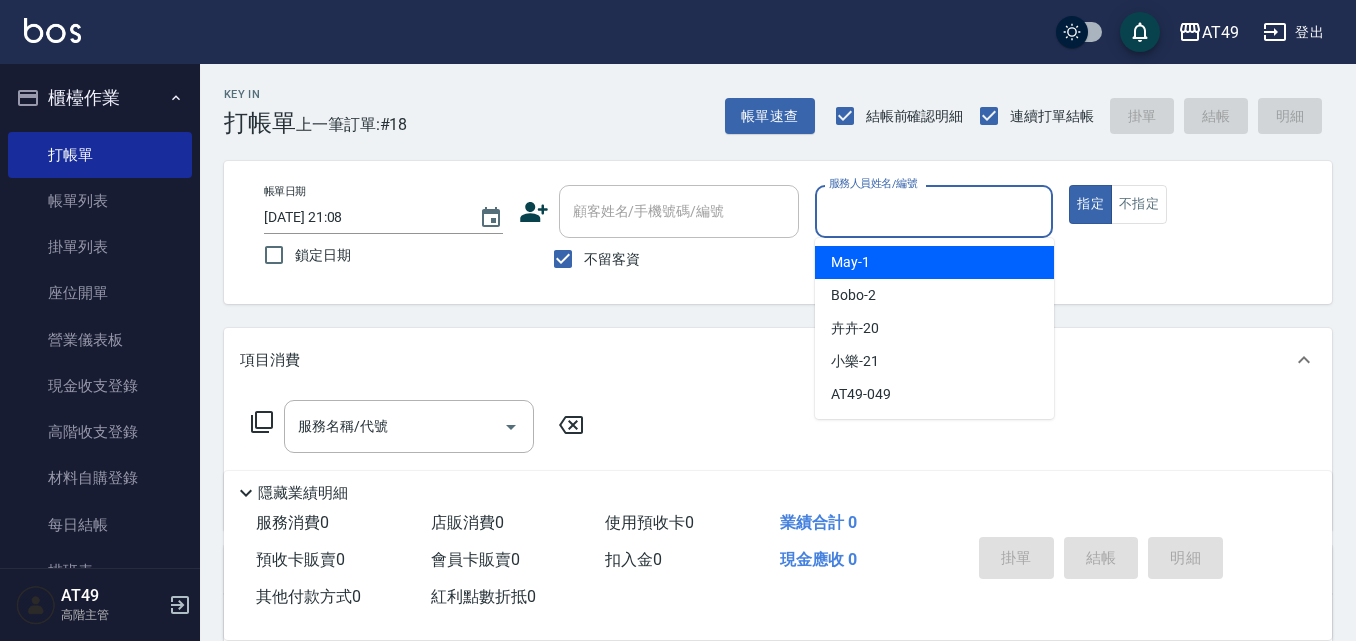 click on "May -1" at bounding box center (934, 262) 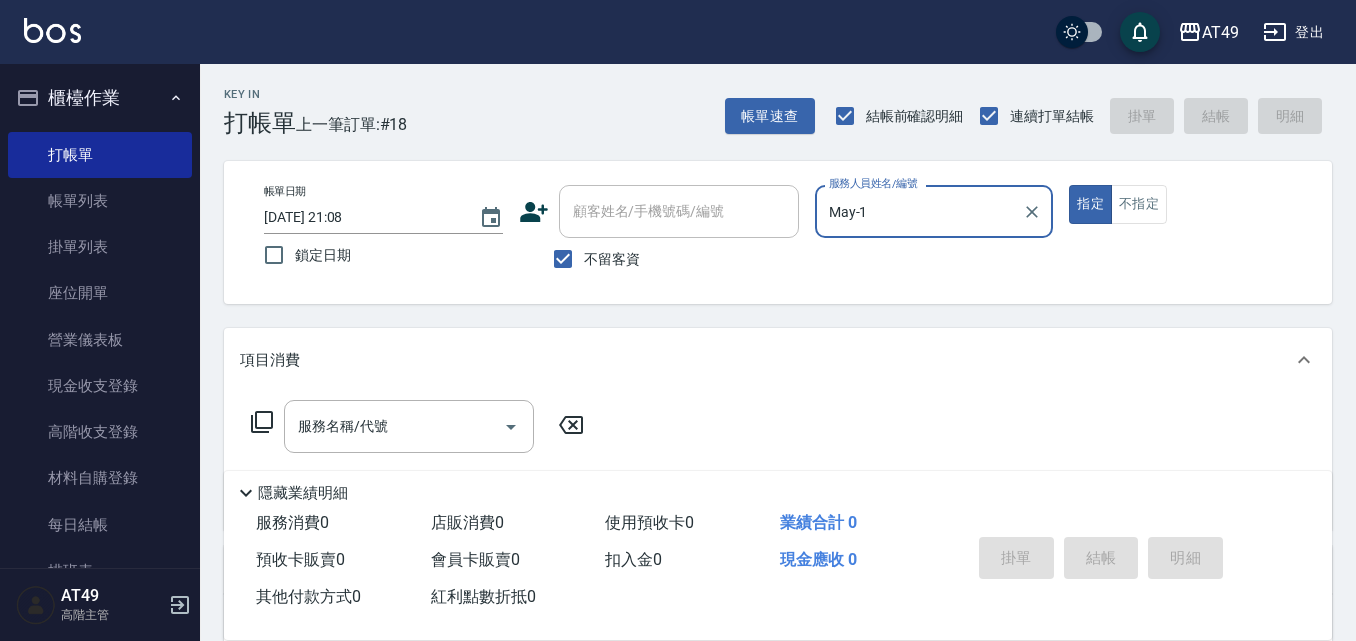 click 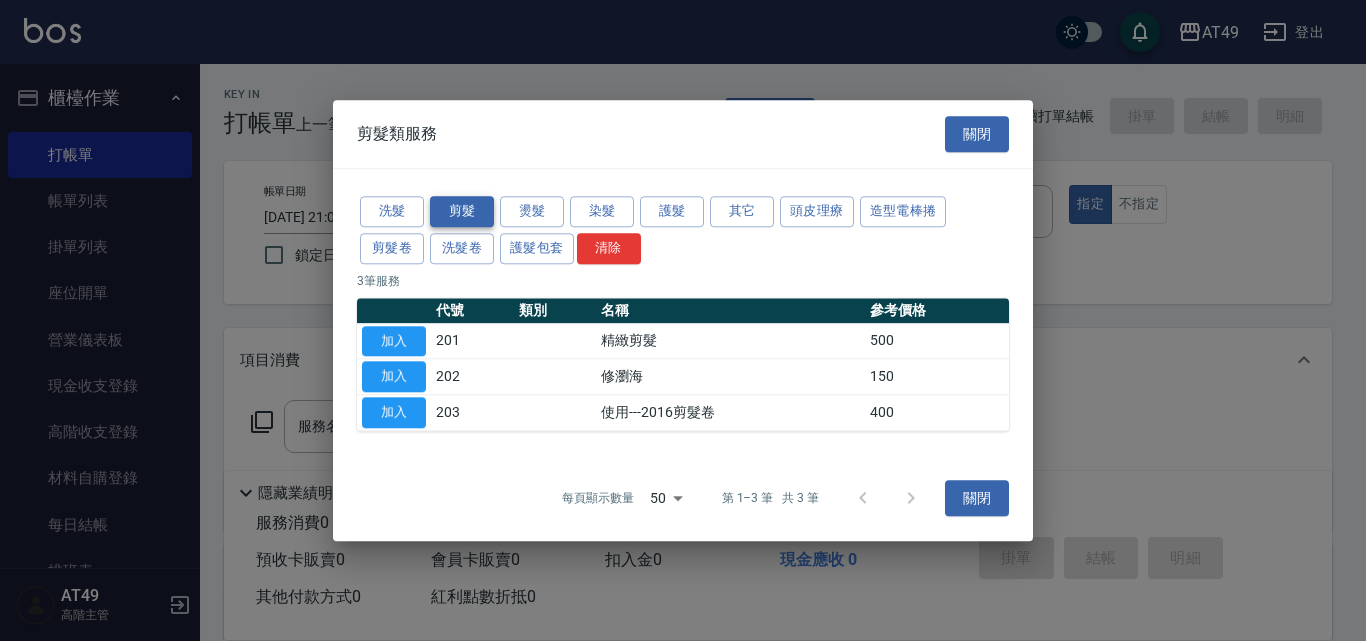 click on "剪髮" at bounding box center [462, 211] 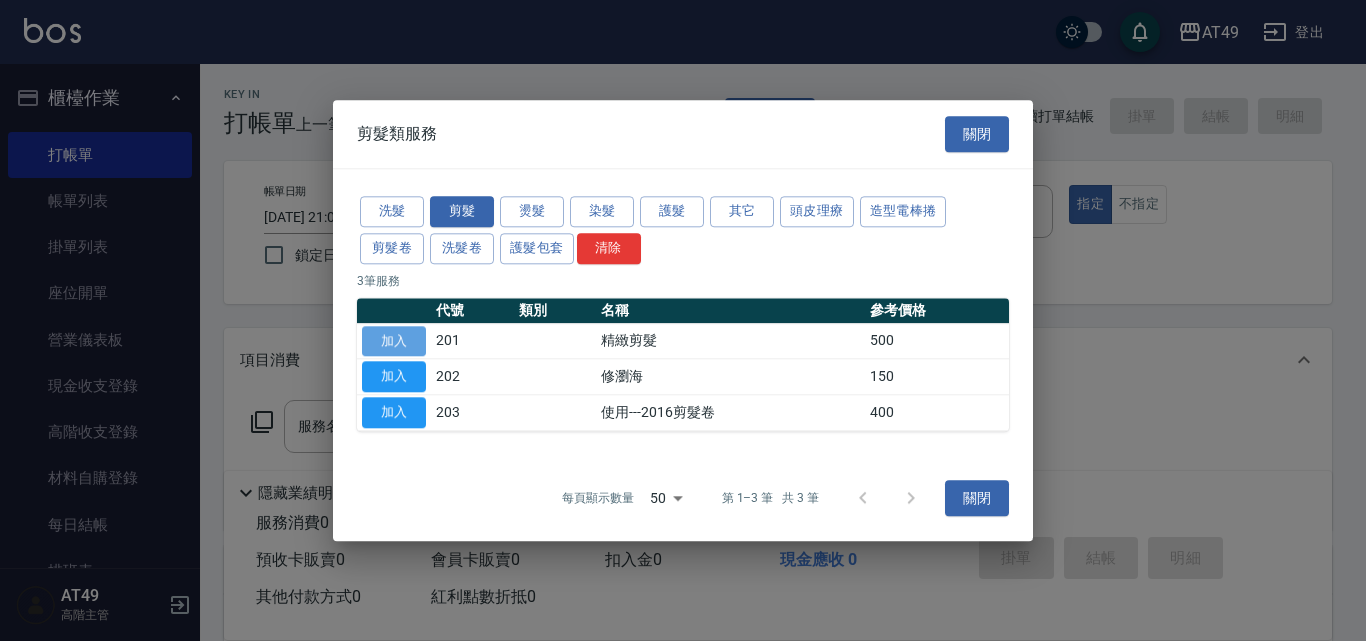 click on "加入" at bounding box center [394, 341] 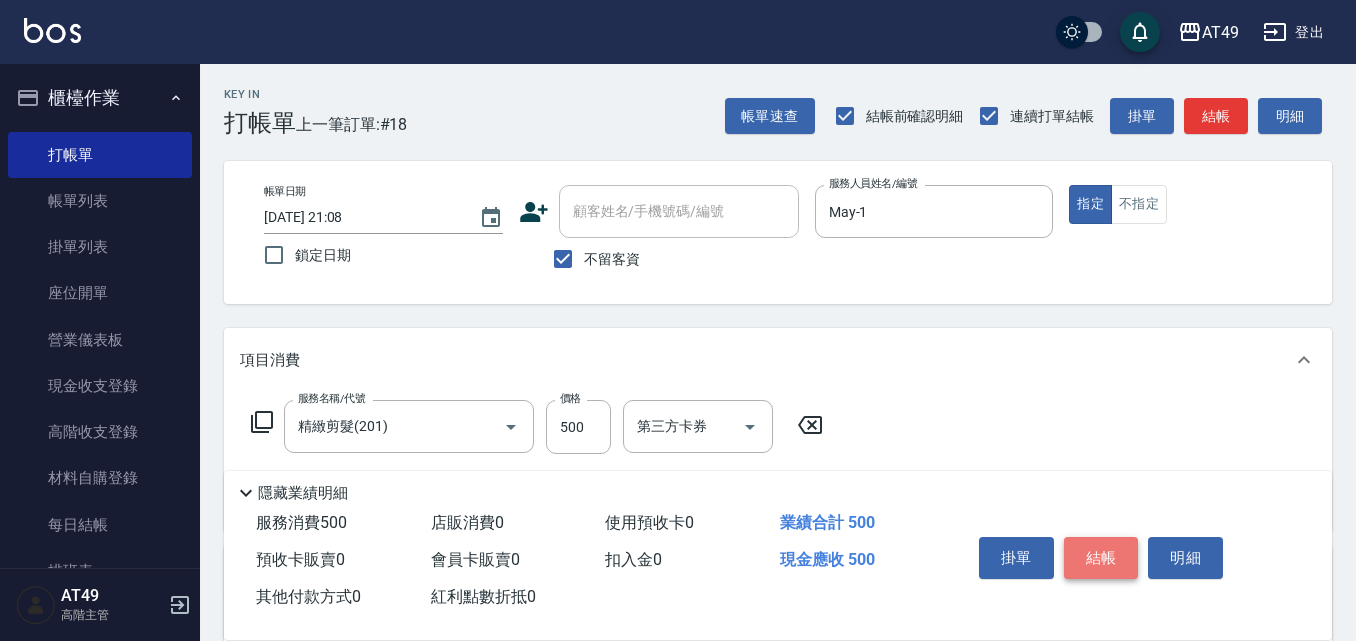 click on "結帳" at bounding box center (1101, 558) 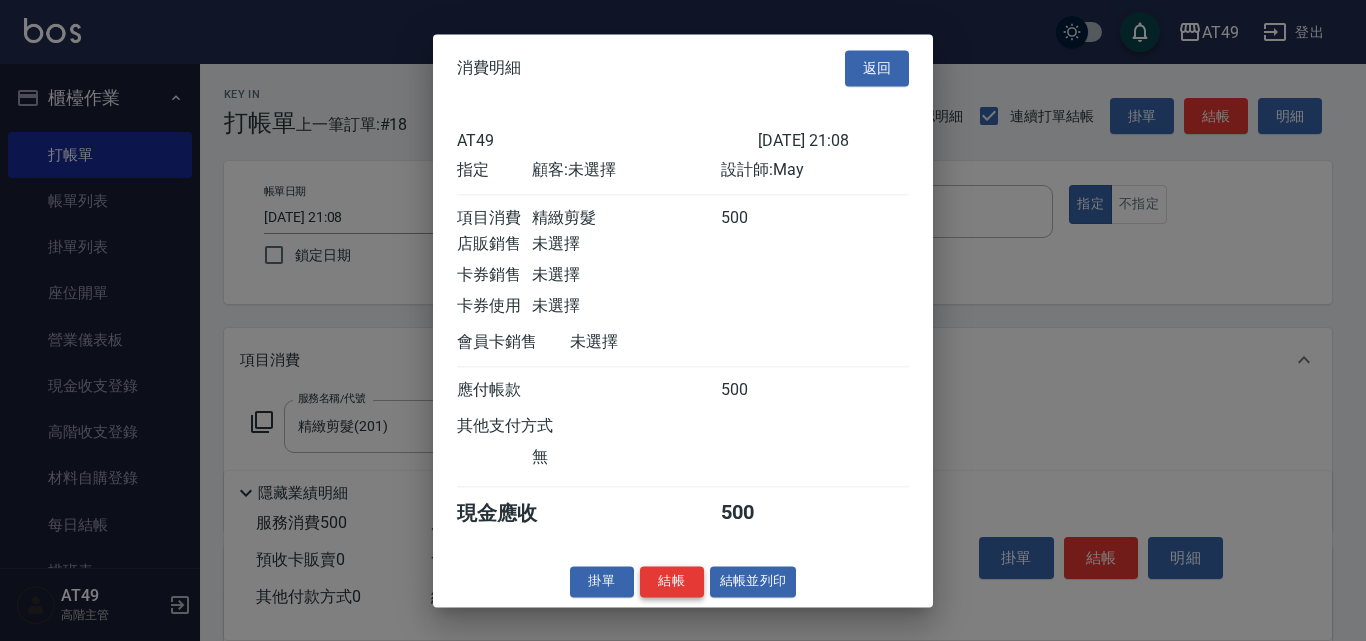click on "結帳" at bounding box center [672, 581] 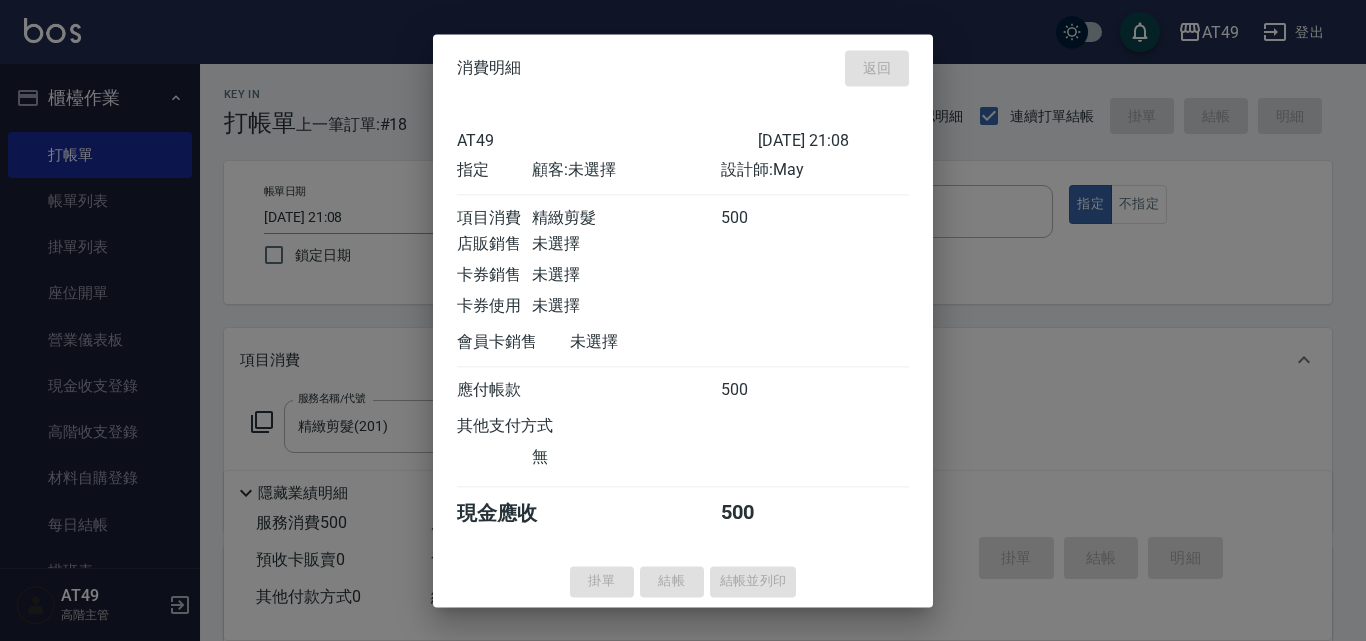 type 